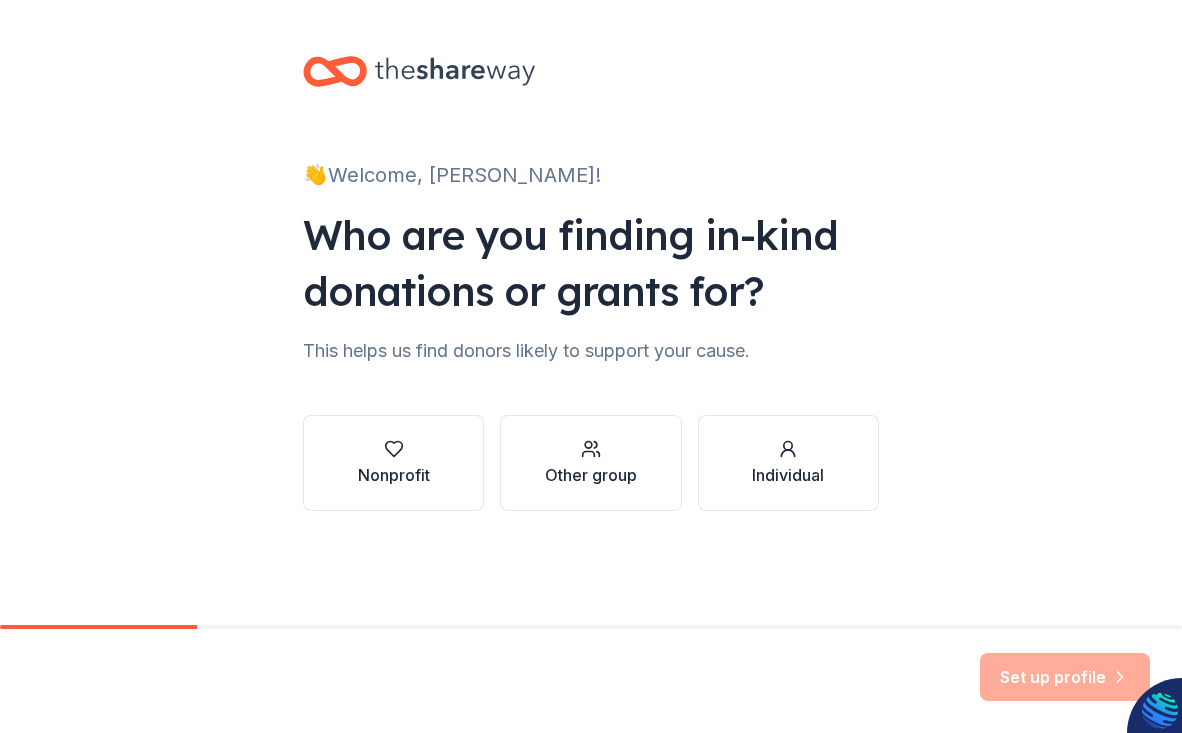 scroll, scrollTop: 0, scrollLeft: 0, axis: both 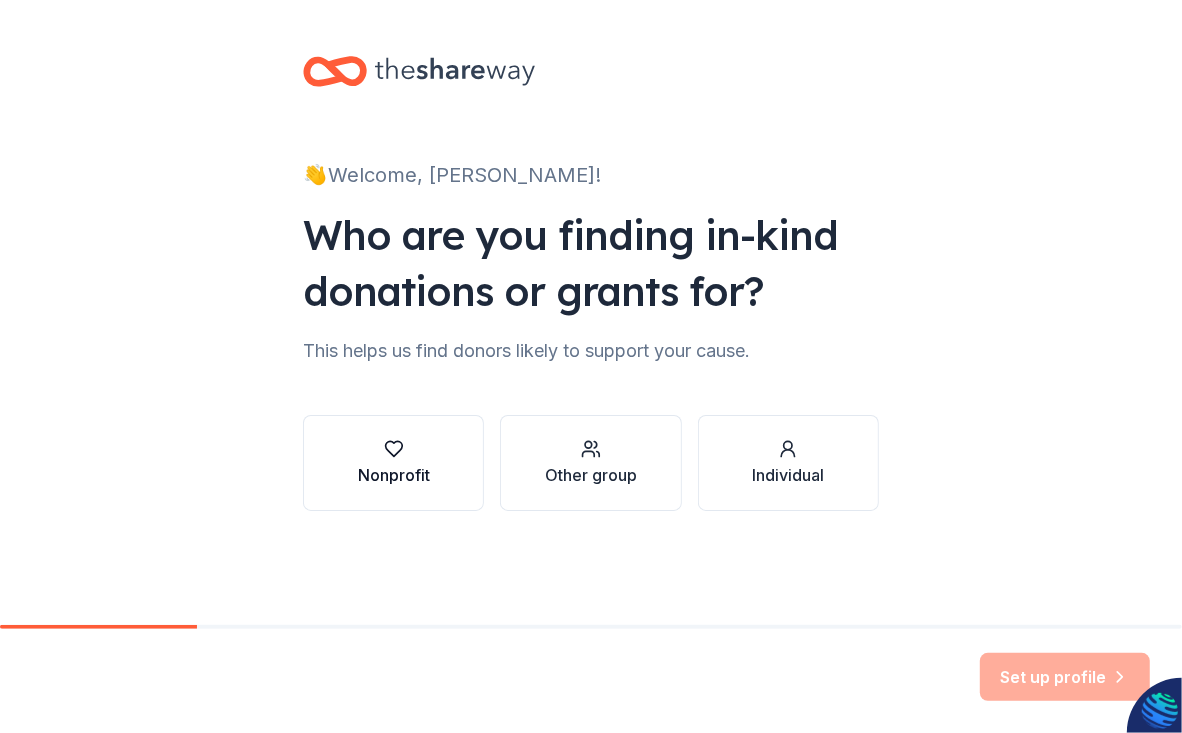click on "Nonprofit" at bounding box center [394, 475] 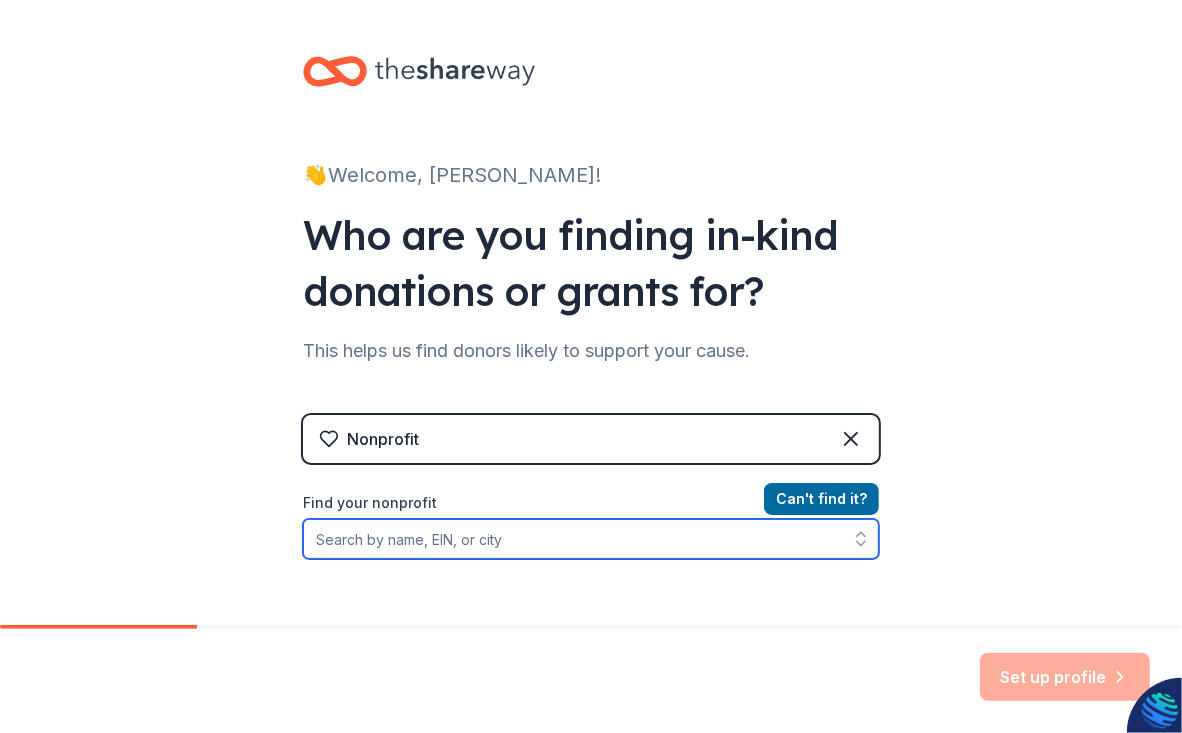 click on "Find your nonprofit" at bounding box center (591, 539) 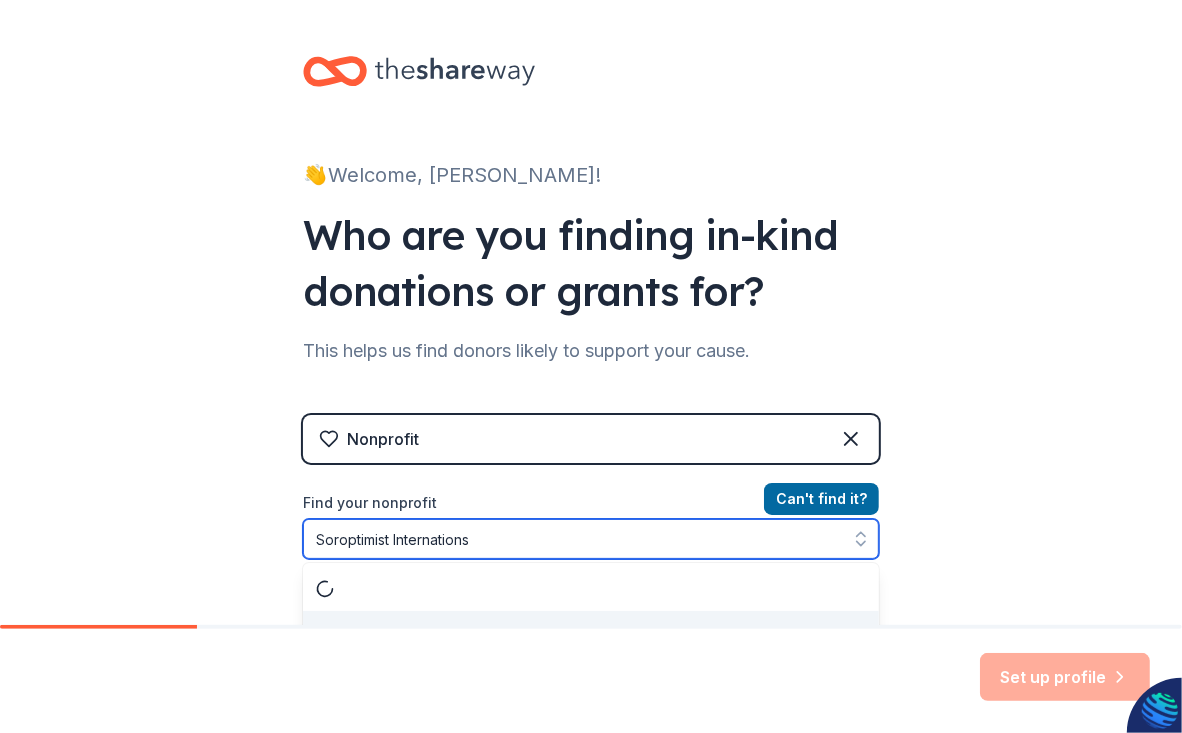 scroll, scrollTop: 33, scrollLeft: 0, axis: vertical 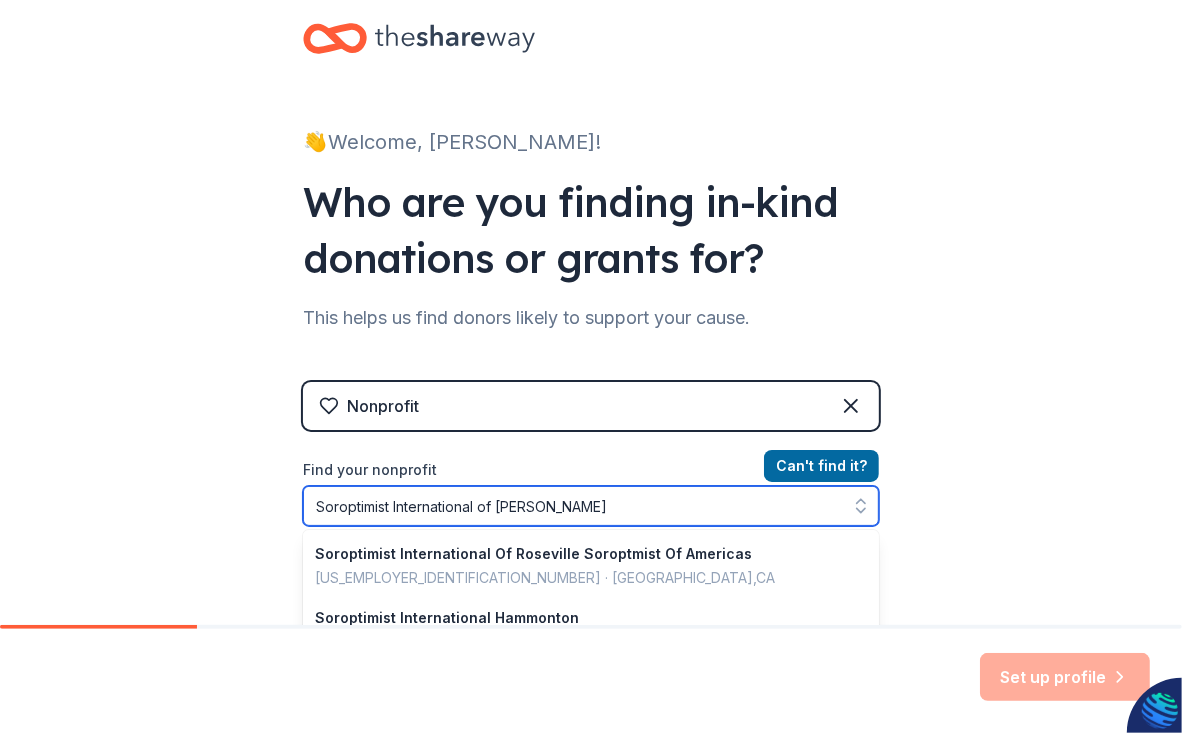 type on "Soroptimist International of Moreno Valley" 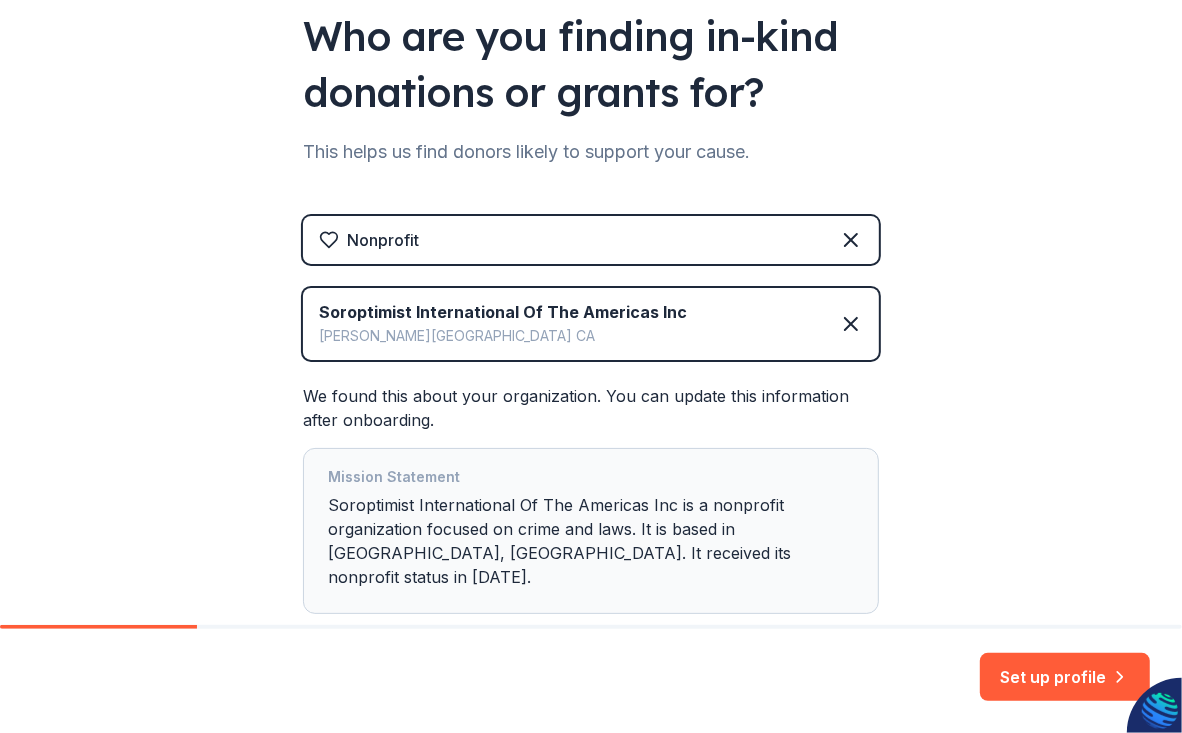 scroll, scrollTop: 300, scrollLeft: 0, axis: vertical 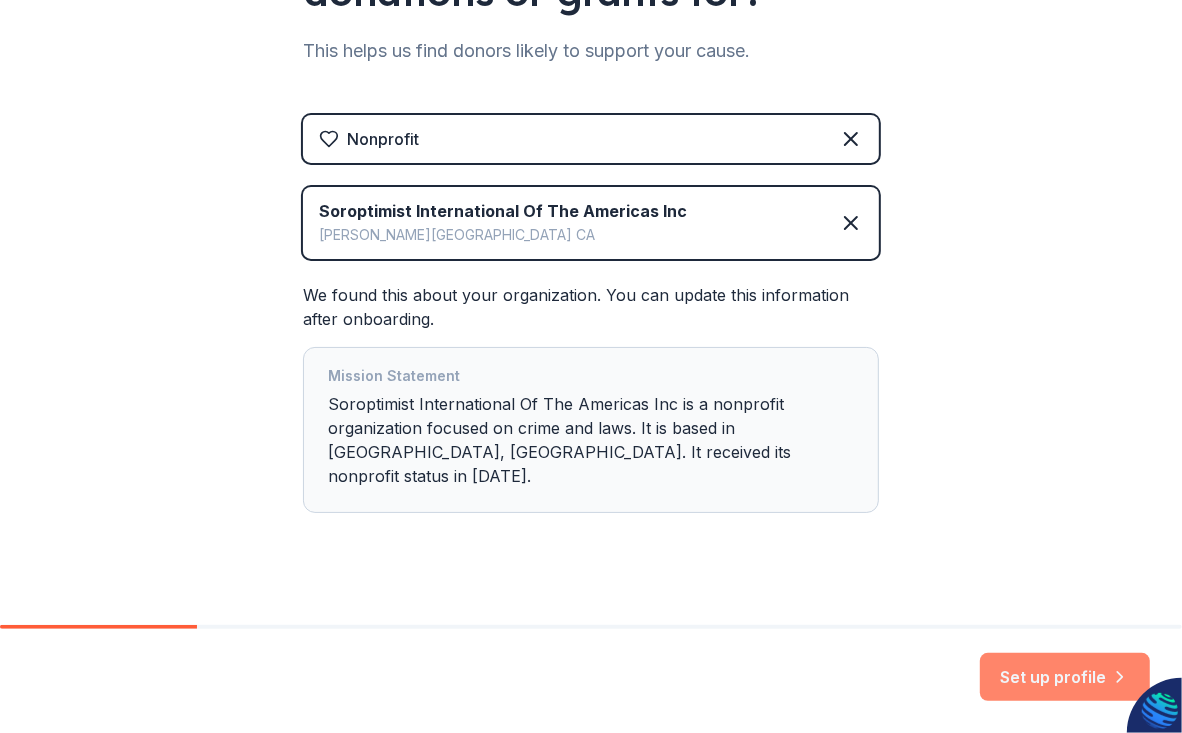 click on "Set up profile" at bounding box center (1065, 677) 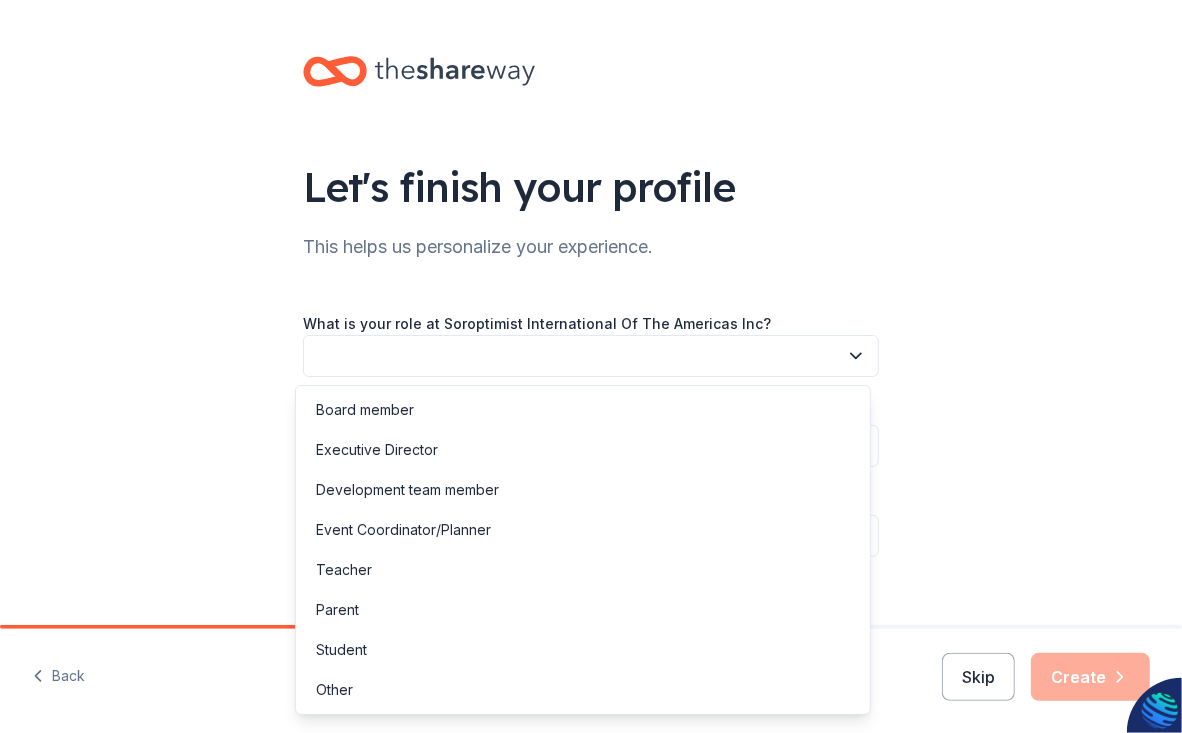 click at bounding box center [591, 356] 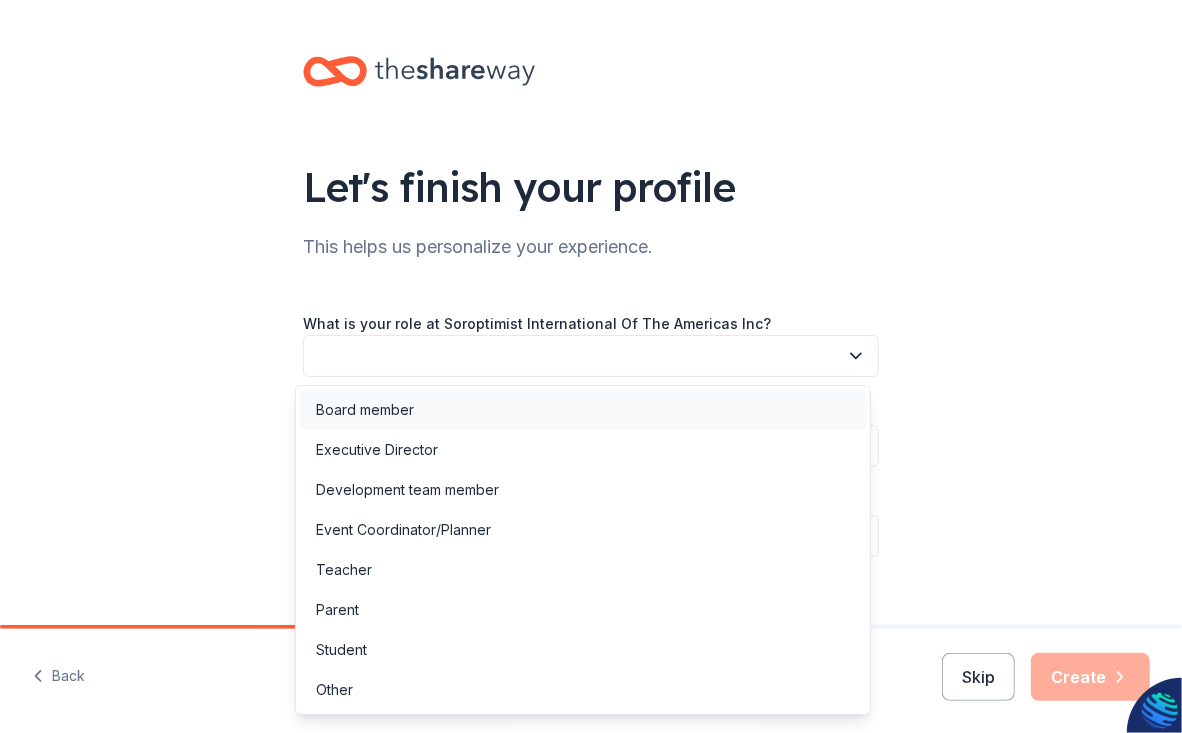 click on "Board member" at bounding box center [365, 410] 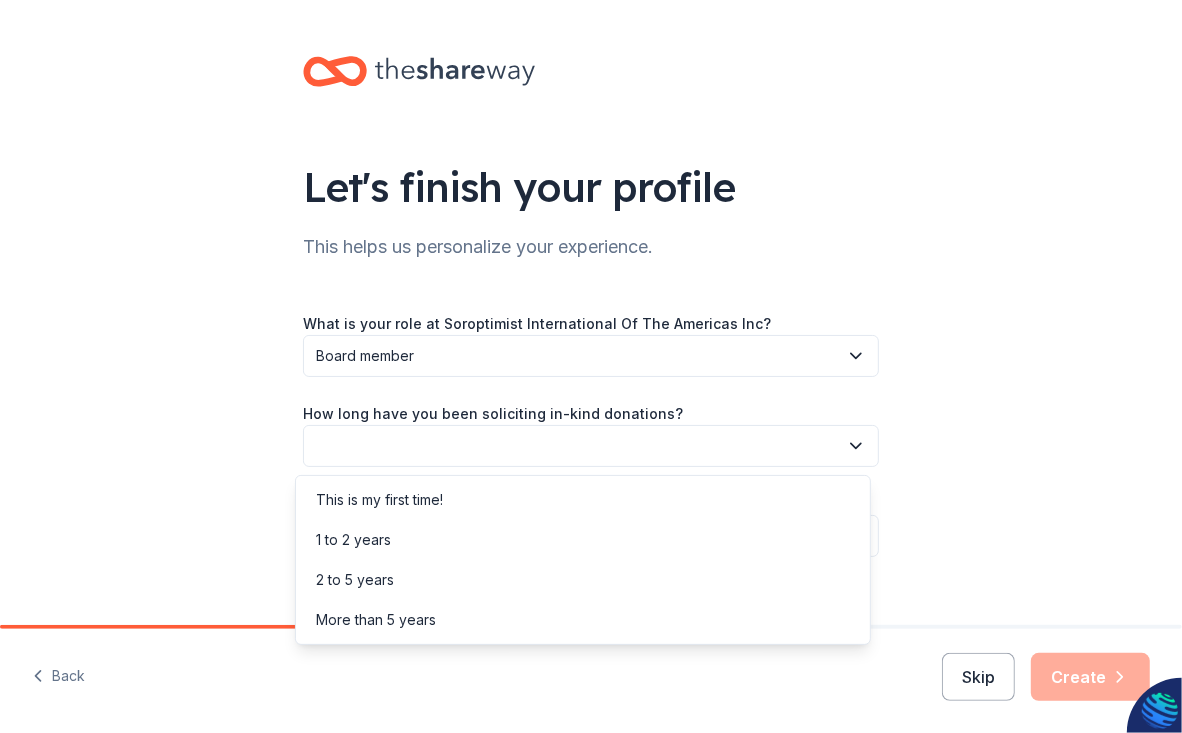 click at bounding box center (591, 446) 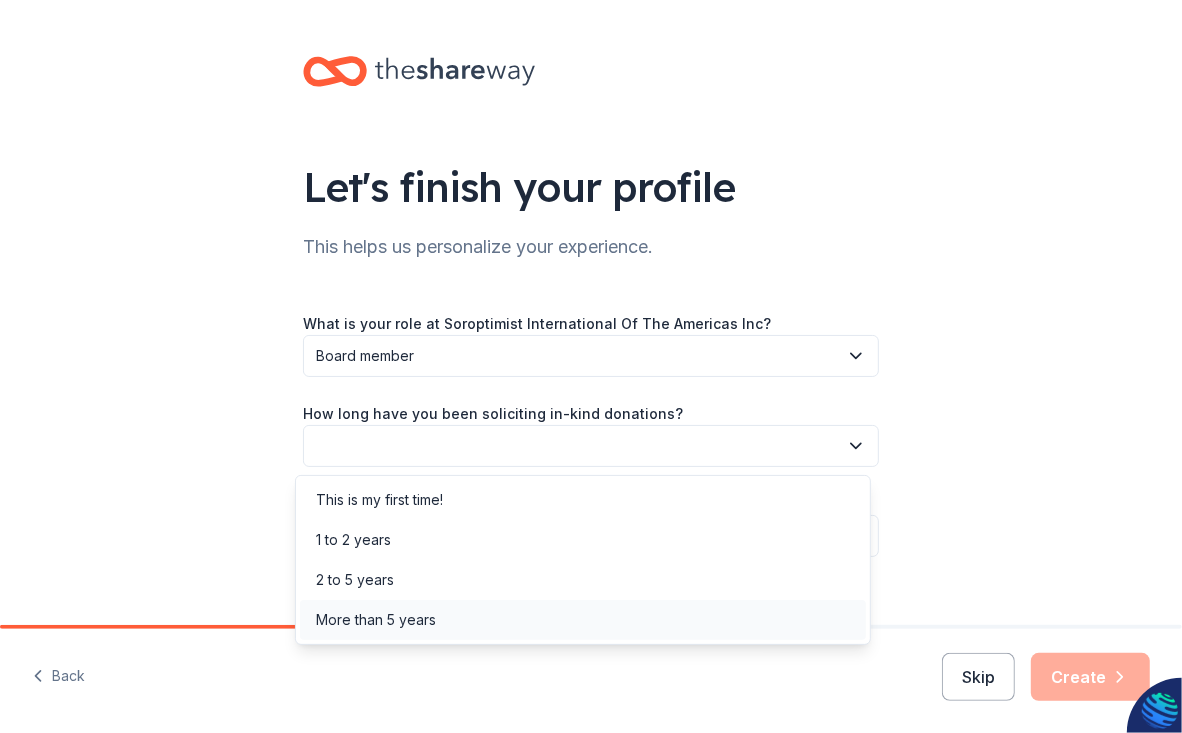 click on "More than 5 years" at bounding box center [376, 620] 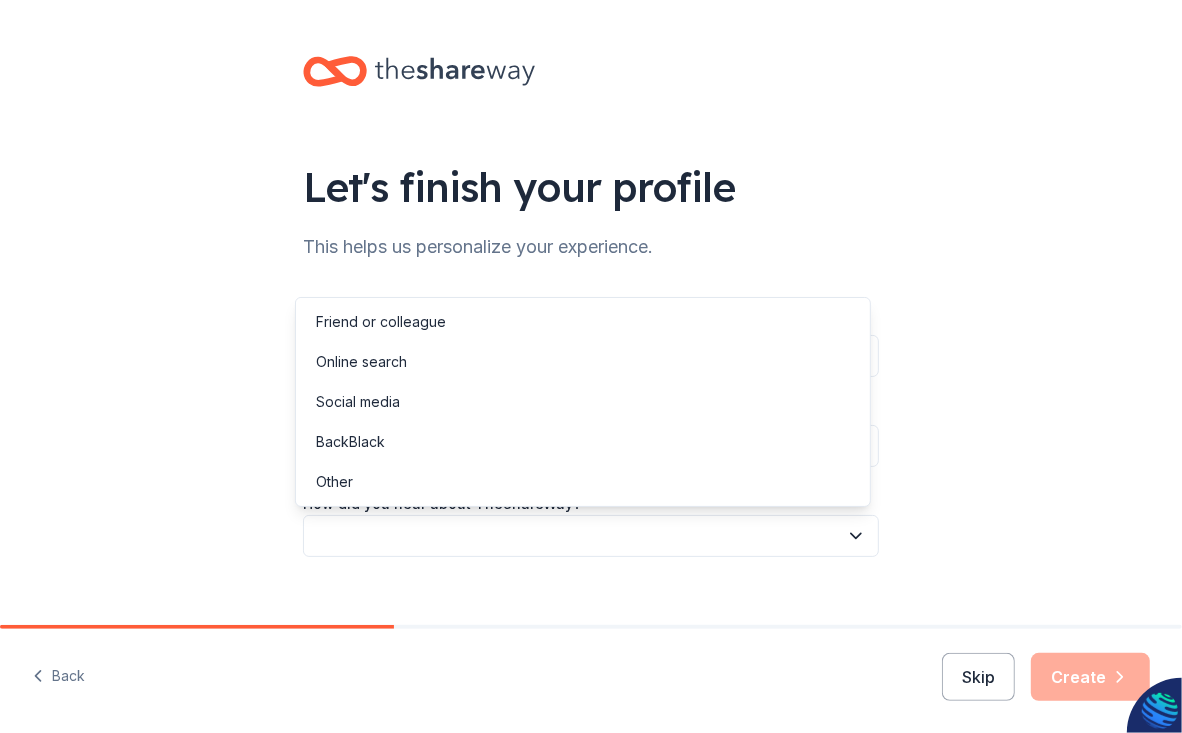 click at bounding box center [591, 536] 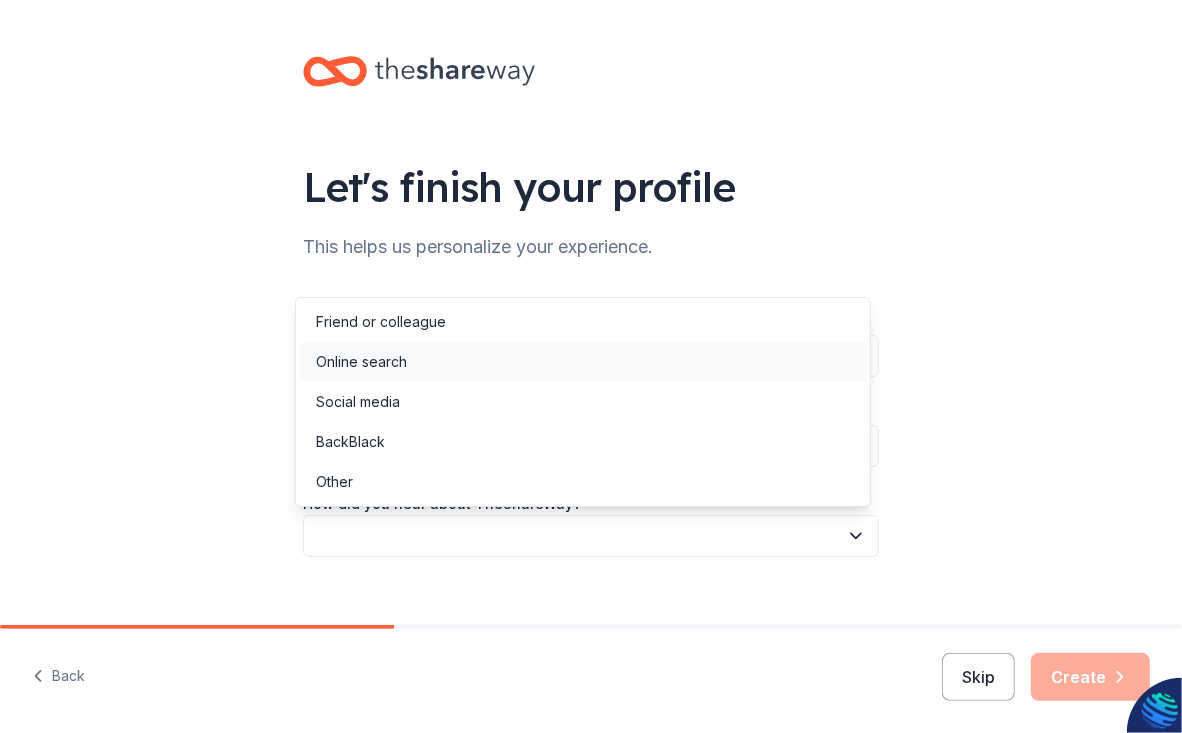 click on "Online search" at bounding box center (361, 362) 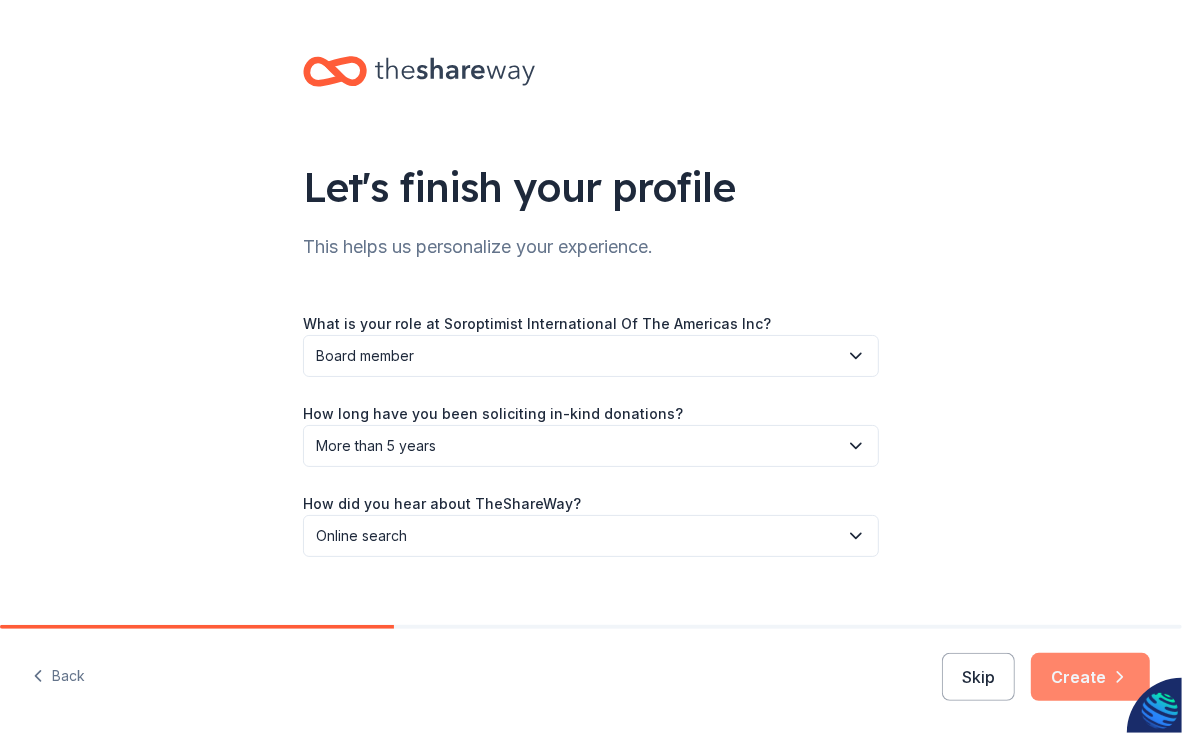 click on "Create" at bounding box center [1090, 677] 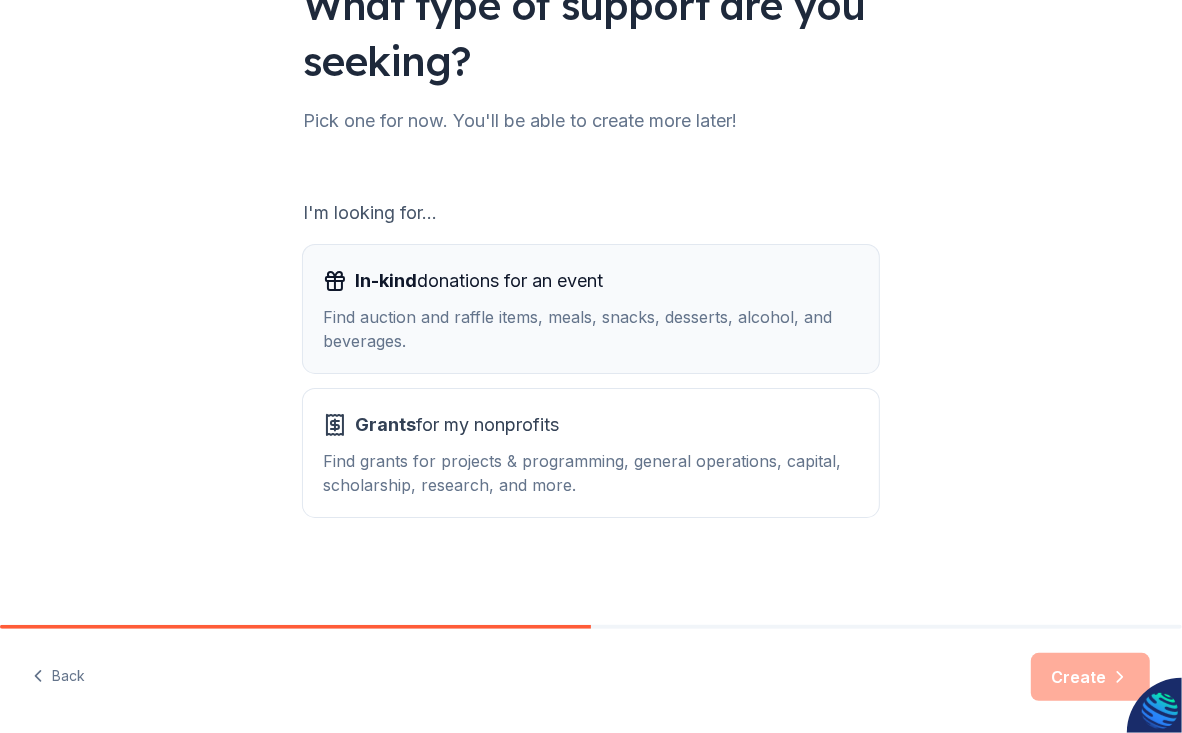 scroll, scrollTop: 82, scrollLeft: 0, axis: vertical 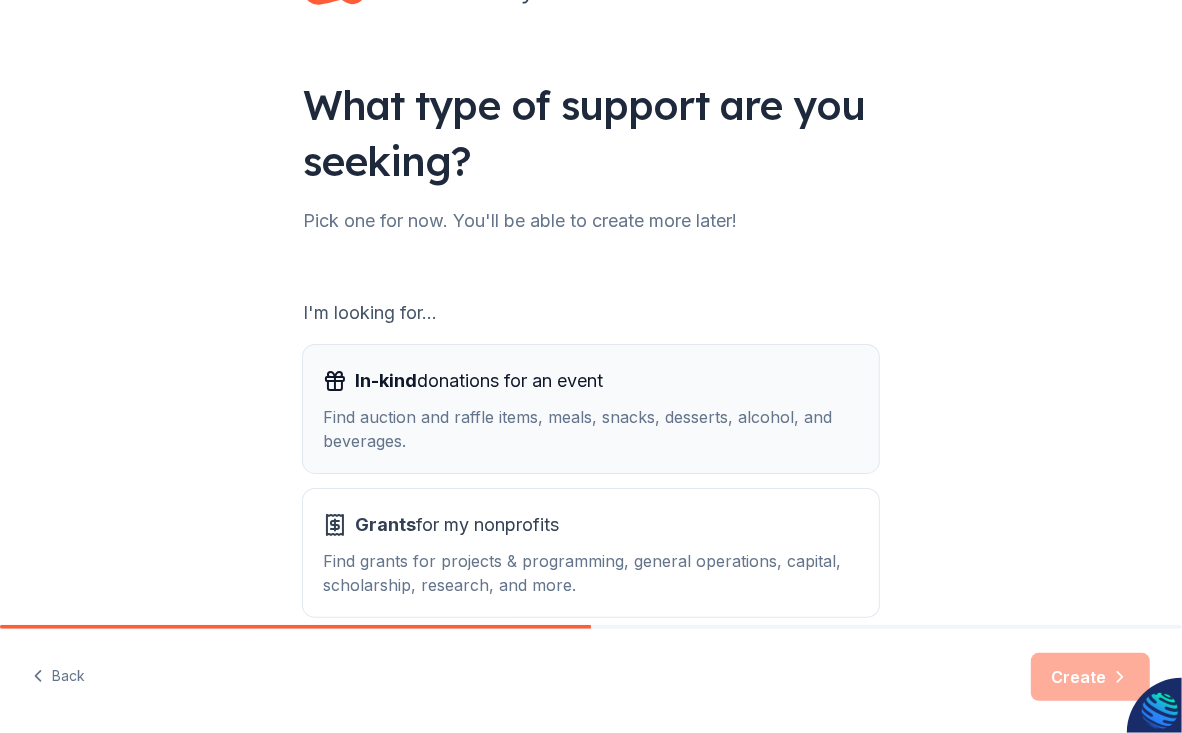 click on "Find auction and raffle items, meals, snacks, desserts, alcohol, and beverages." at bounding box center (591, 429) 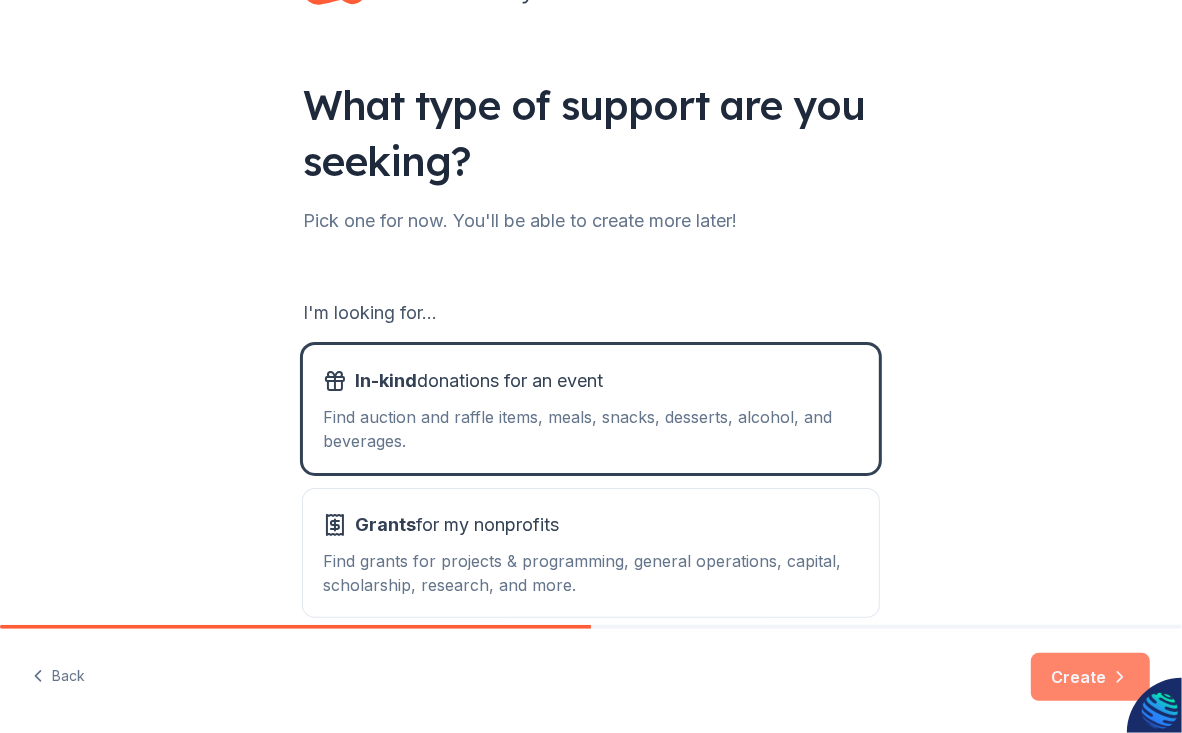 click on "Create" at bounding box center (1090, 677) 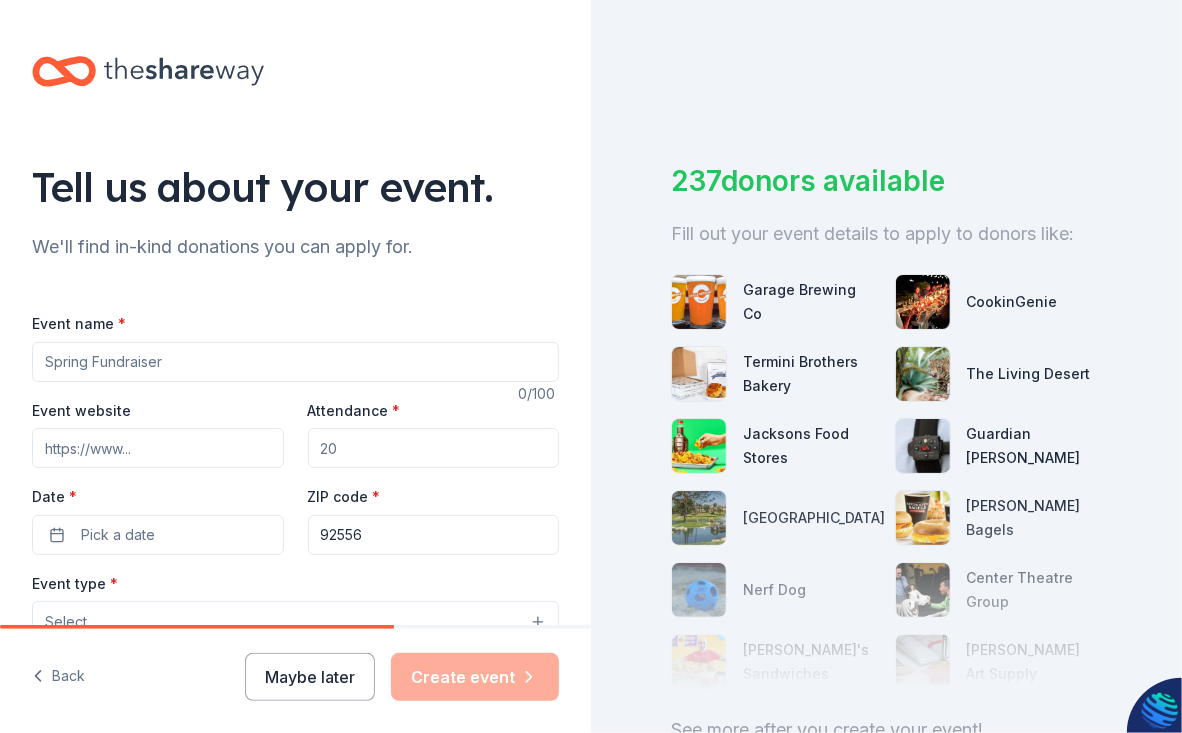 click on "Event name *" at bounding box center (295, 362) 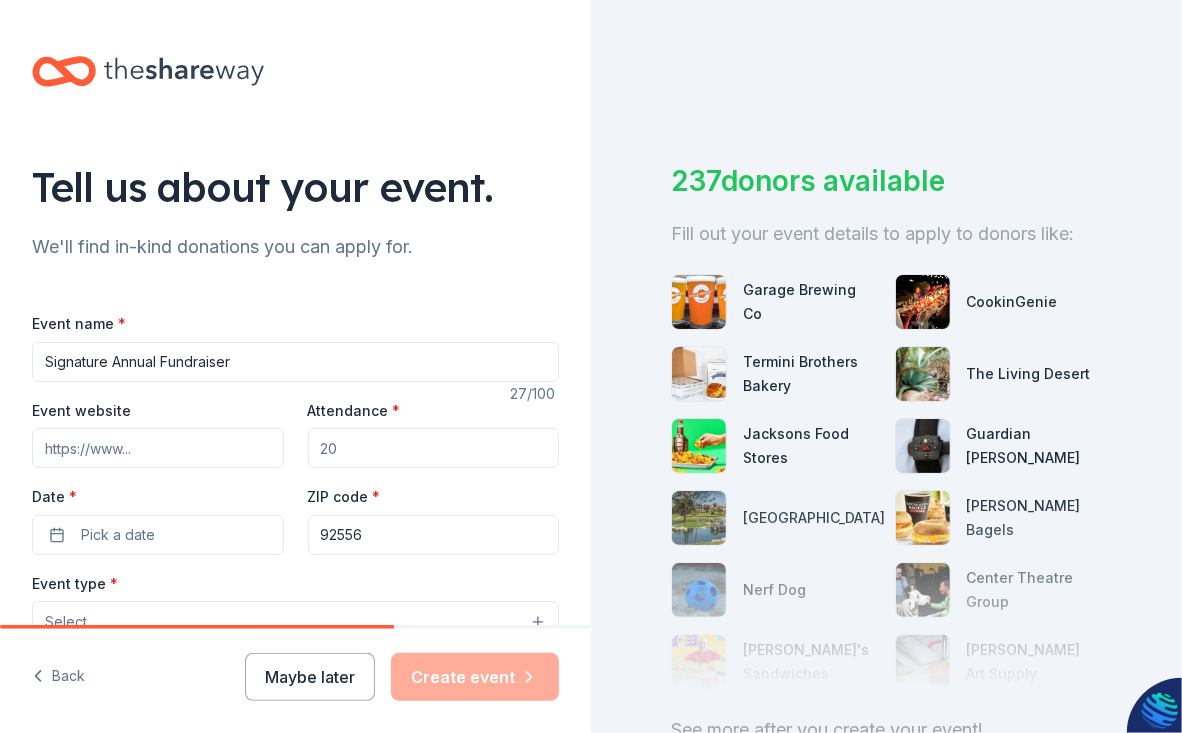 type on "Signature Annual Fundraiser" 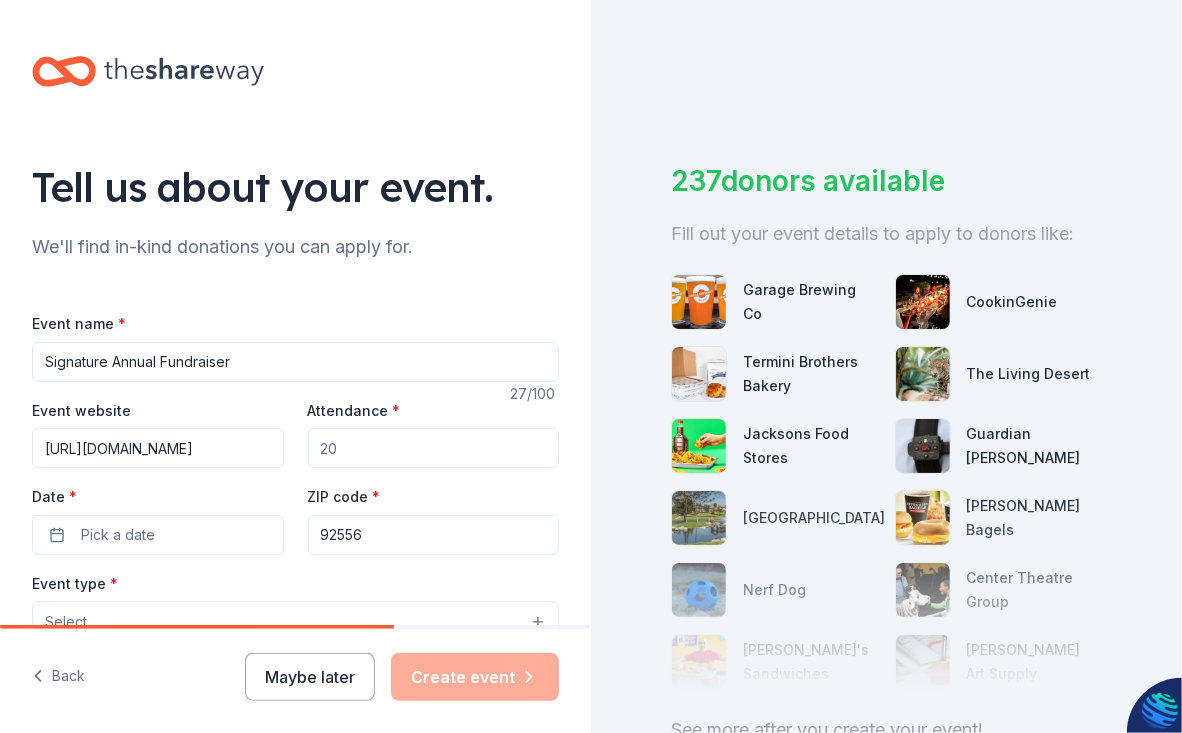 click on "Attendance *" at bounding box center [434, 448] 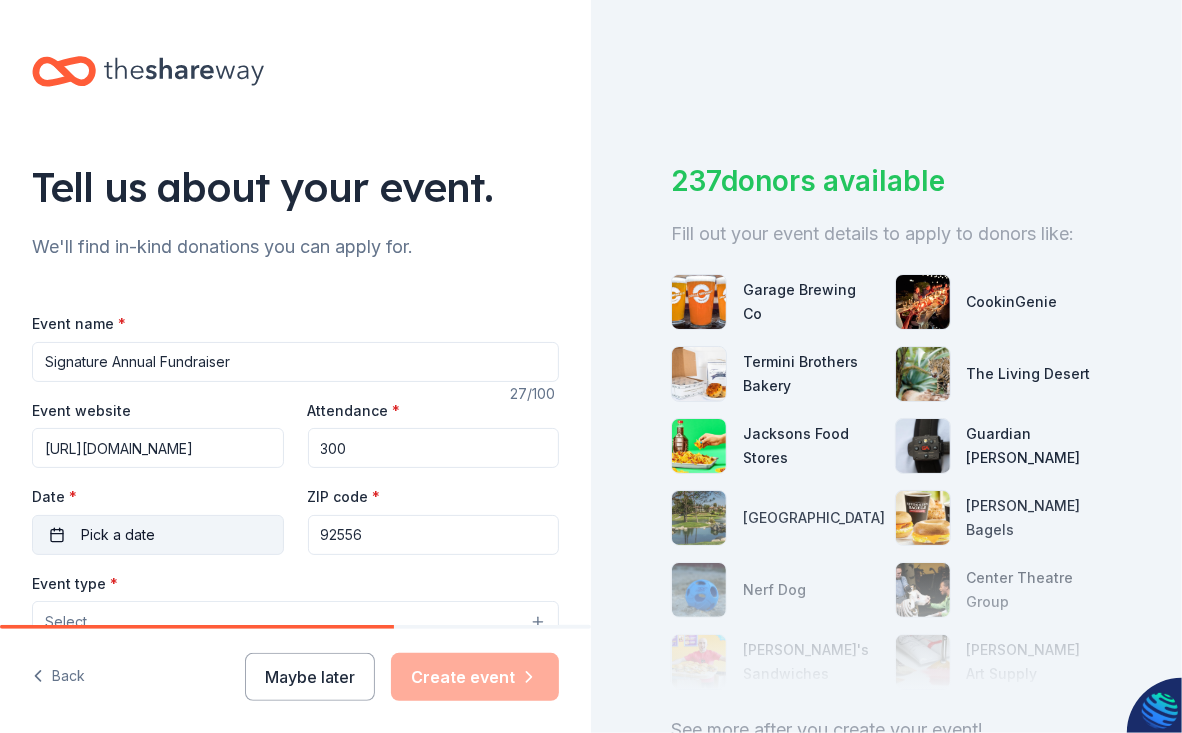 type on "300" 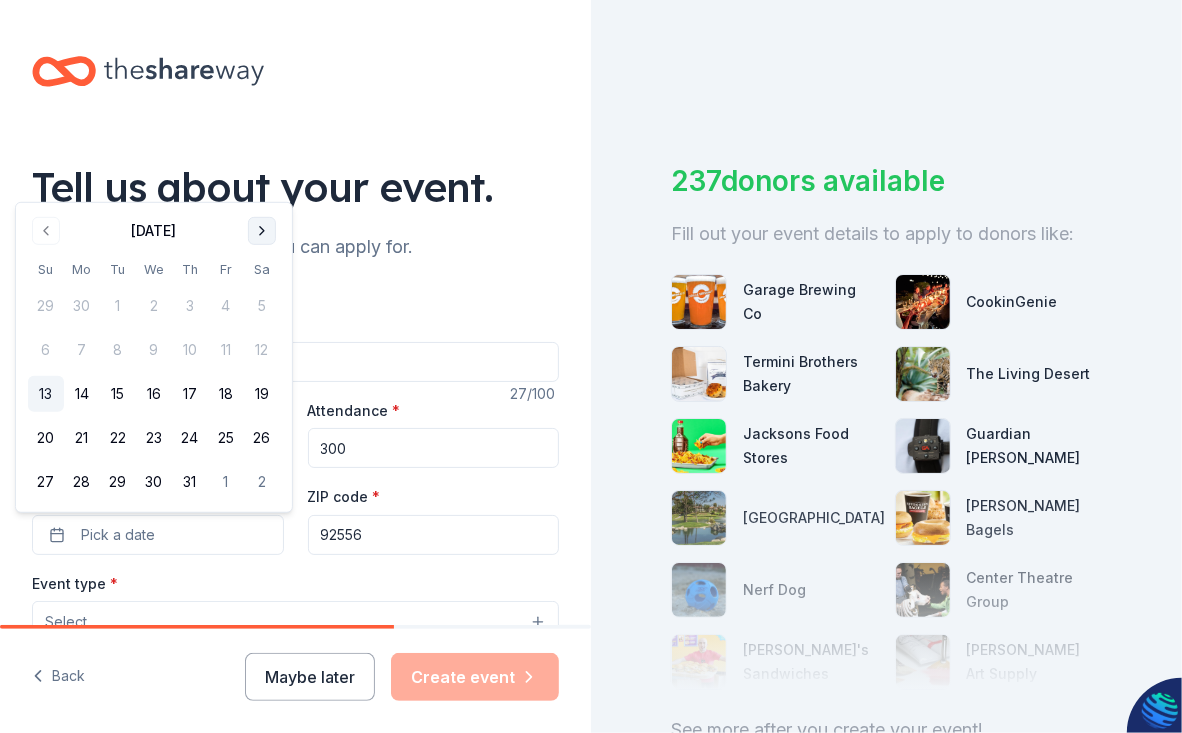 click at bounding box center [262, 231] 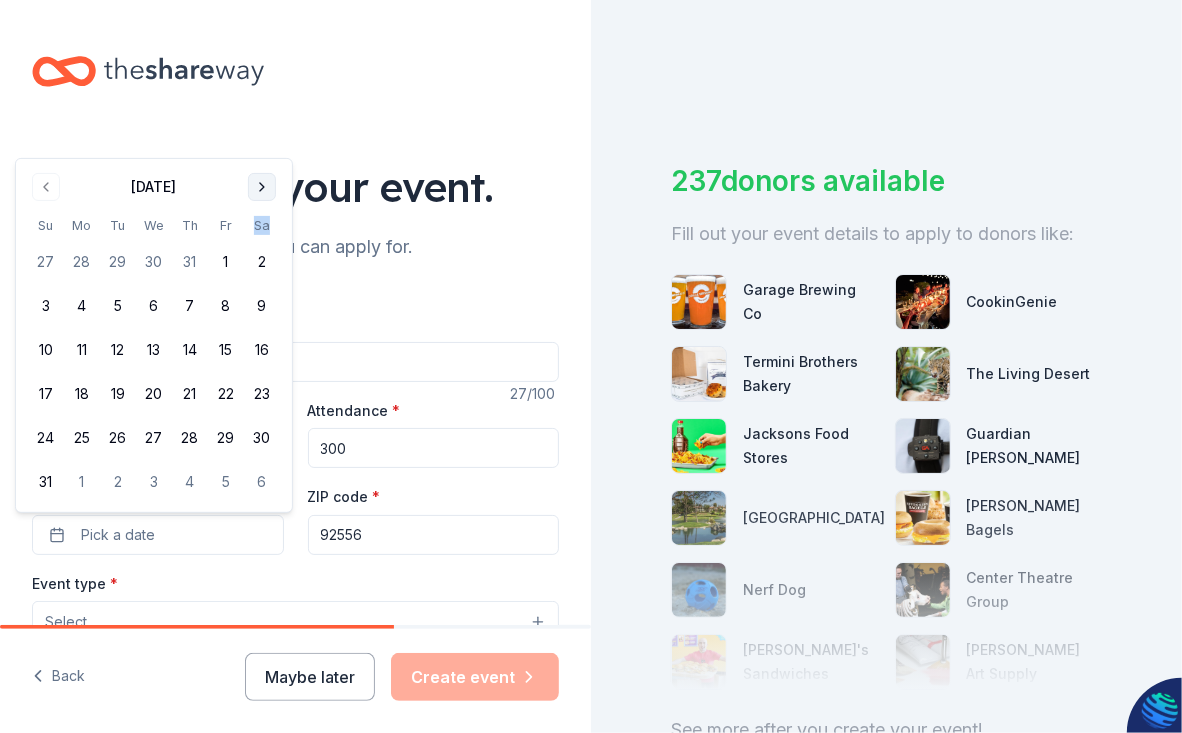 click on "Sa" at bounding box center (262, 225) 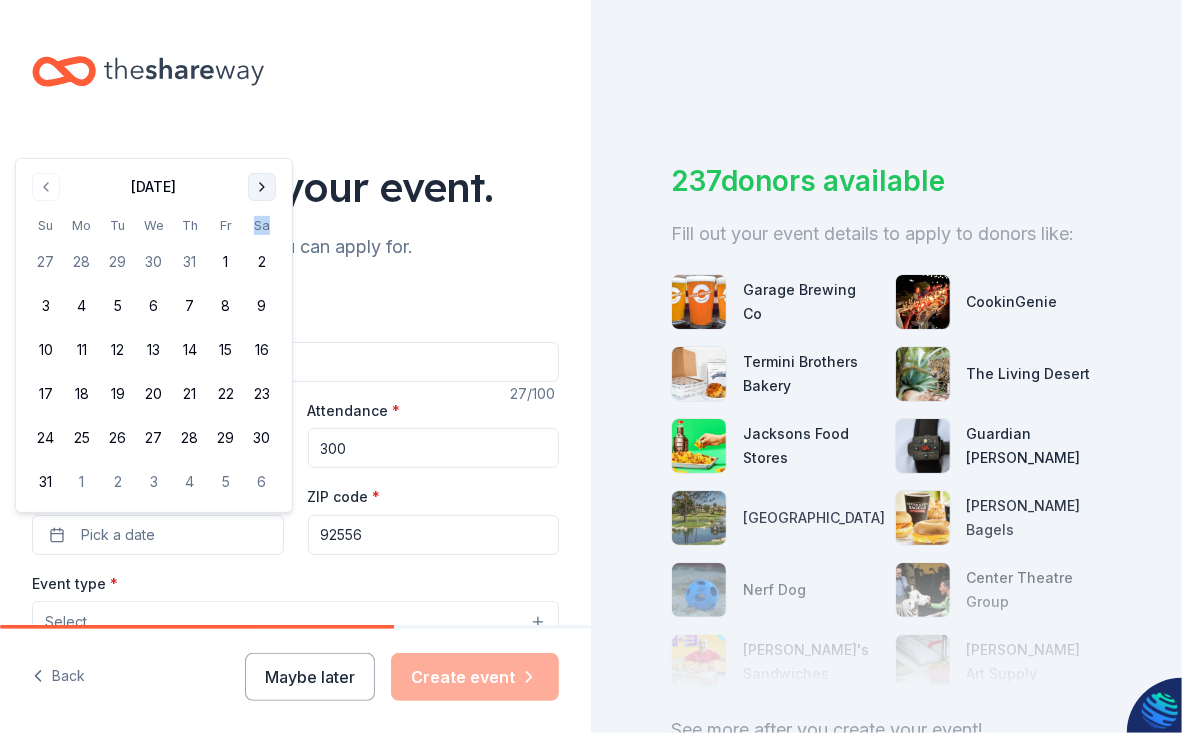 drag, startPoint x: 261, startPoint y: 228, endPoint x: 262, endPoint y: 185, distance: 43.011627 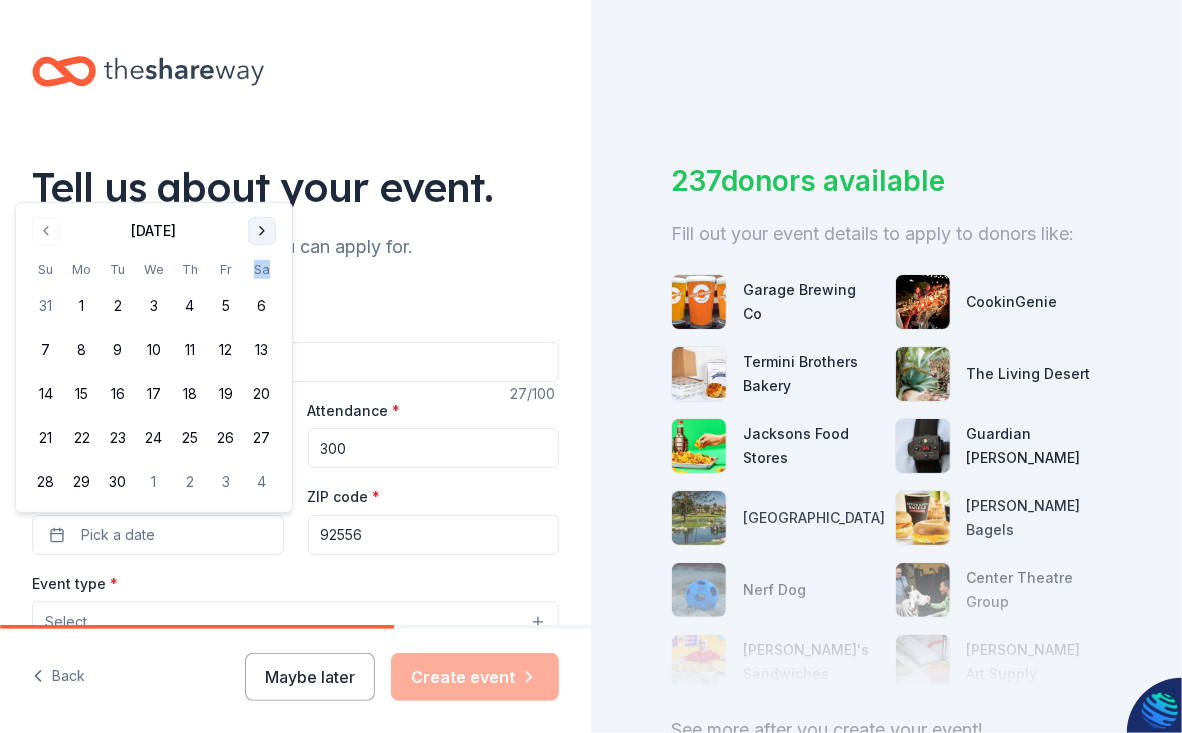 click on "Tell us about your event." at bounding box center [295, 187] 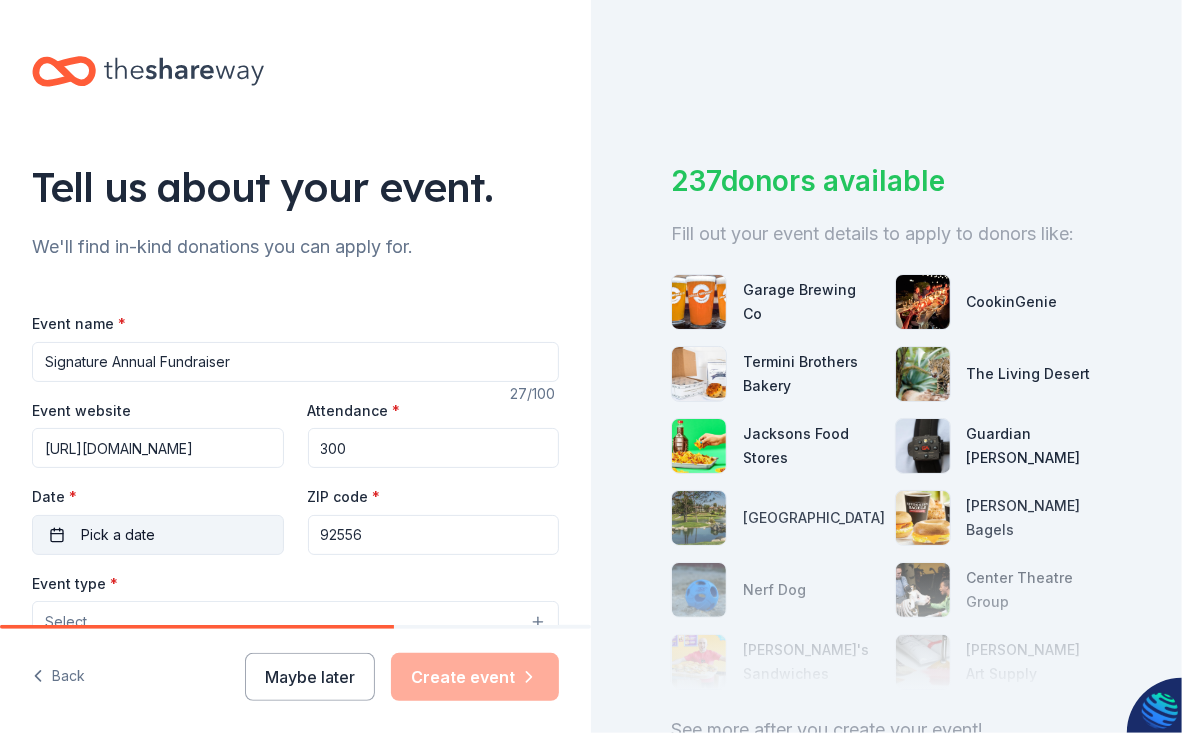 click on "Pick a date" at bounding box center [158, 535] 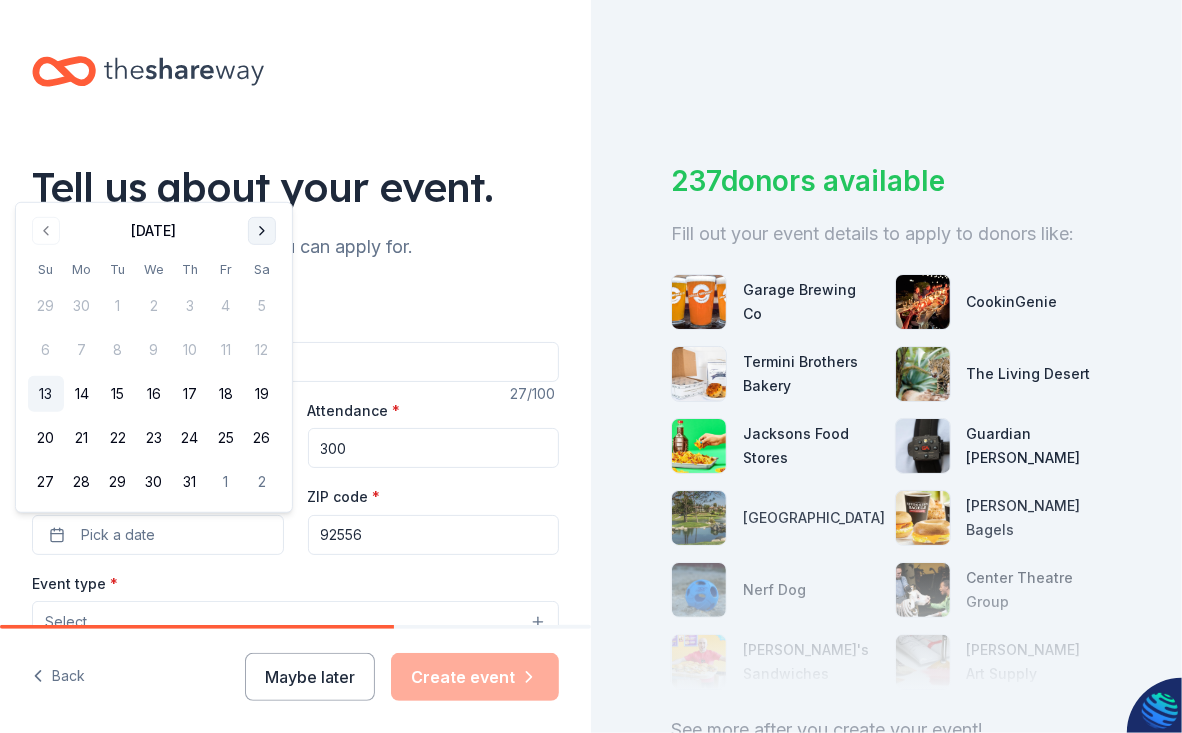 click at bounding box center [262, 231] 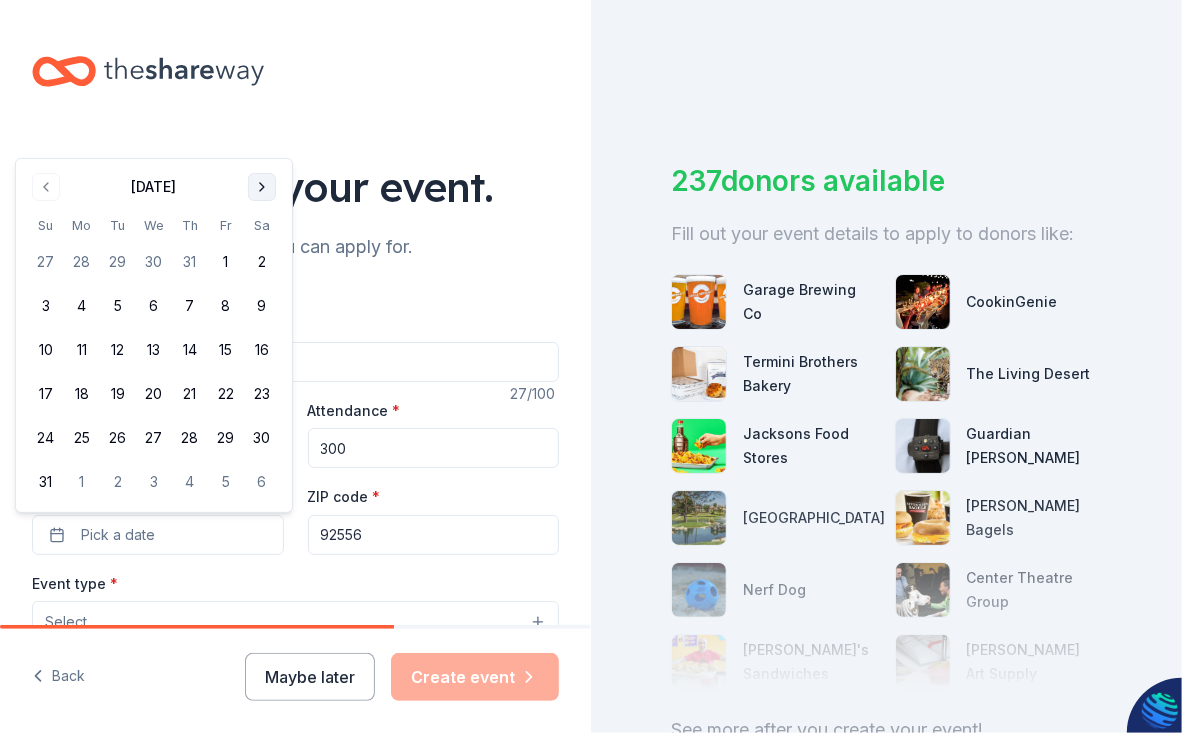 click at bounding box center [262, 187] 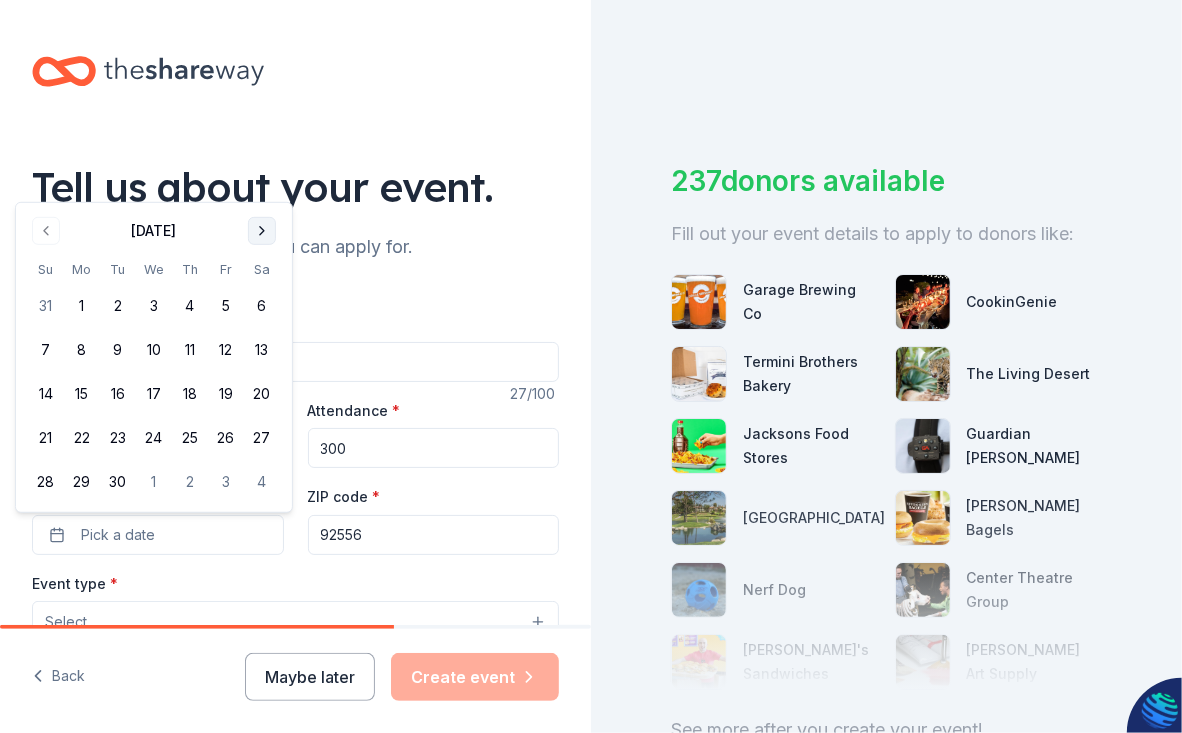 click at bounding box center (262, 231) 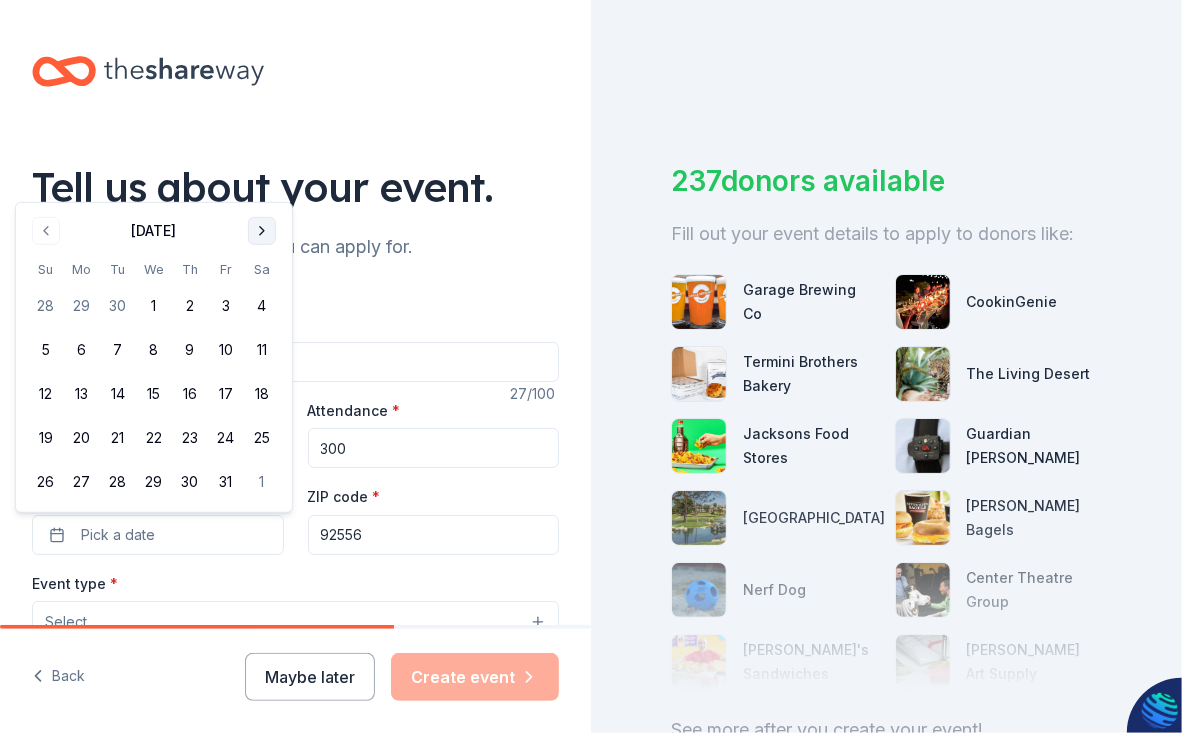 click at bounding box center (262, 231) 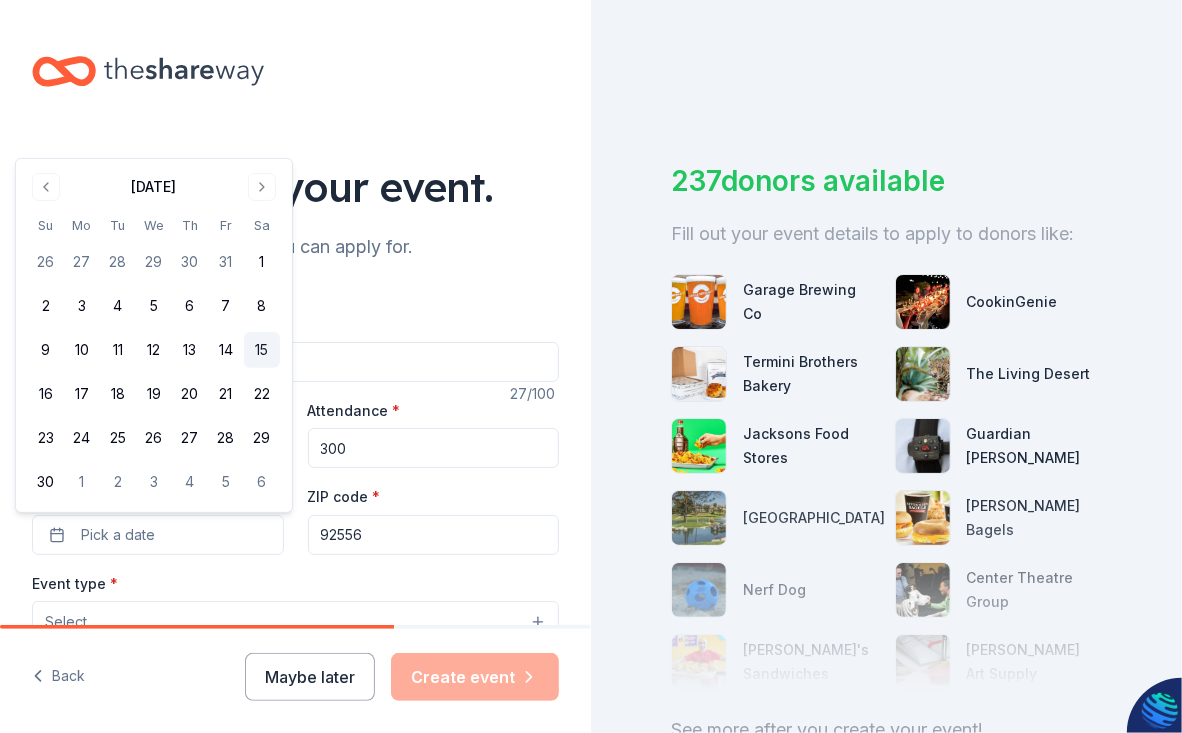 click on "15" at bounding box center [262, 350] 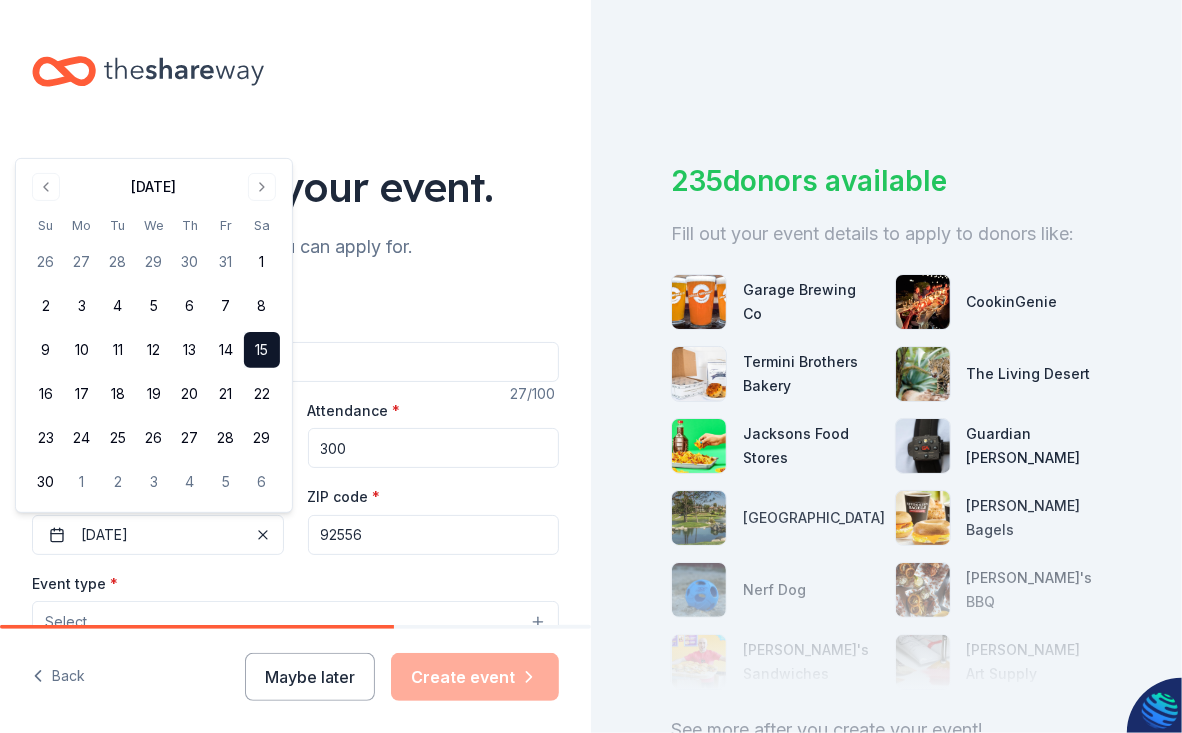 click on "Event name * Signature Annual Fundraiser 27 /100 Event website https://simorenovalley.org Attendance * 300 Date * 11/15/2025 ZIP code * 92556 Event type * Select Demographic Select We use this information to help brands find events with their target demographic to sponsor their products. Mailing address Apt/unit Description What are you looking for? * Auction & raffle Meals Snacks Desserts Alcohol Beverages Send me reminders Email me reminders of donor application deadlines Recurring event" at bounding box center [295, 757] 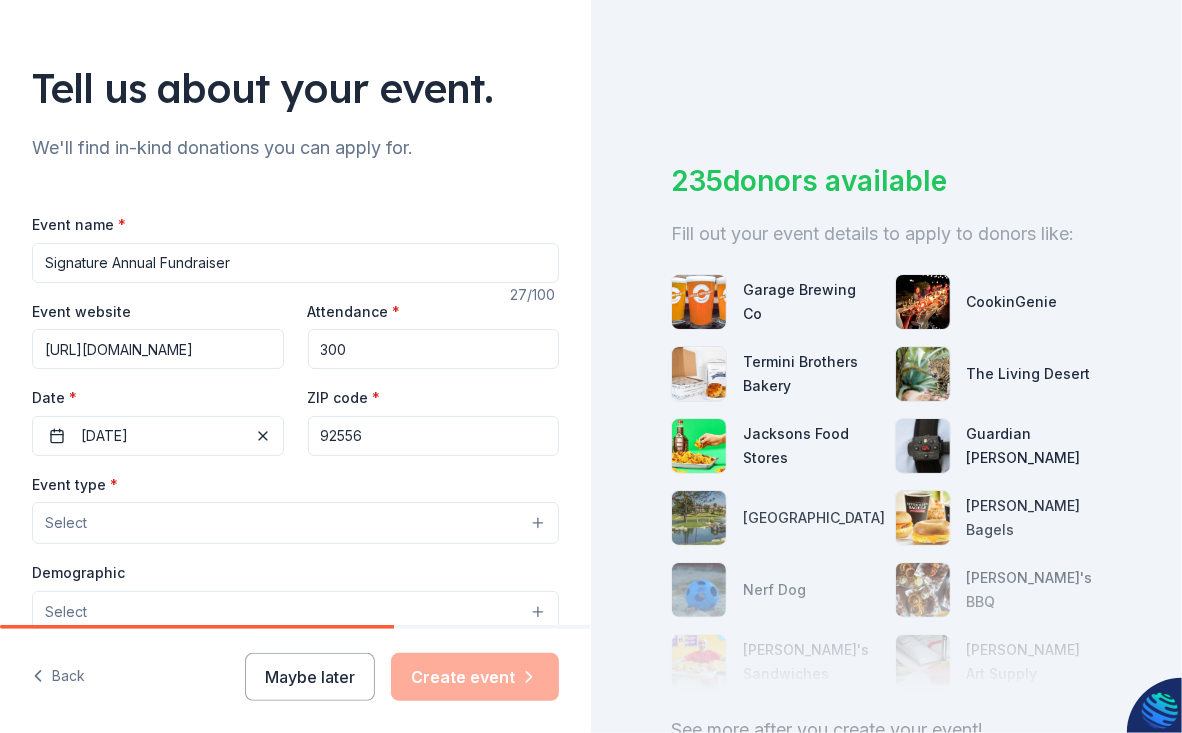 scroll, scrollTop: 199, scrollLeft: 0, axis: vertical 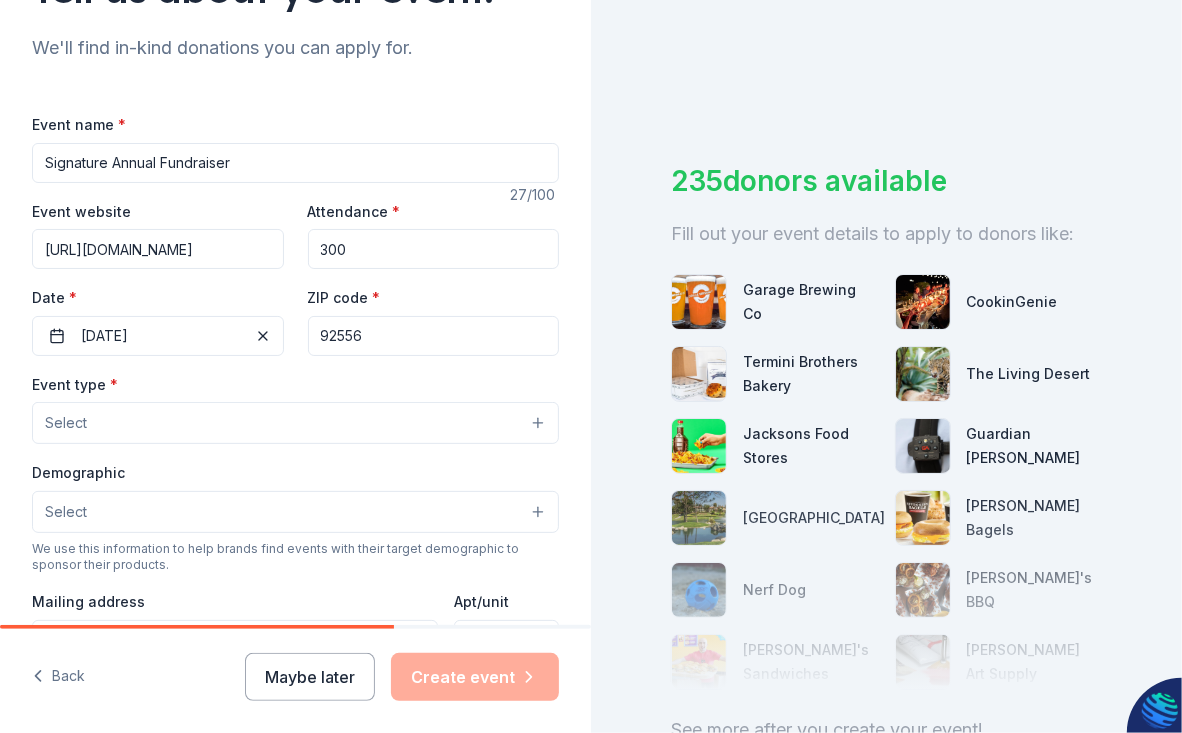 click on "Select" at bounding box center (295, 423) 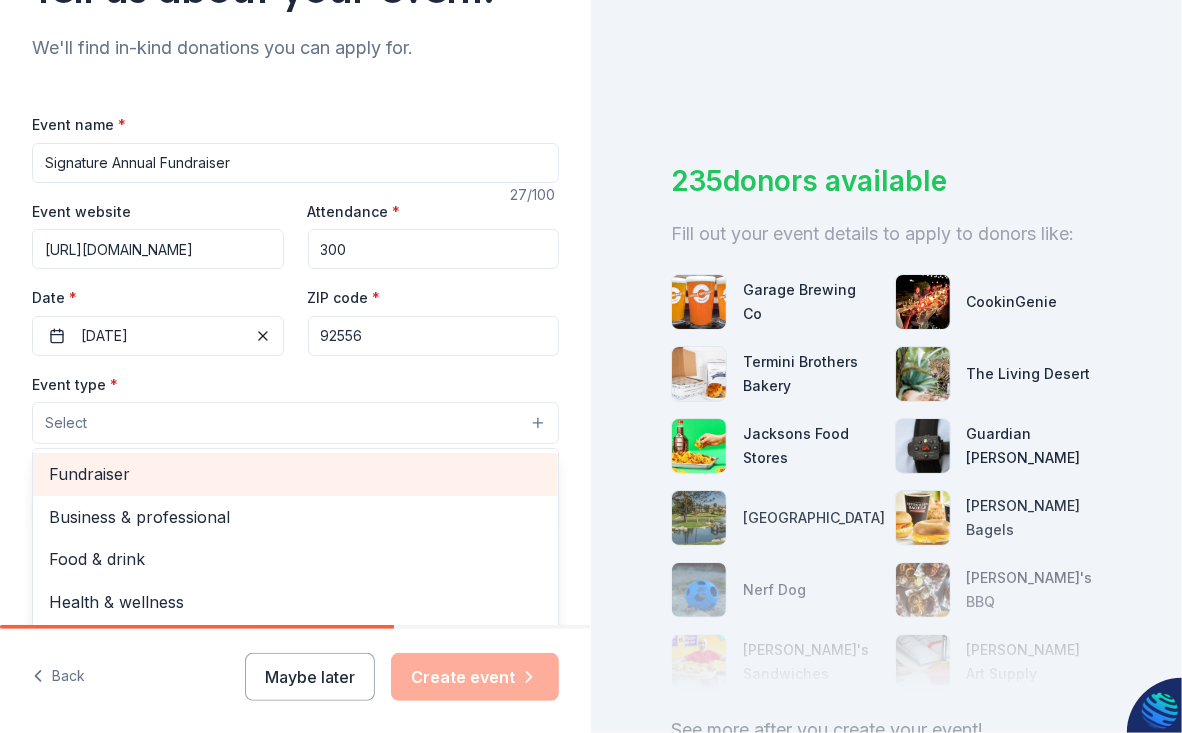 click on "Fundraiser" at bounding box center [295, 474] 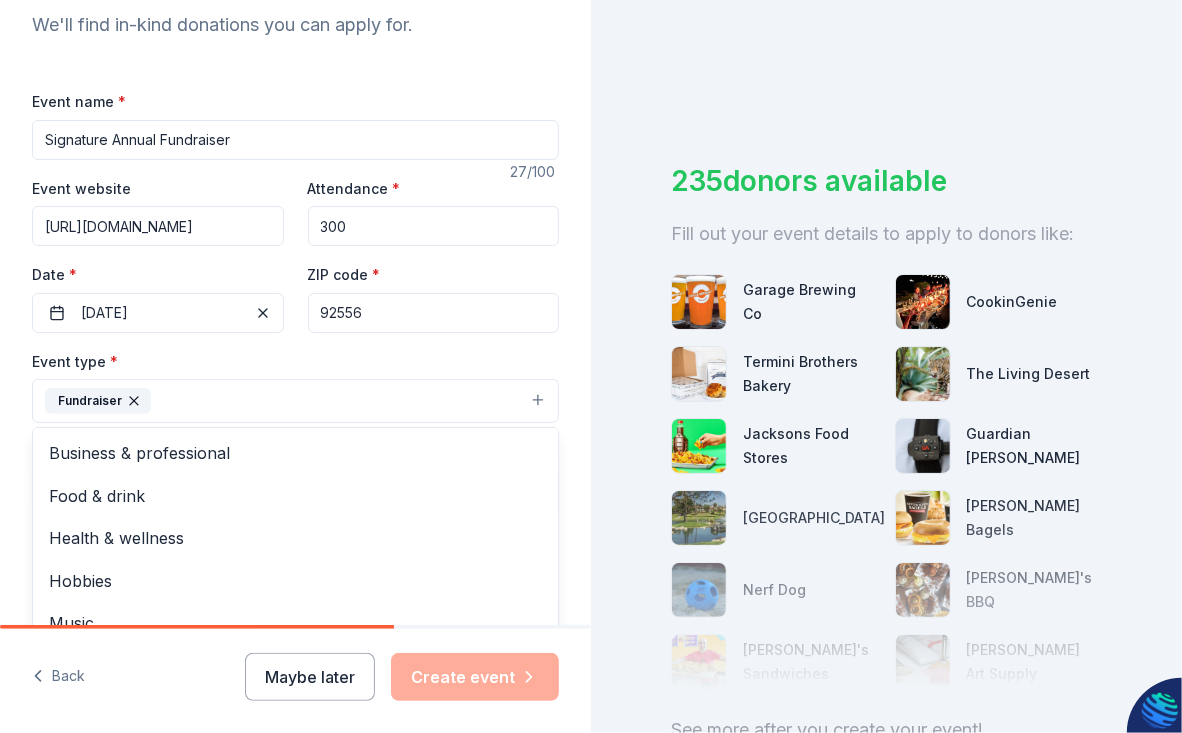 scroll, scrollTop: 99, scrollLeft: 0, axis: vertical 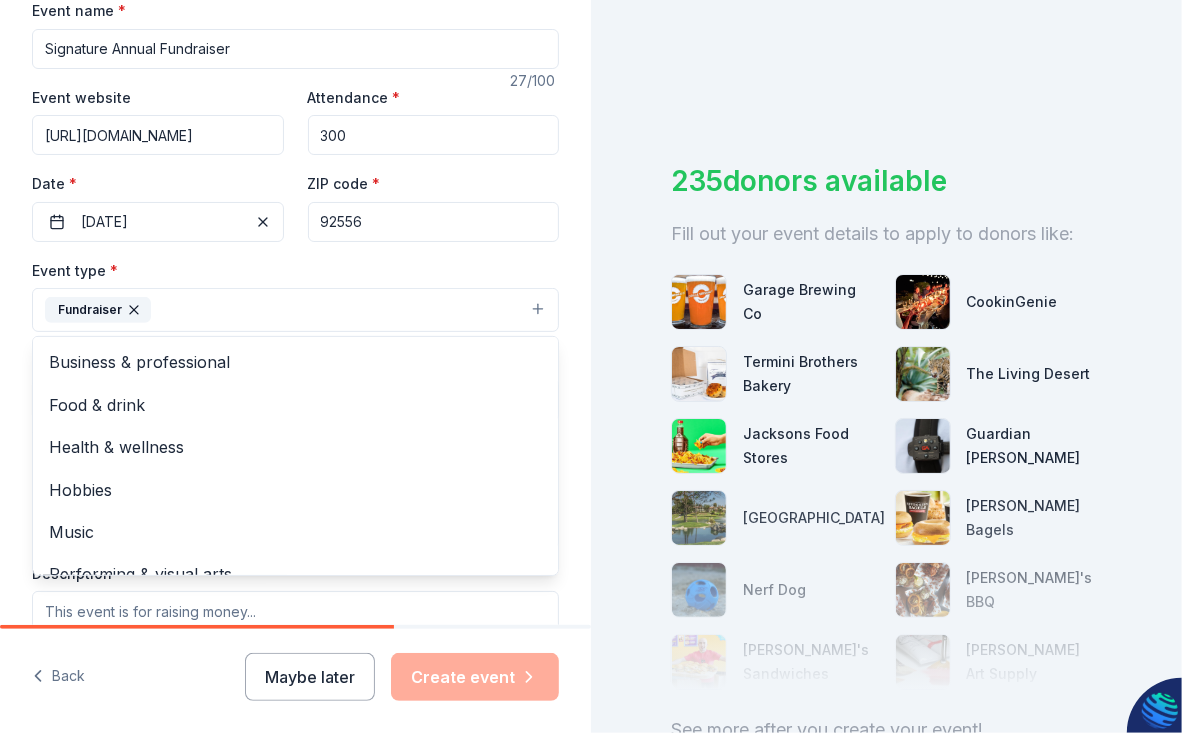 click on "Tell us about your event. We'll find in-kind donations you can apply for. Event name * Signature Annual Fundraiser 27 /100 Event website https://simorenovalley.org Attendance * 300 Date * 11/15/2025 ZIP code * 92556 Event type * Fundraiser Business & professional Food & drink Health & wellness Hobbies Music Performing & visual arts Demographic Select We use this information to help brands find events with their target demographic to sponsor their products. Mailing address Apt/unit Description What are you looking for? * Auction & raffle Meals Snacks Desserts Alcohol Beverages Send me reminders Email me reminders of donor application deadlines Recurring event" at bounding box center [295, 353] 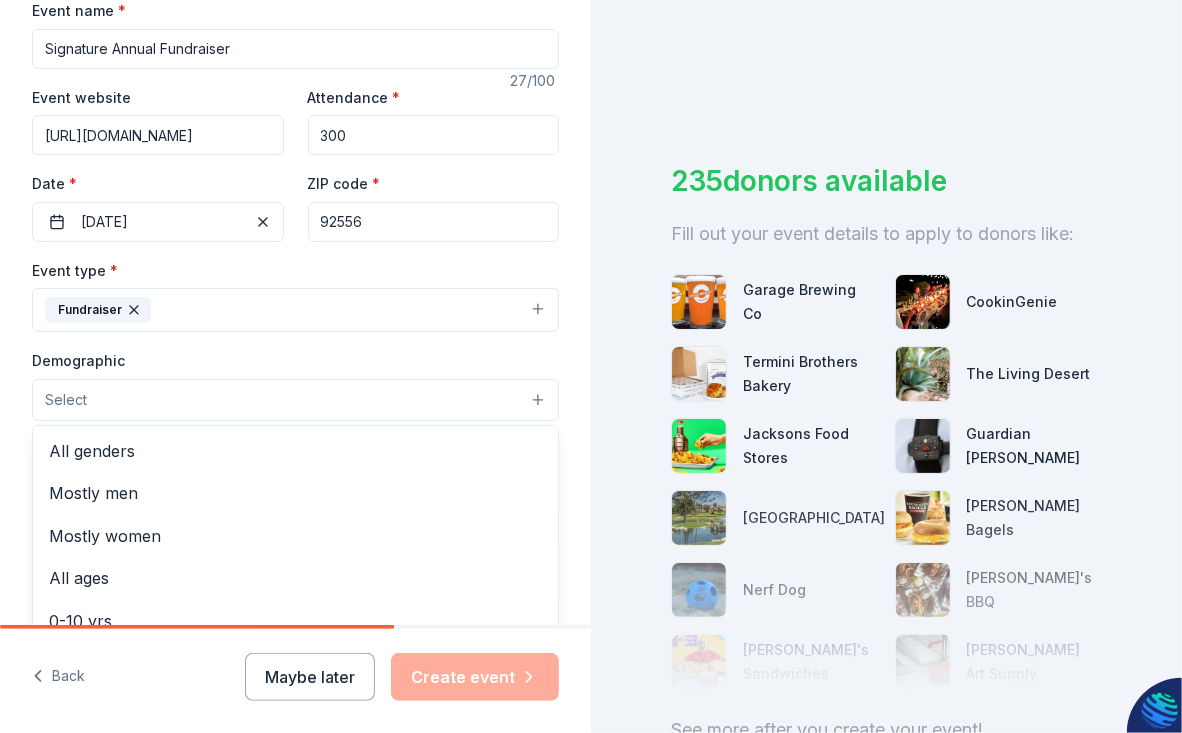 click on "Select" at bounding box center (295, 400) 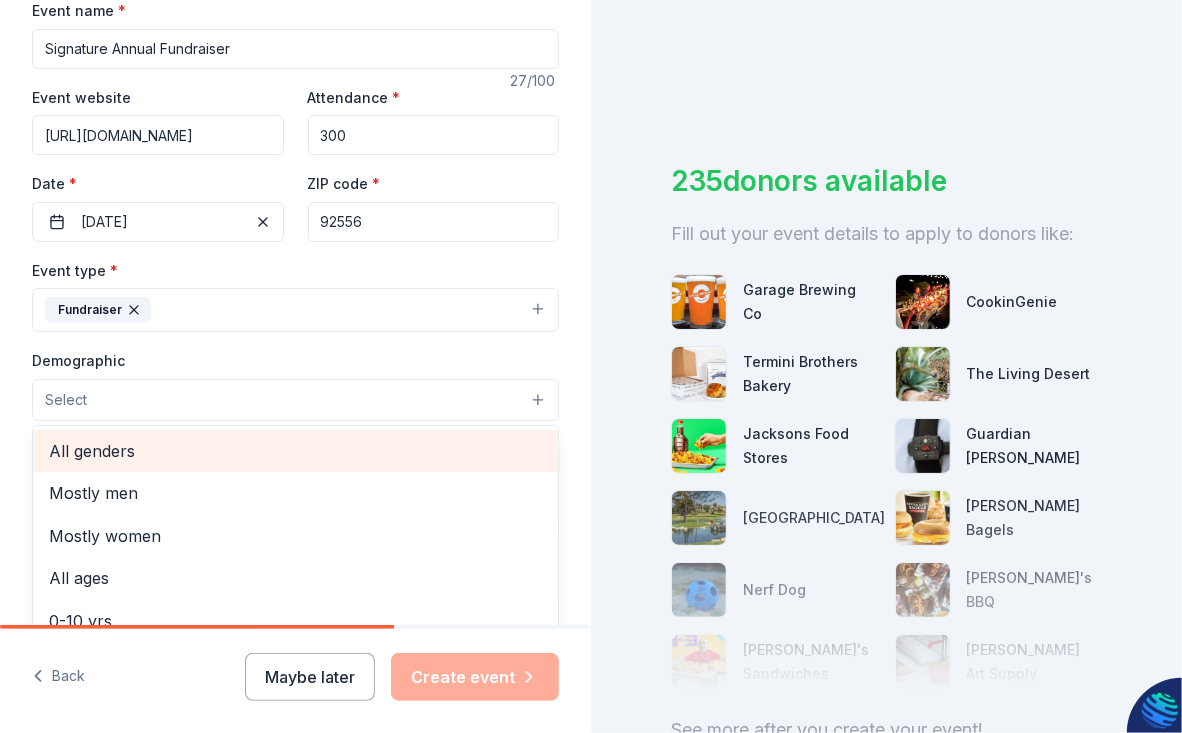 click on "All genders" at bounding box center (295, 451) 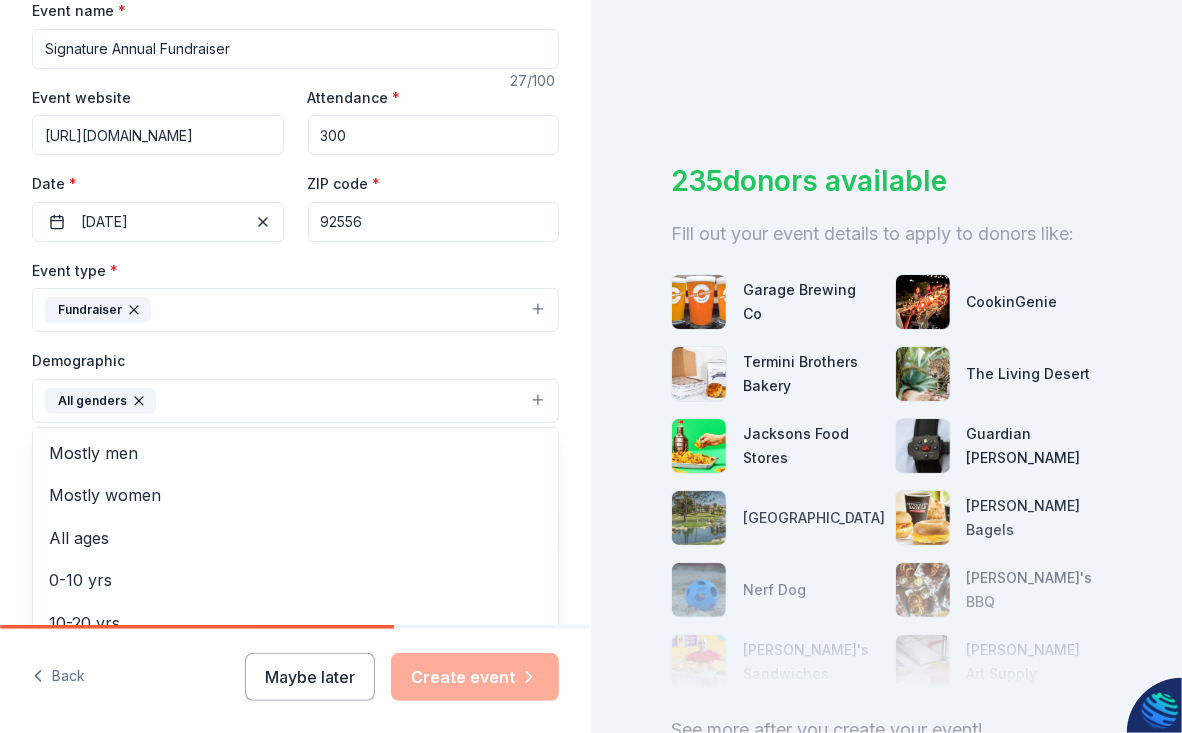 click on "Tell us about your event. We'll find in-kind donations you can apply for. Event name * Signature Annual Fundraiser 27 /100 Event website https://simorenovalley.org Attendance * 300 Date * 11/15/2025 ZIP code * 92556 Event type * Fundraiser Demographic All genders Mostly men Mostly women All ages 0-10 yrs 10-20 yrs 20-30 yrs 30-40 yrs 40-50 yrs 50-60 yrs 60-70 yrs 70-80 yrs 80+ yrs We use this information to help brands find events with their target demographic to sponsor their products. Mailing address Apt/unit Description What are you looking for? * Auction & raffle Meals Snacks Desserts Alcohol Beverages Send me reminders Email me reminders of donor application deadlines Recurring event" at bounding box center [295, 354] 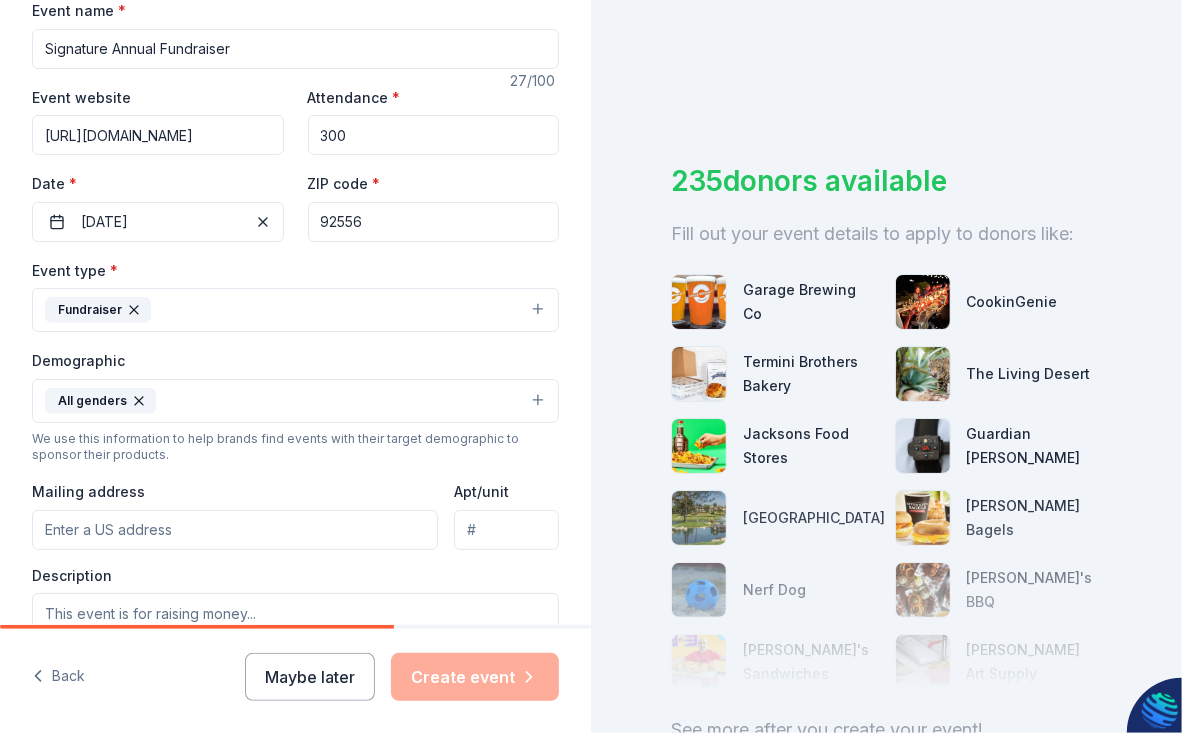 click on "Mailing address" at bounding box center (235, 530) 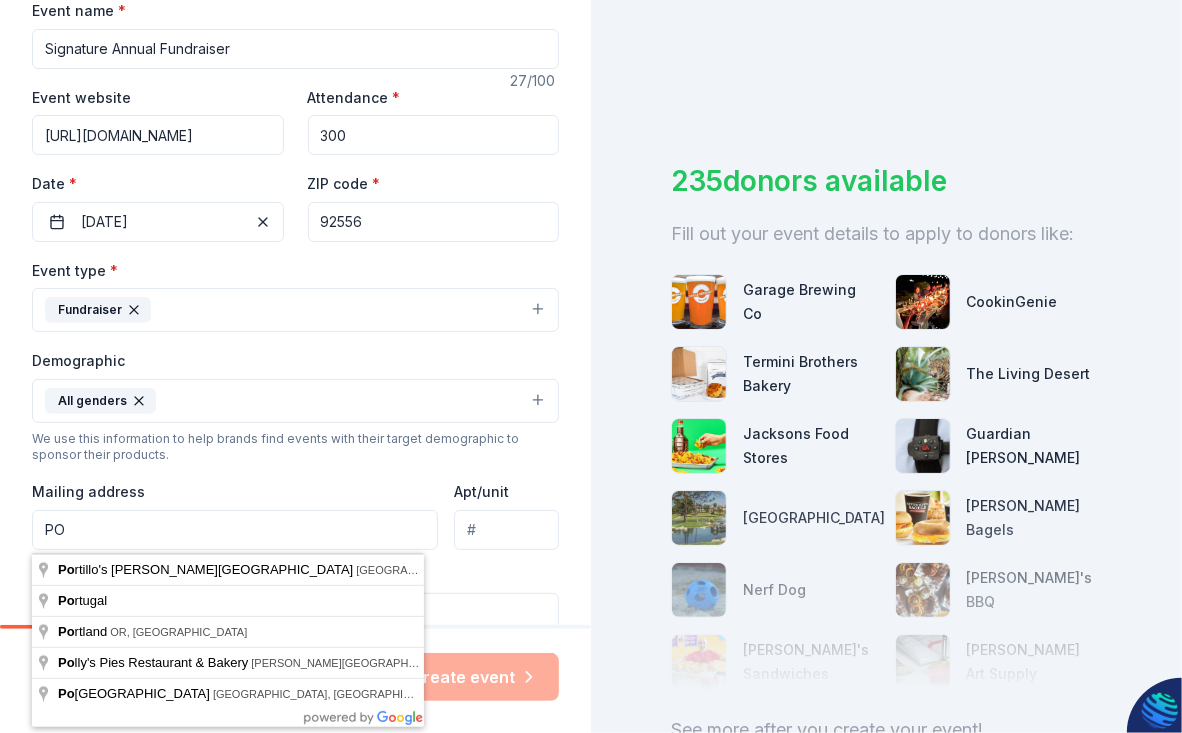 type on "PO Box 906 Moreno Valley, CA 92556" 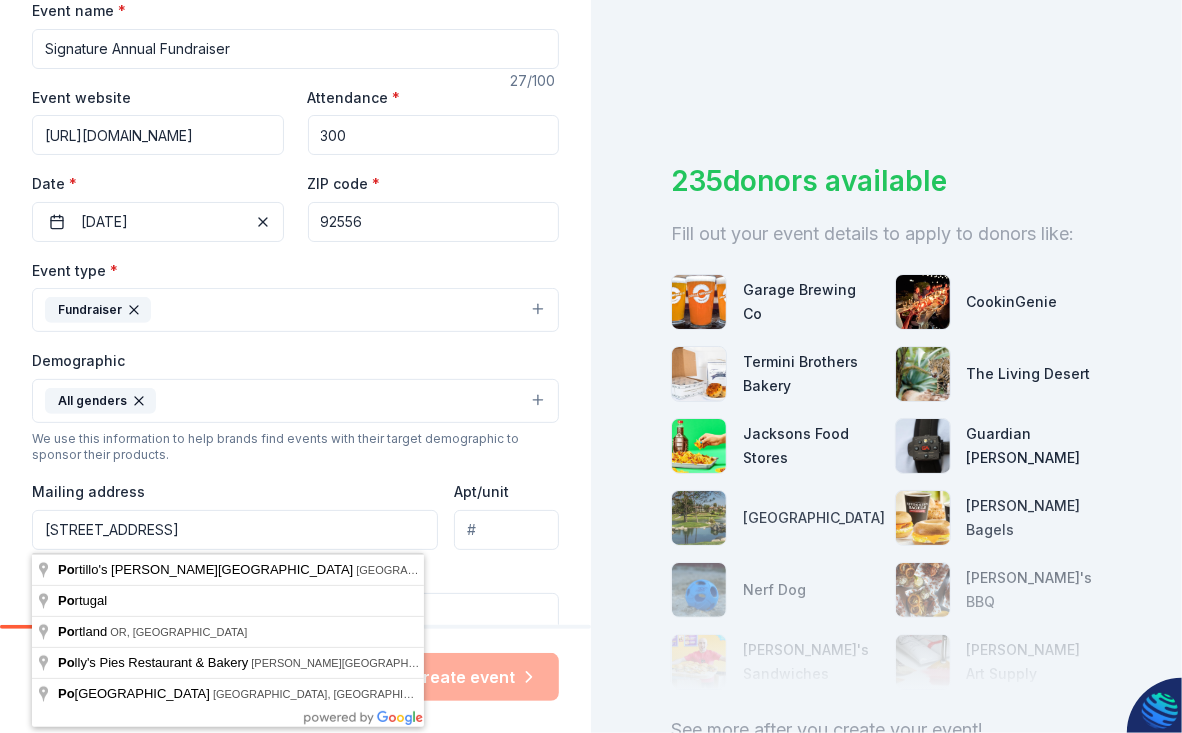 click on "Tell us about your event. We'll find in-kind donations you can apply for. Event name * Signature Annual Fundraiser 27 /100 Event website https://simorenovalley.org Attendance * 300 Date * 11/15/2025 ZIP code * 92556 Event type * Fundraiser Demographic All genders We use this information to help brands find events with their target demographic to sponsor their products. Mailing address PO Box 906 Moreno Valley, CA 92556 Apt/unit Description What are you looking for? * Auction & raffle Meals Snacks Desserts Alcohol Beverages Send me reminders Email me reminders of donor application deadlines Recurring event" at bounding box center [295, 354] 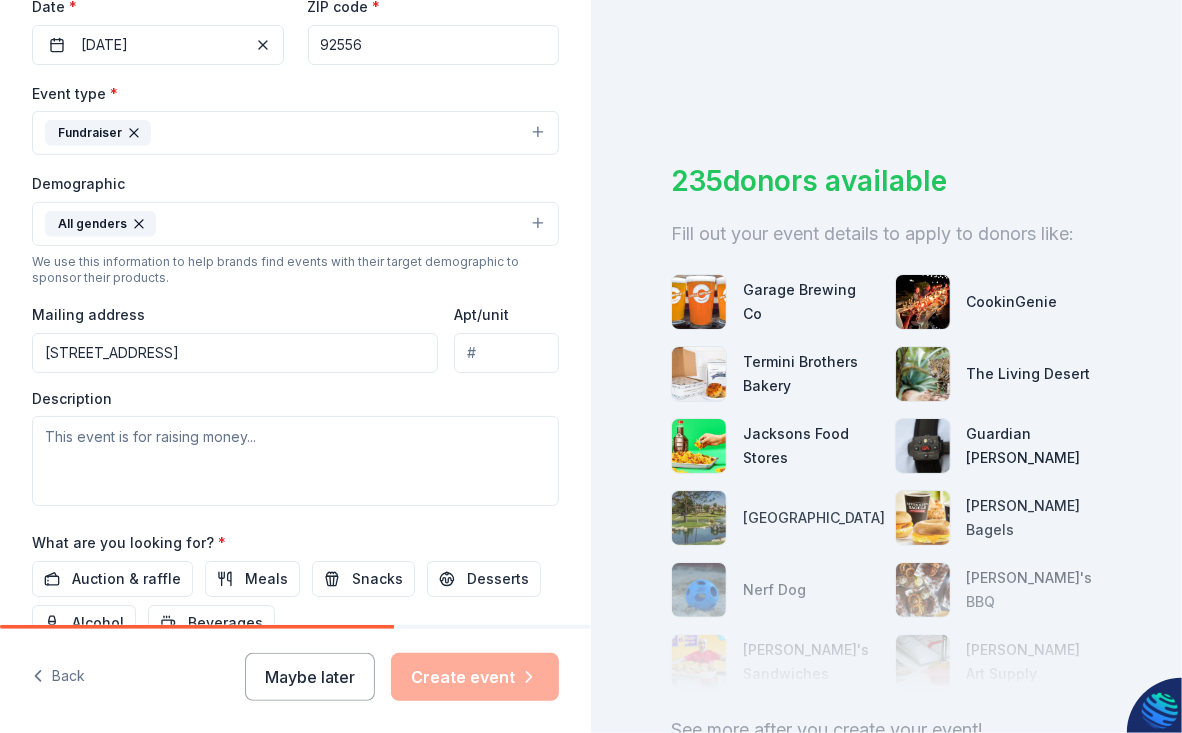 scroll, scrollTop: 513, scrollLeft: 0, axis: vertical 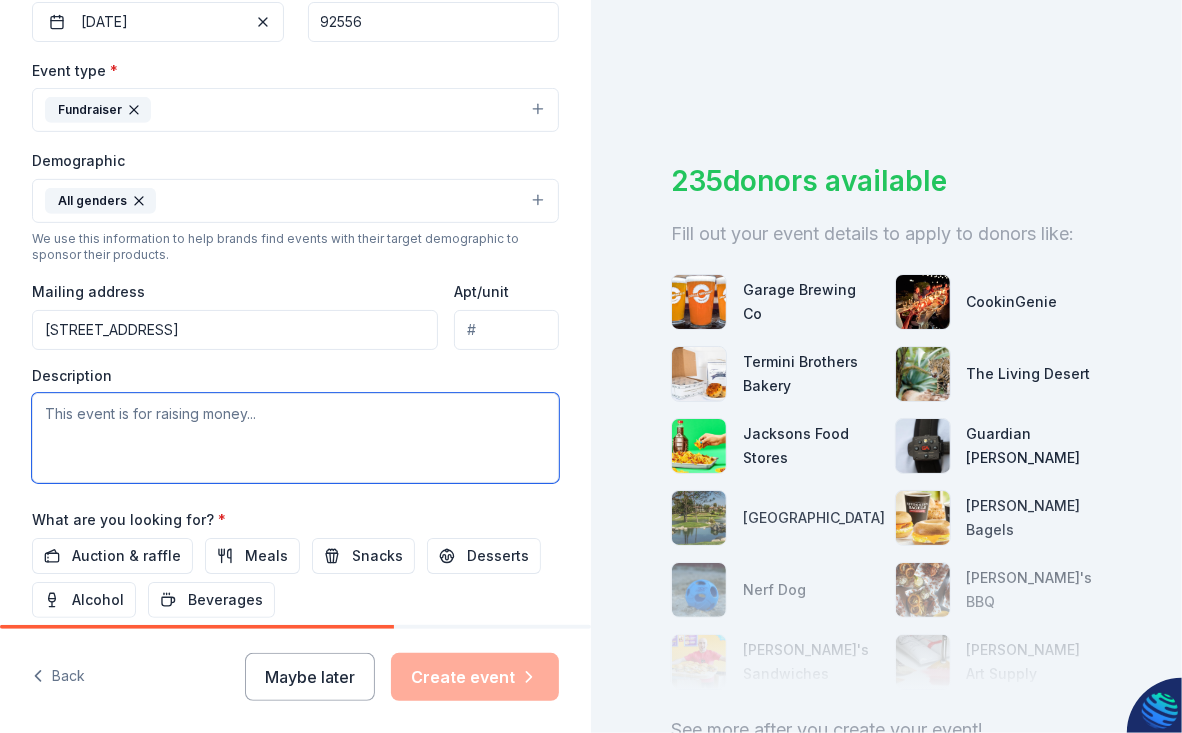 click at bounding box center [295, 438] 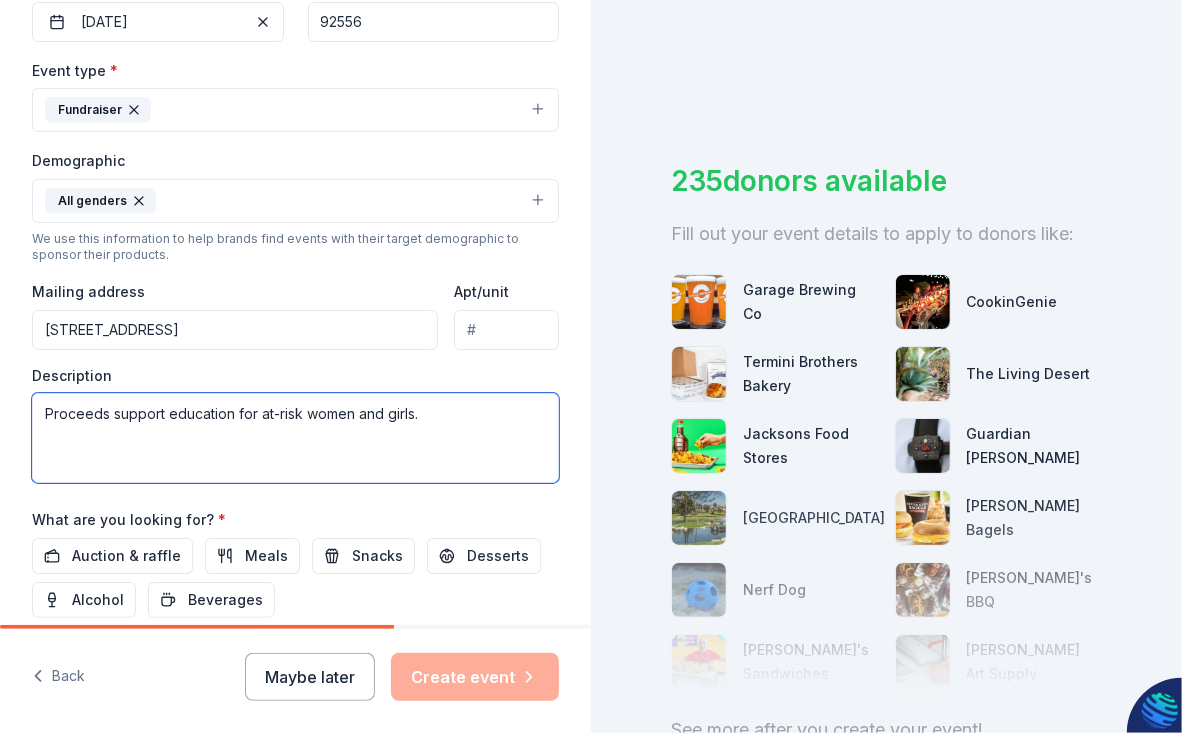 click on "Proceeds support education for at-risk women and girls." at bounding box center (295, 438) 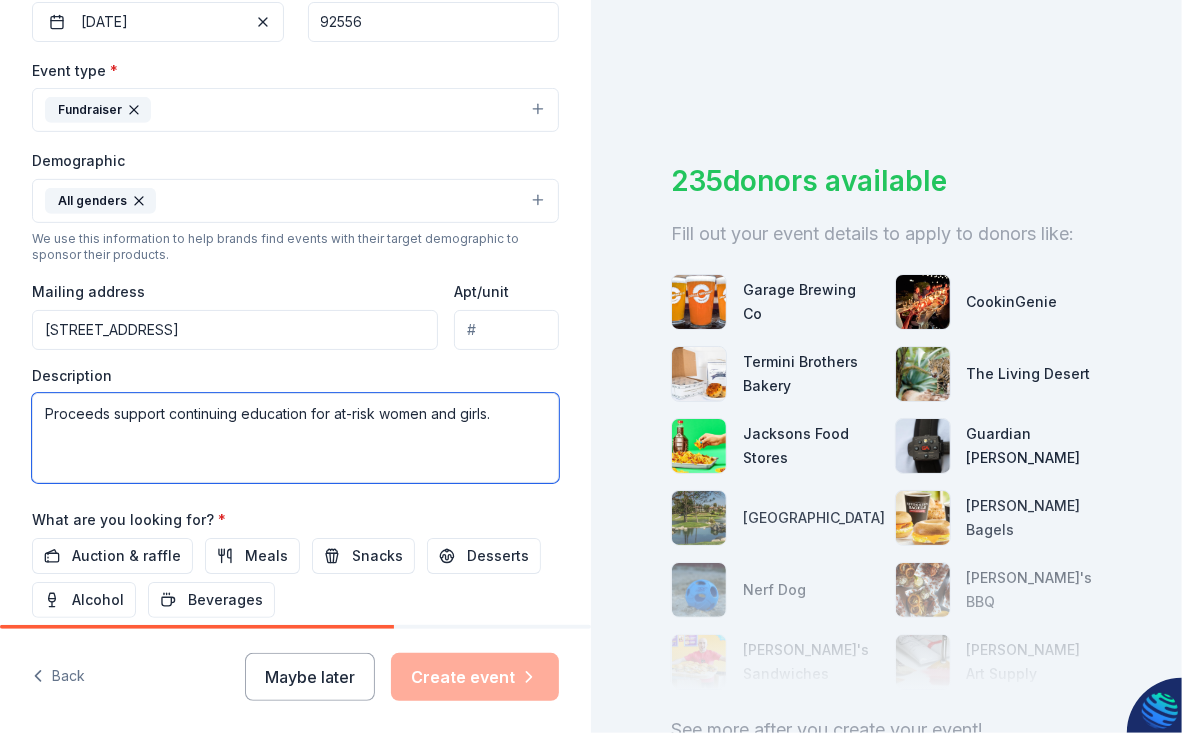 scroll, scrollTop: 713, scrollLeft: 0, axis: vertical 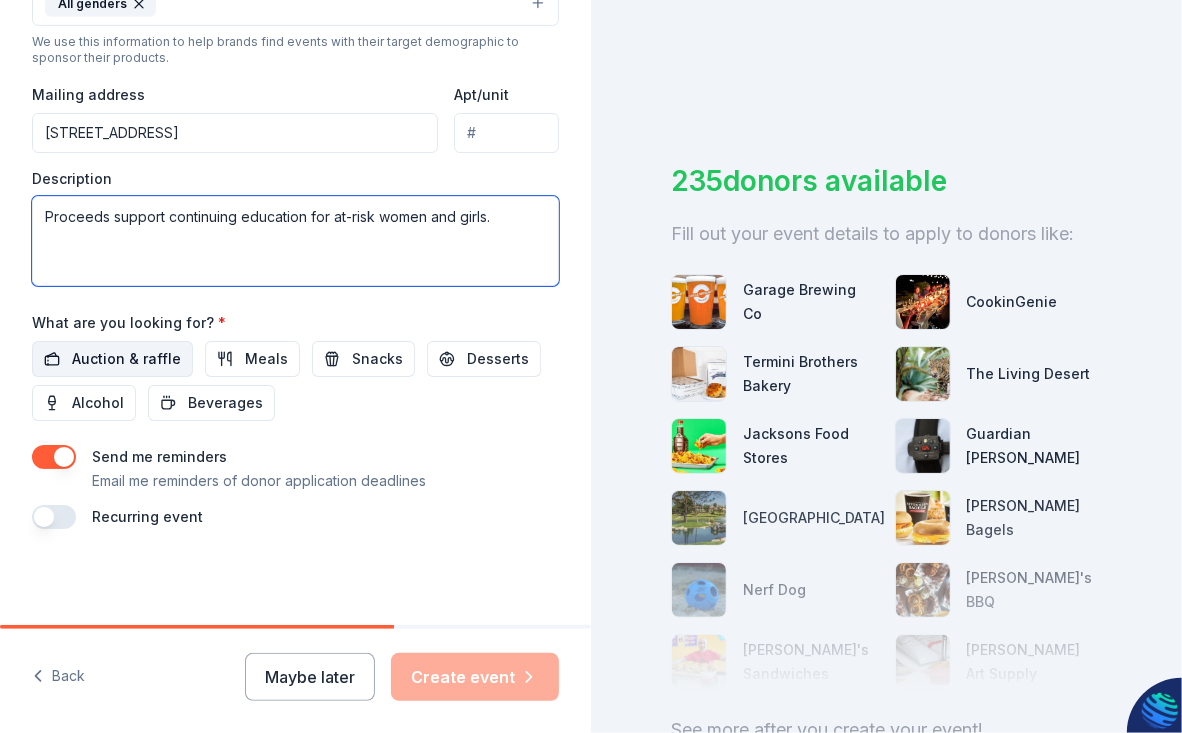 type on "Proceeds support continuing education for at-risk women and girls." 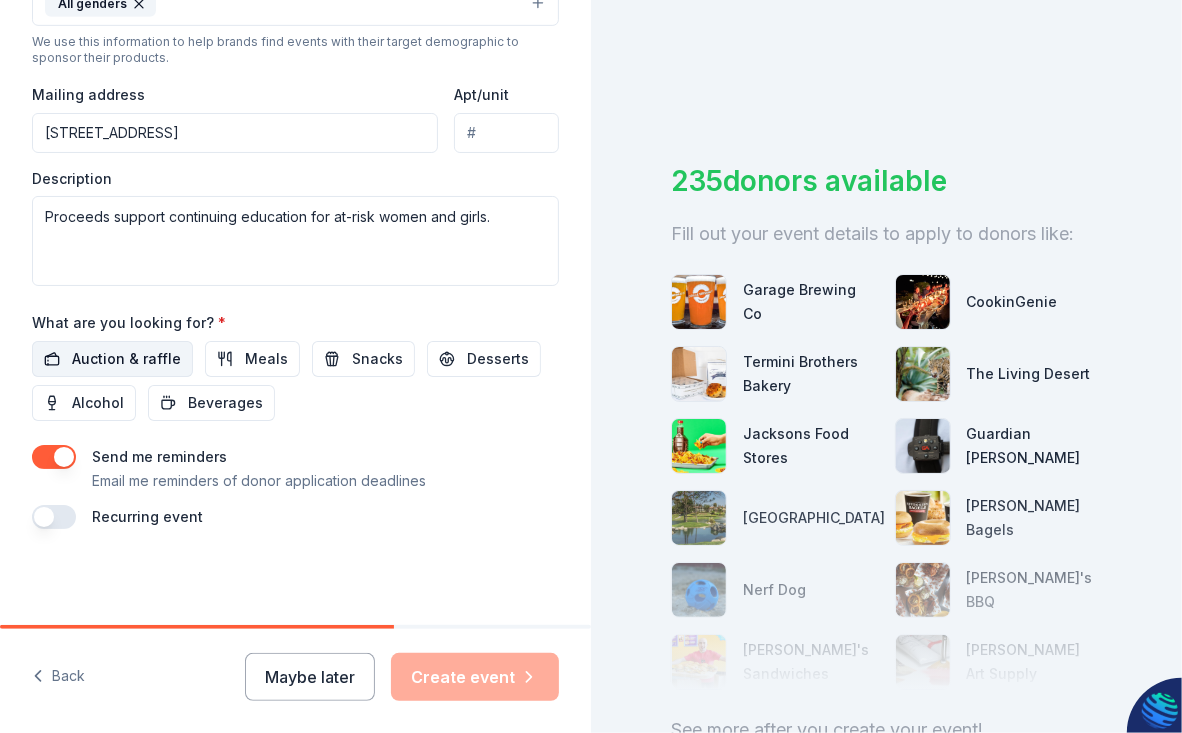 click on "Auction & raffle" at bounding box center (126, 359) 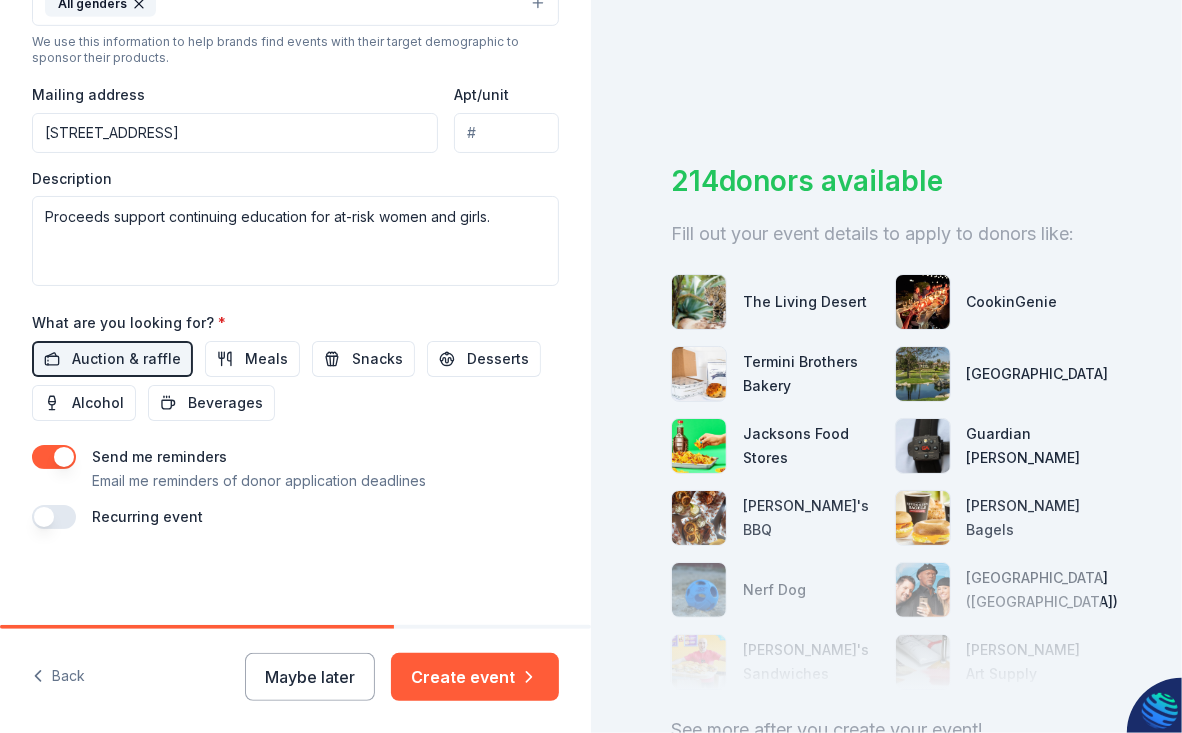 scroll, scrollTop: 714, scrollLeft: 0, axis: vertical 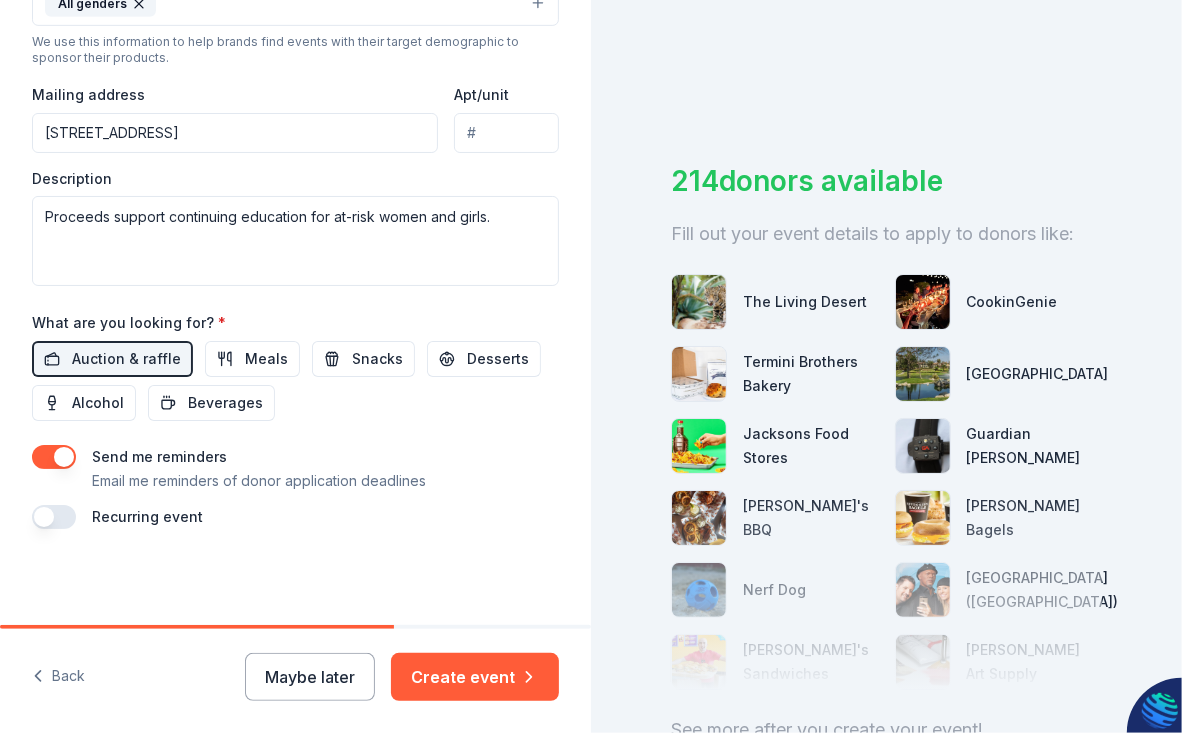 click at bounding box center (54, 517) 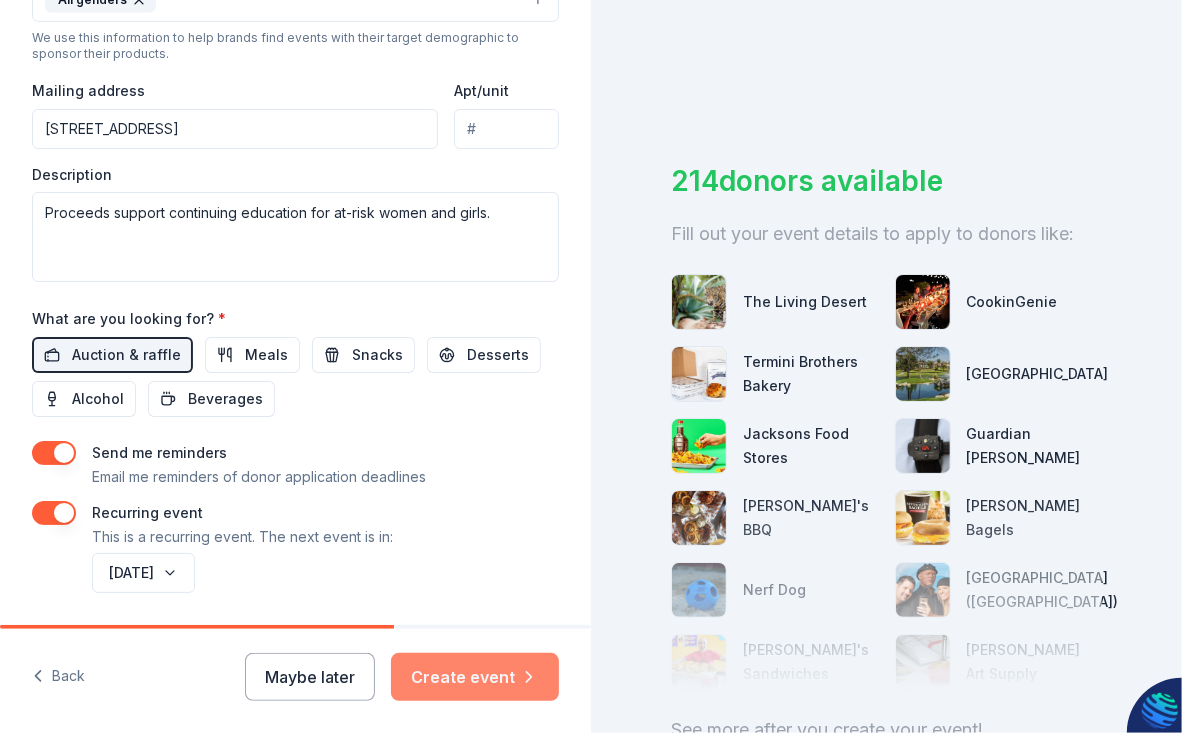 click on "Create event" at bounding box center [475, 677] 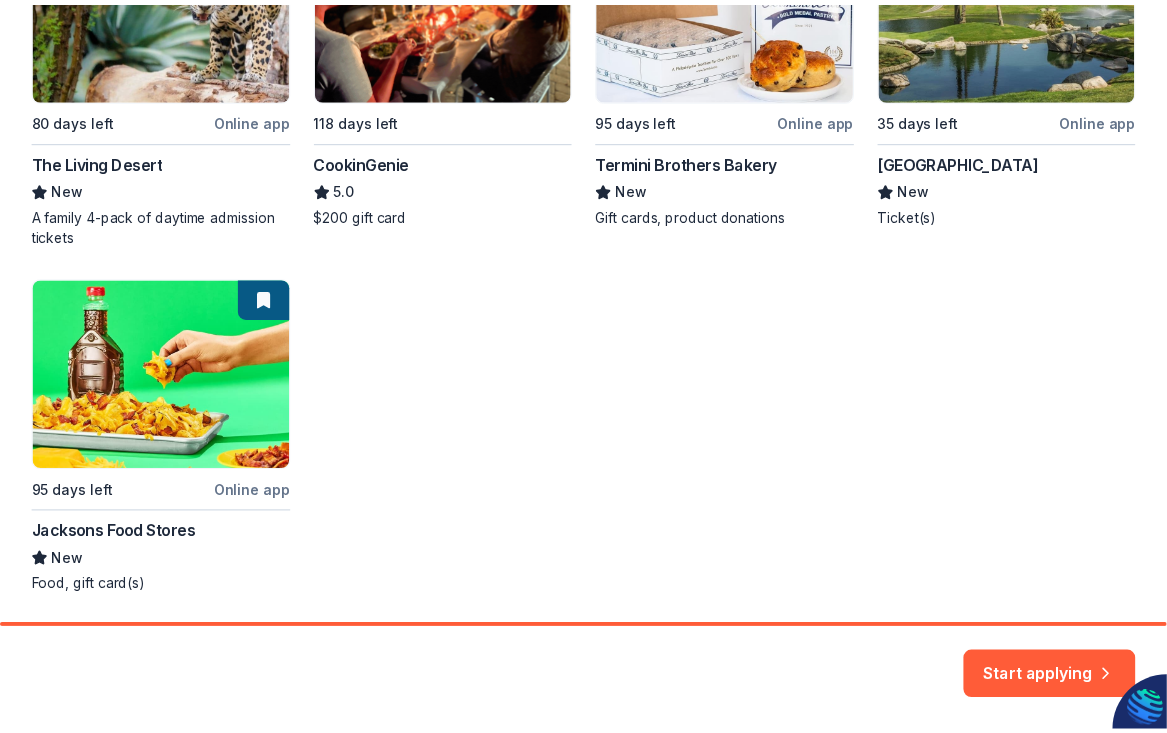 scroll, scrollTop: 566, scrollLeft: 0, axis: vertical 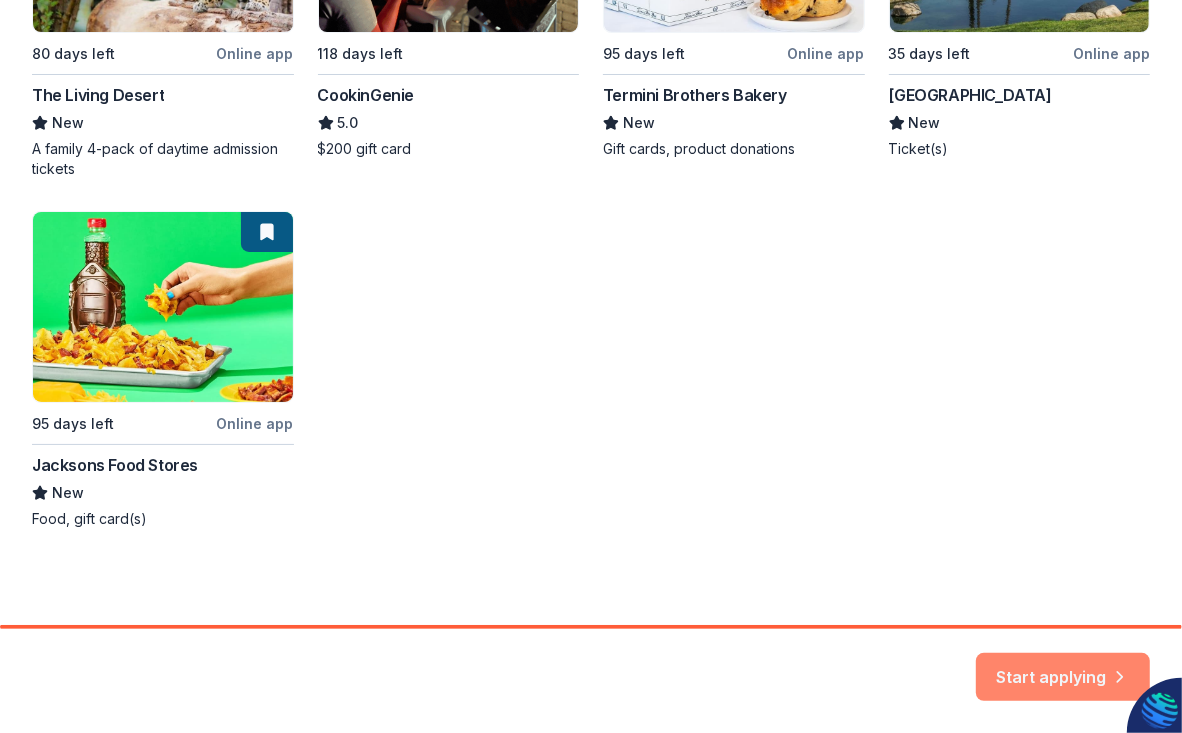 click on "Start applying" at bounding box center (1063, 665) 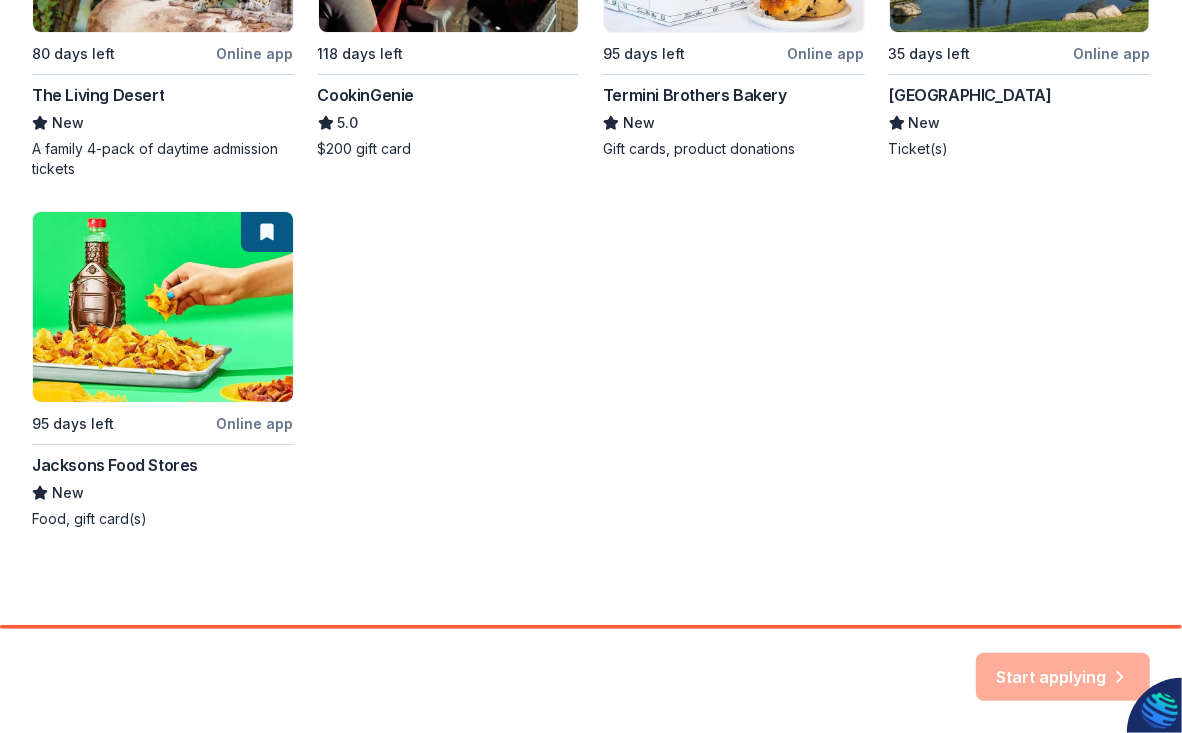 click on "Start applying" at bounding box center (1063, 677) 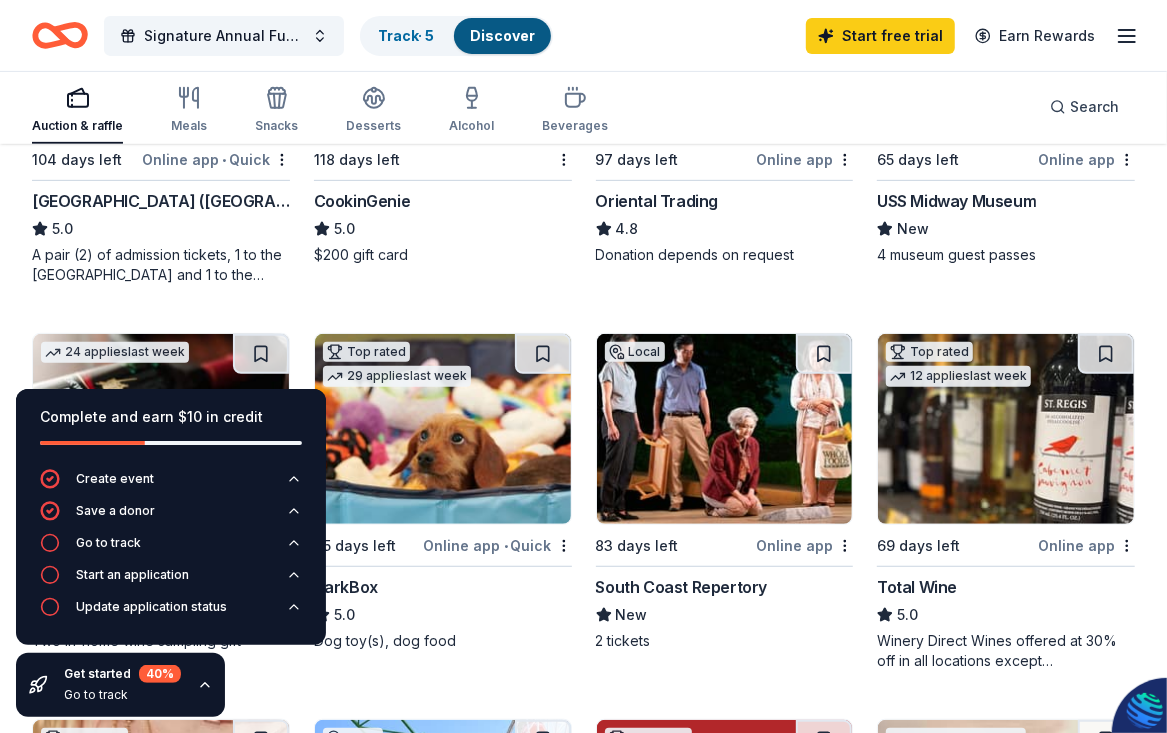 scroll, scrollTop: 399, scrollLeft: 0, axis: vertical 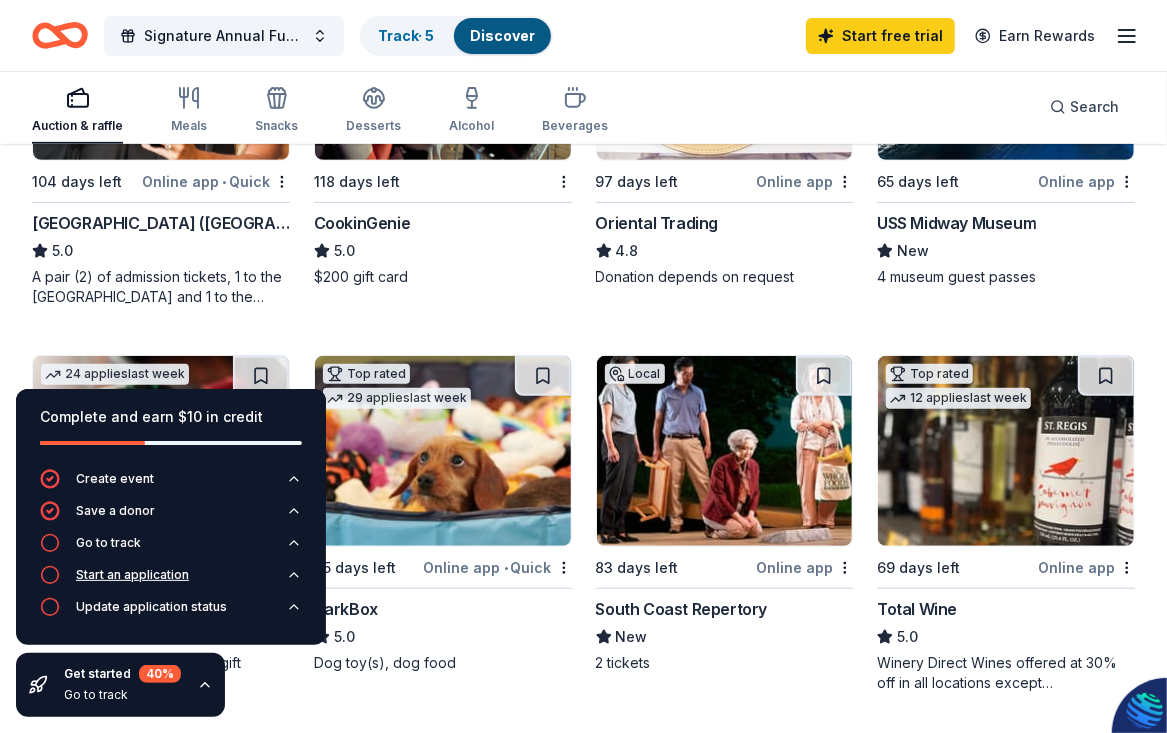 click on "Start an application" at bounding box center (132, 575) 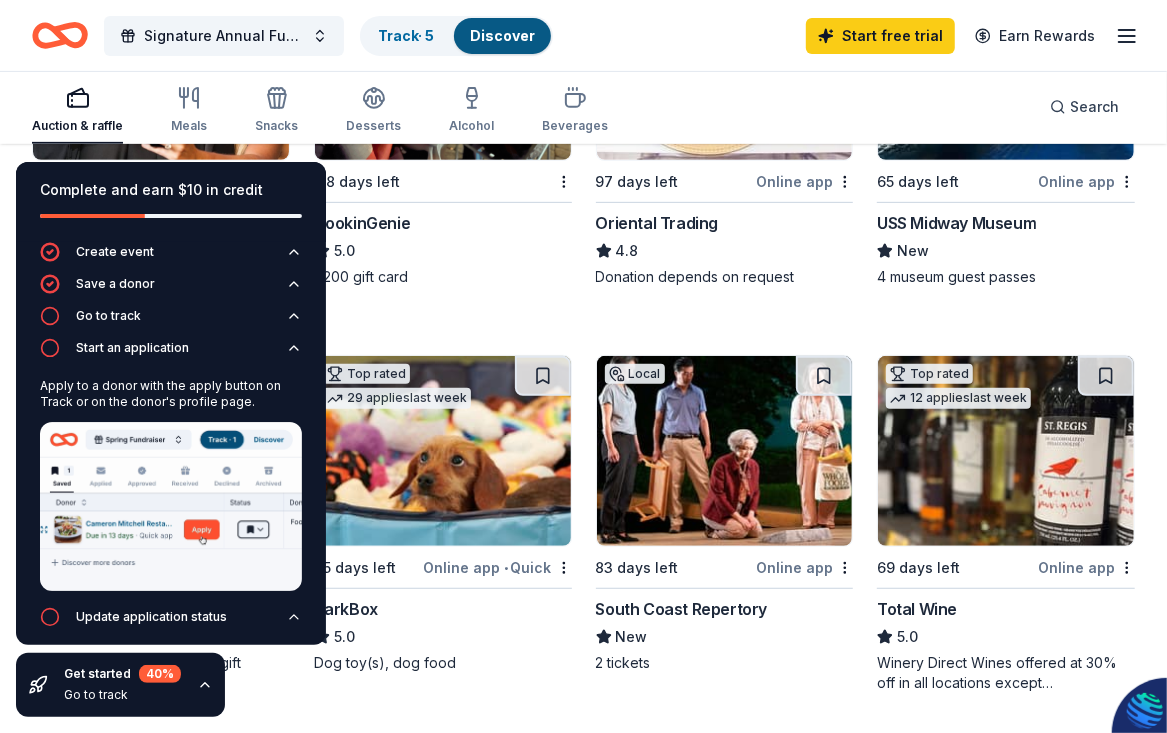 click at bounding box center (171, 506) 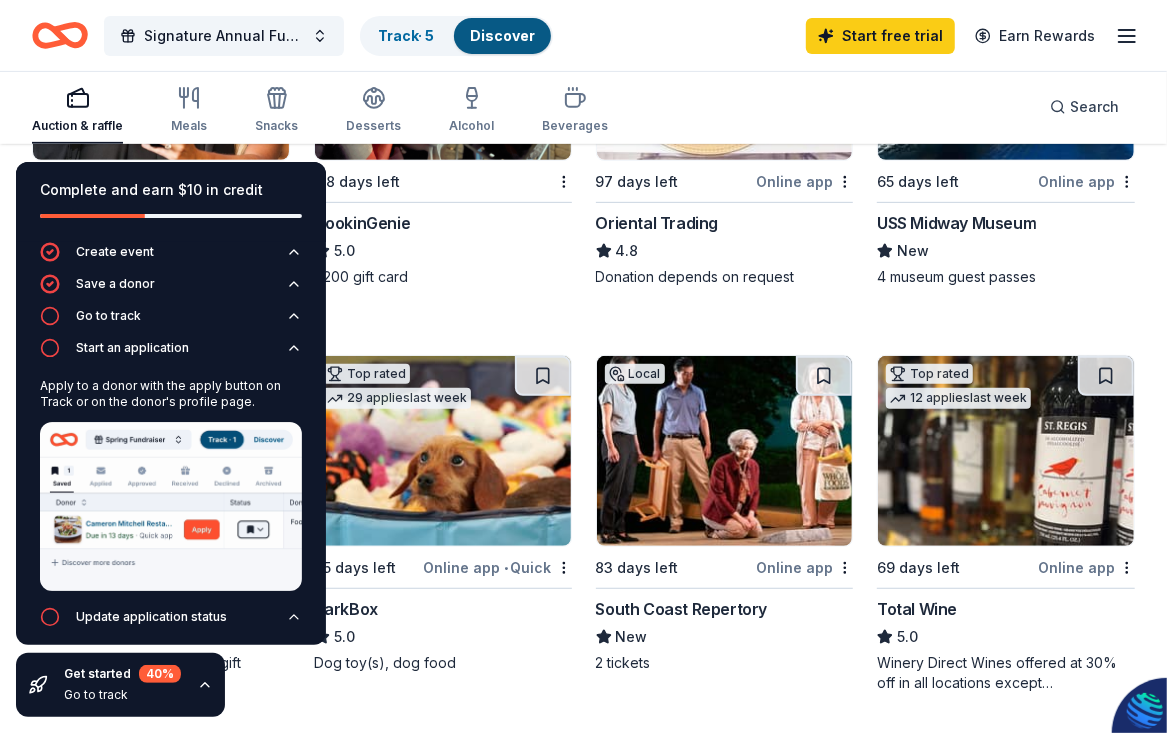click on "Top rated 2   applies  last week 104 days left Online app • Quick Hollywood Wax Museum (Hollywood) 5.0 A pair (2) of admission tickets, 1 to the Hollywood Wax Museum and 1 to the Guinness World Records Museum Top rated 17   applies  last week 118 days left CookinGenie 5.0 $200 gift card Top rated 11   applies  last week 97 days left Online app Oriental Trading 4.8 Donation depends on request 3   applies  last week Local 65 days left Online app USS Midway Museum New 4 museum guest passes 24   applies  last week 118 days left Quick PRP Wine International New Two in-home wine sampling gift certificates Top rated 29   applies  last week 95 days left Online app • Quick BarkBox 5.0 Dog toy(s), dog food Local 83 days left Online app South Coast Repertory New 2 tickets Top rated 12   applies  last week 69 days left Online app Total Wine 5.0 Top rated 16   applies  last week 65 days left Online app Kendra Scott 4.7 Local 95 days left Online app Pacific Park New Admission ticket(s), merchandise Top rated 4   5.0 7" at bounding box center (583, 900) 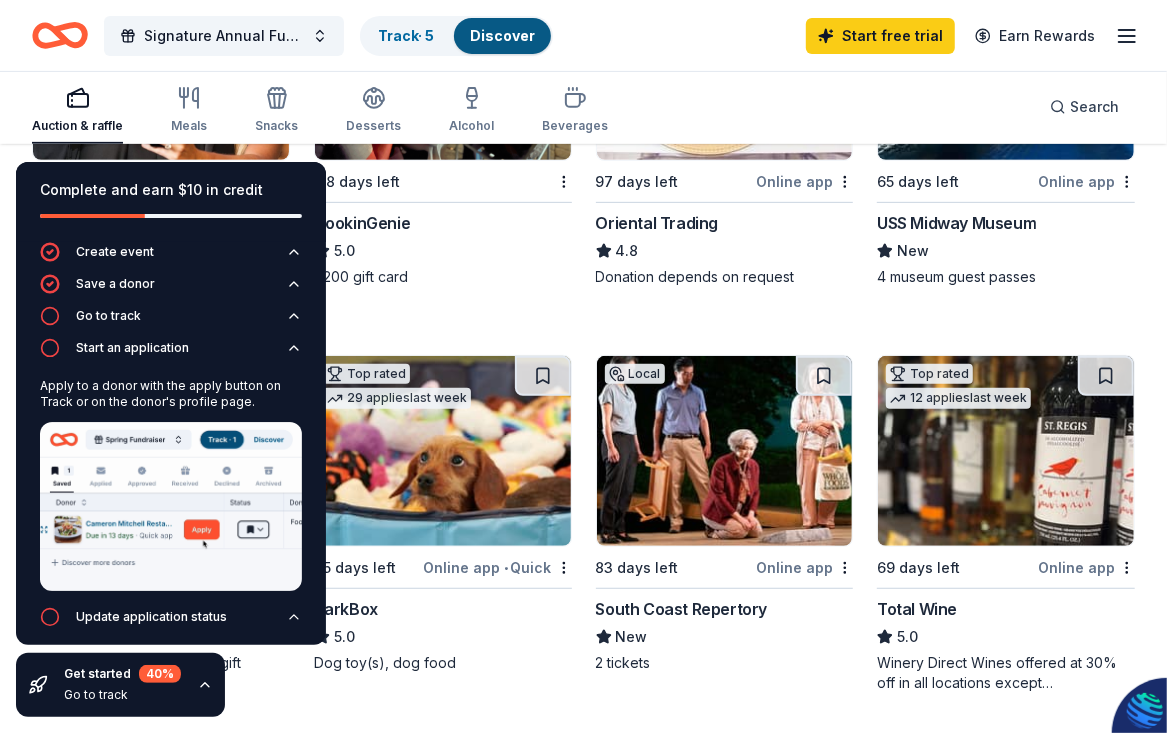 click on "Top rated 29   applies  last week 95 days left Online app • Quick BarkBox 5.0 Dog toy(s), dog food" at bounding box center [443, 524] 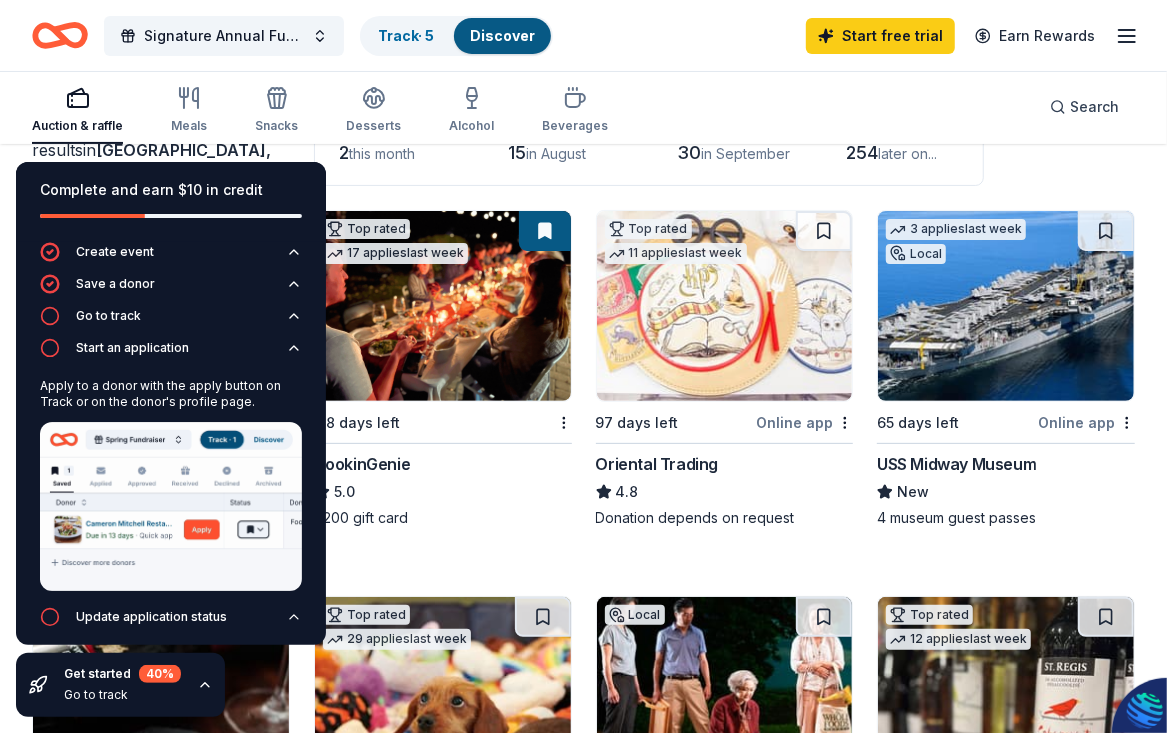 scroll, scrollTop: 0, scrollLeft: 0, axis: both 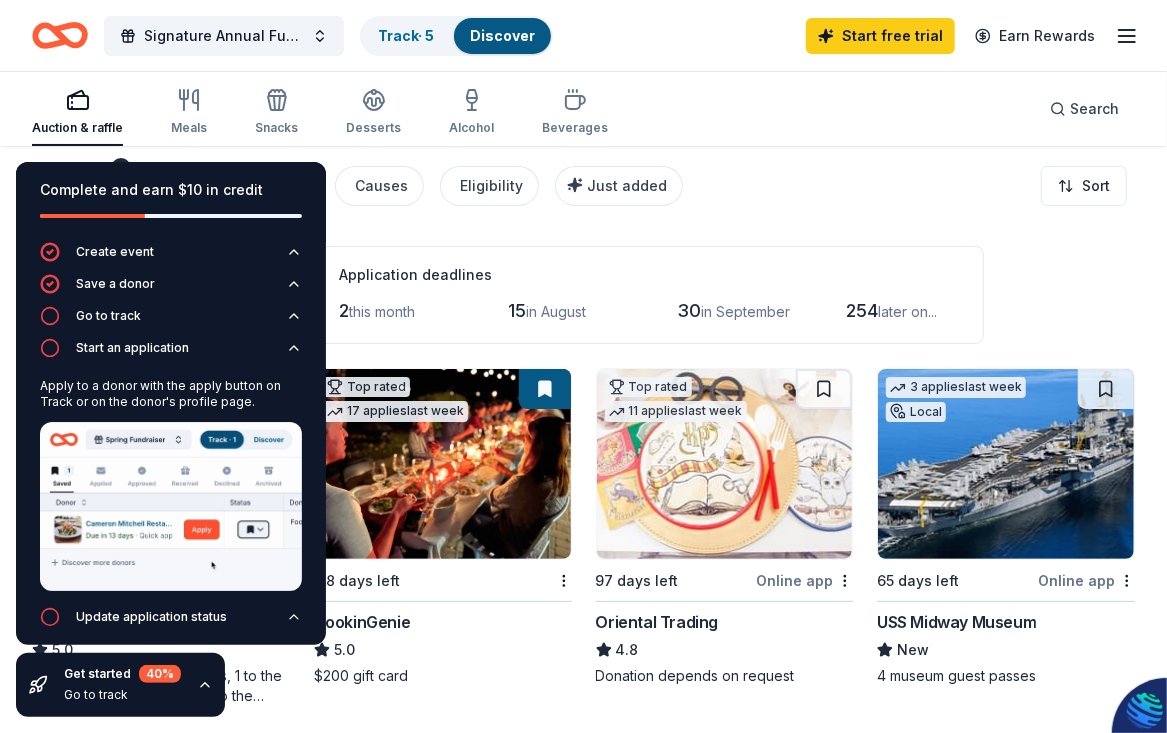 click on "Filter 2 Application methods Causes Eligibility Just added Sort" at bounding box center (583, 186) 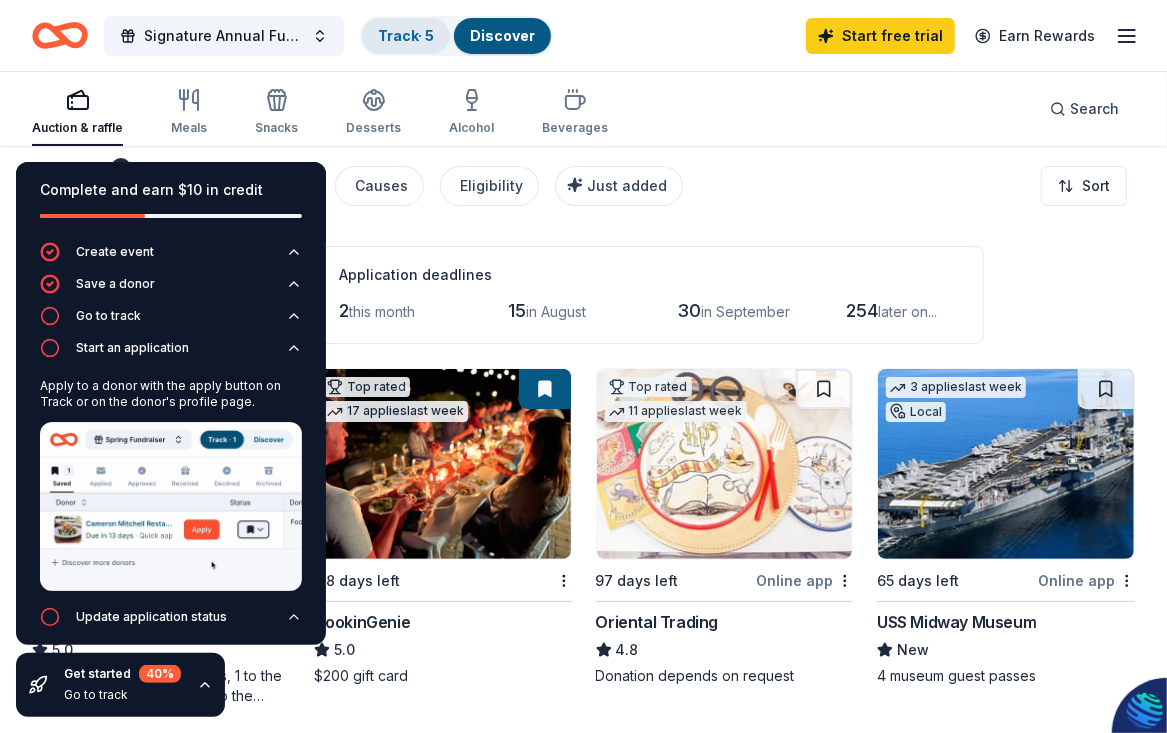 click on "Track  · 5" at bounding box center (406, 35) 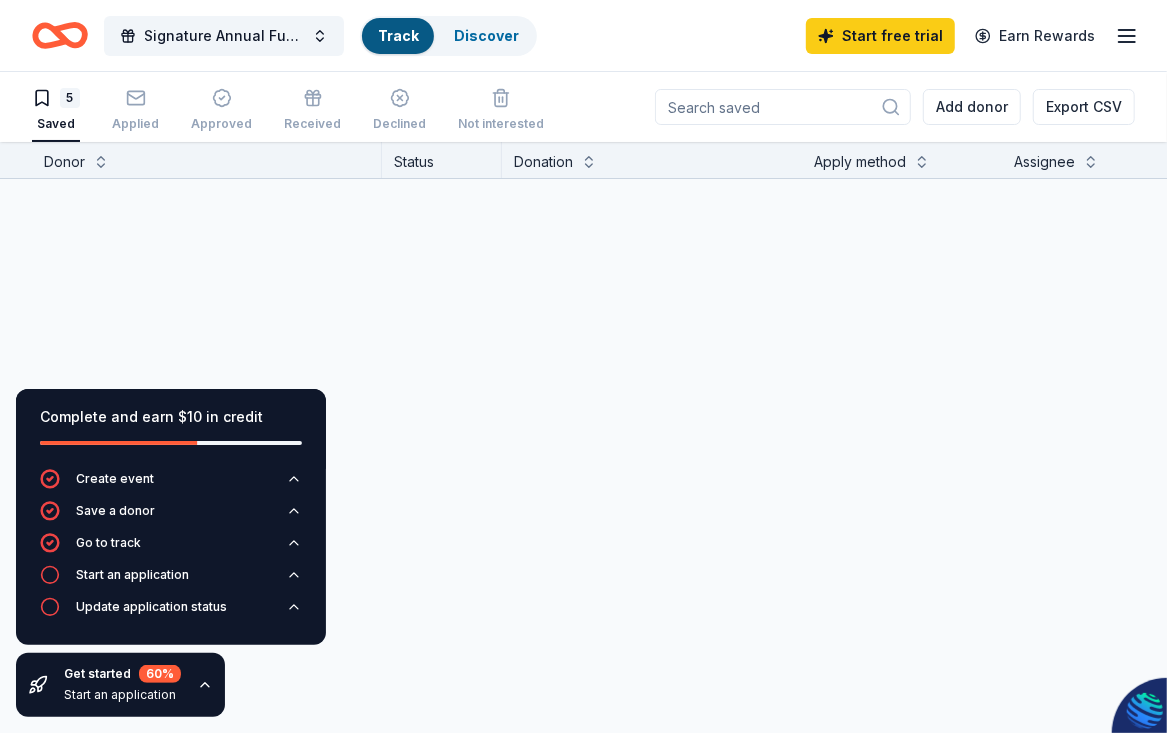 scroll, scrollTop: 0, scrollLeft: 0, axis: both 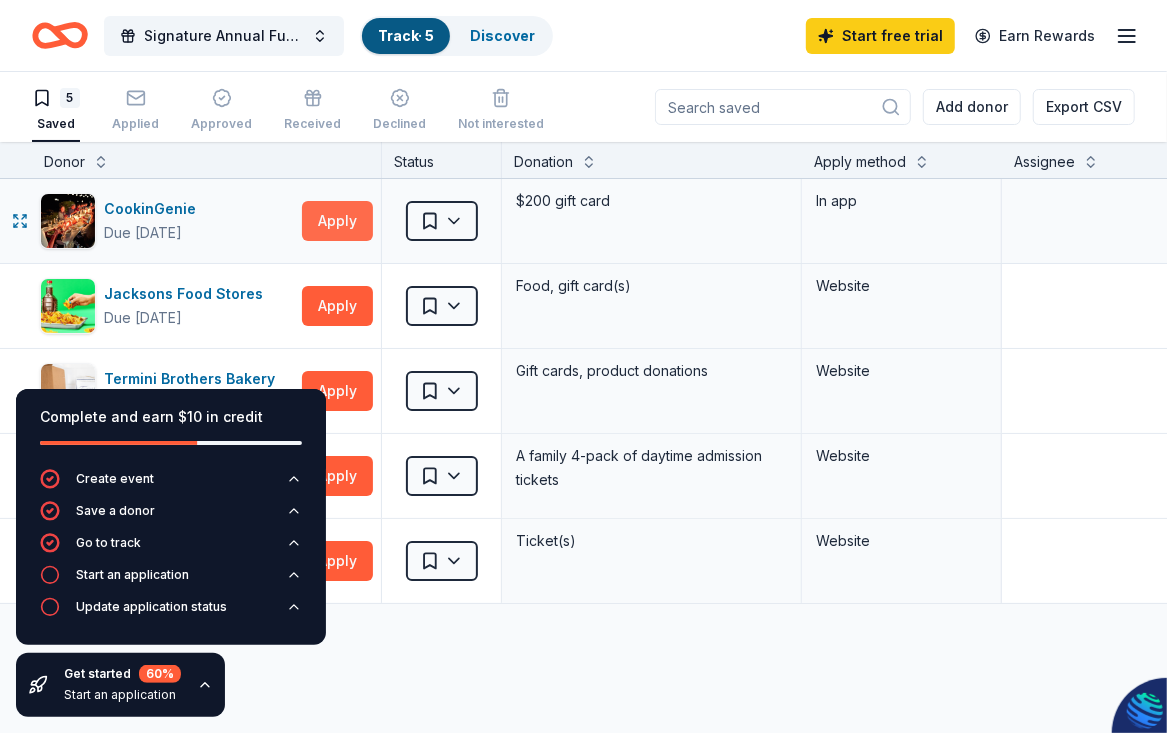 click on "Apply" at bounding box center (337, 221) 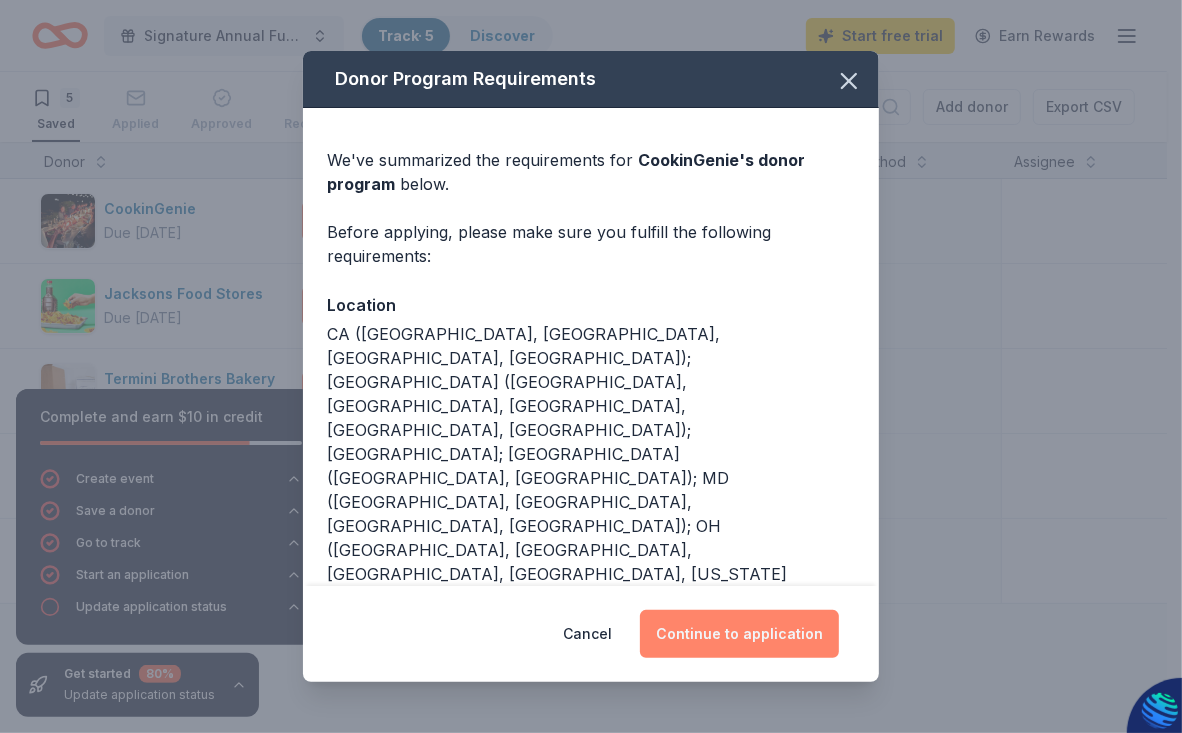 click on "Continue to application" at bounding box center (739, 634) 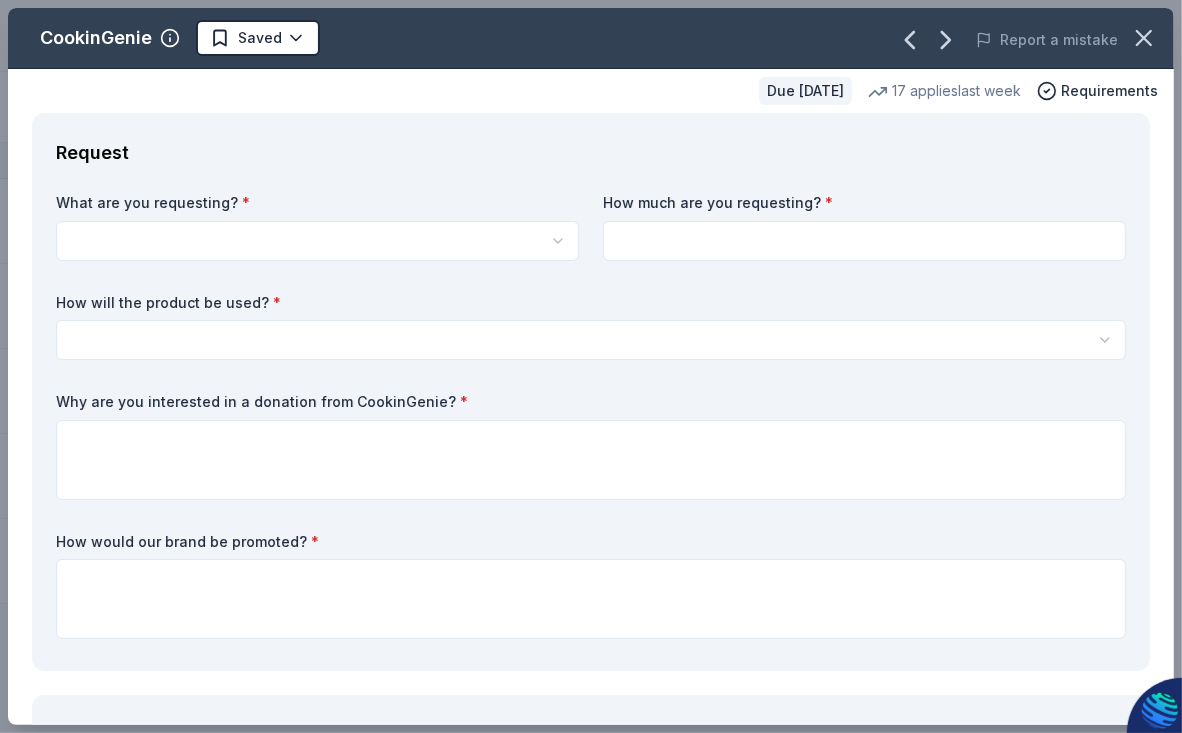 click on "Po rtillo's Moreno Valley Day Street, Moreno Valley, CA, USA Po rtugal Po rtland OR, USA Po lly's Pies Restaurant & Bakery Frederick Street, Moreno Valley, CA, USA Po ly High School Victoria Avenue, Riverside, CA, USA Signature Annual Fundraiser Track  · 5 Discover Start free  trial Earn Rewards 5 Saved Applied Approved Received Declined Not interested Add donor Export CSV Complete and earn $10 in credit Create event Save a donor Go to track Start an application Update application status Get started 80 % Update application status Donor Status Donation Apply method Assignee Notes CookinGenie Due in 118 days Apply Saved $200 gift card In app Jacksons Food Stores Due in 95 days Apply Saved Food, gift card(s) Website Termini Brothers Bakery Due in 95 days Apply Saved Gift cards, product donations Website The Living Desert Due in 80 days Apply Saved A family 4-pack of daytime admission tickets Website Tustin Ranch Golf Due in 35 days Apply Saved Ticket(s) Website   Discover more donors Saved CookinGenie Saved 17" at bounding box center [591, 366] 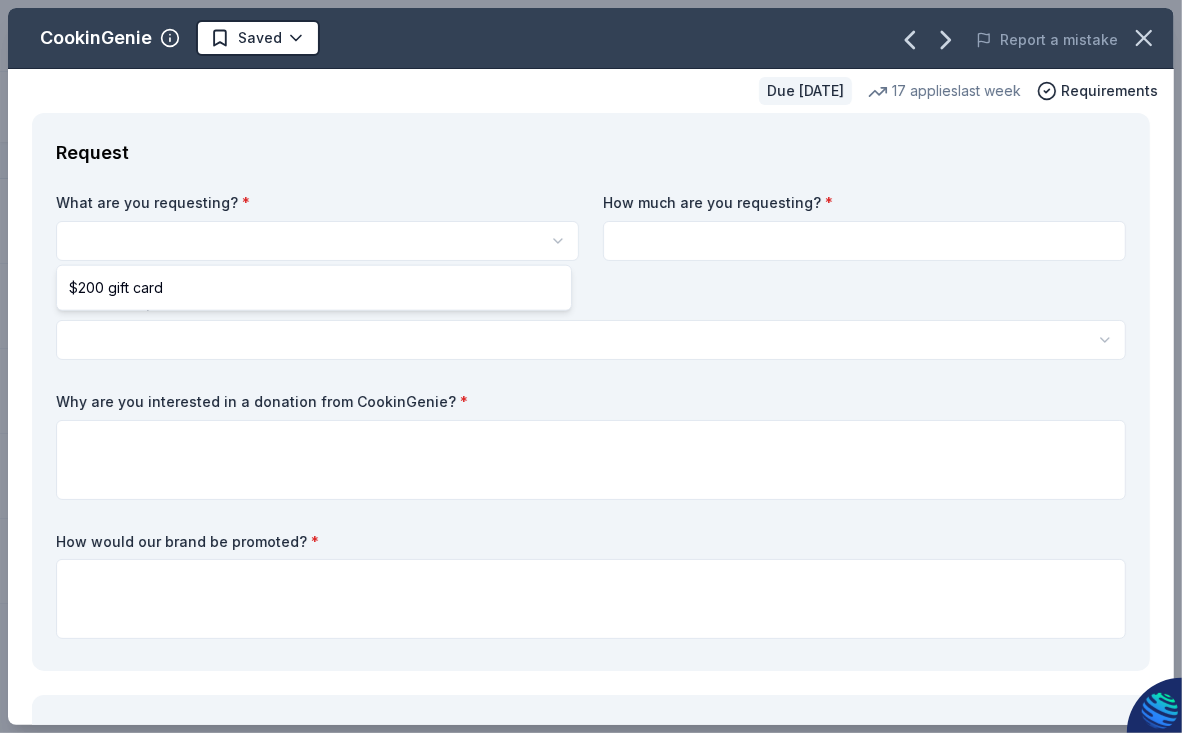 select on "$200 gift card" 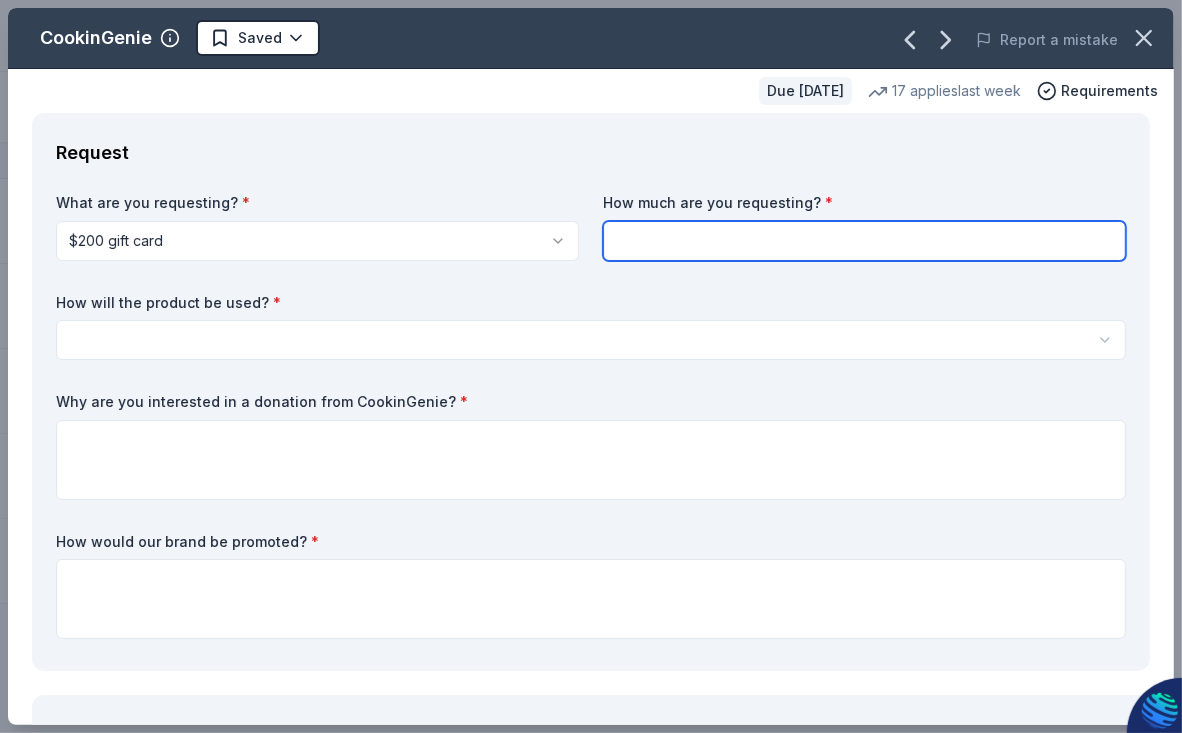 click at bounding box center (864, 241) 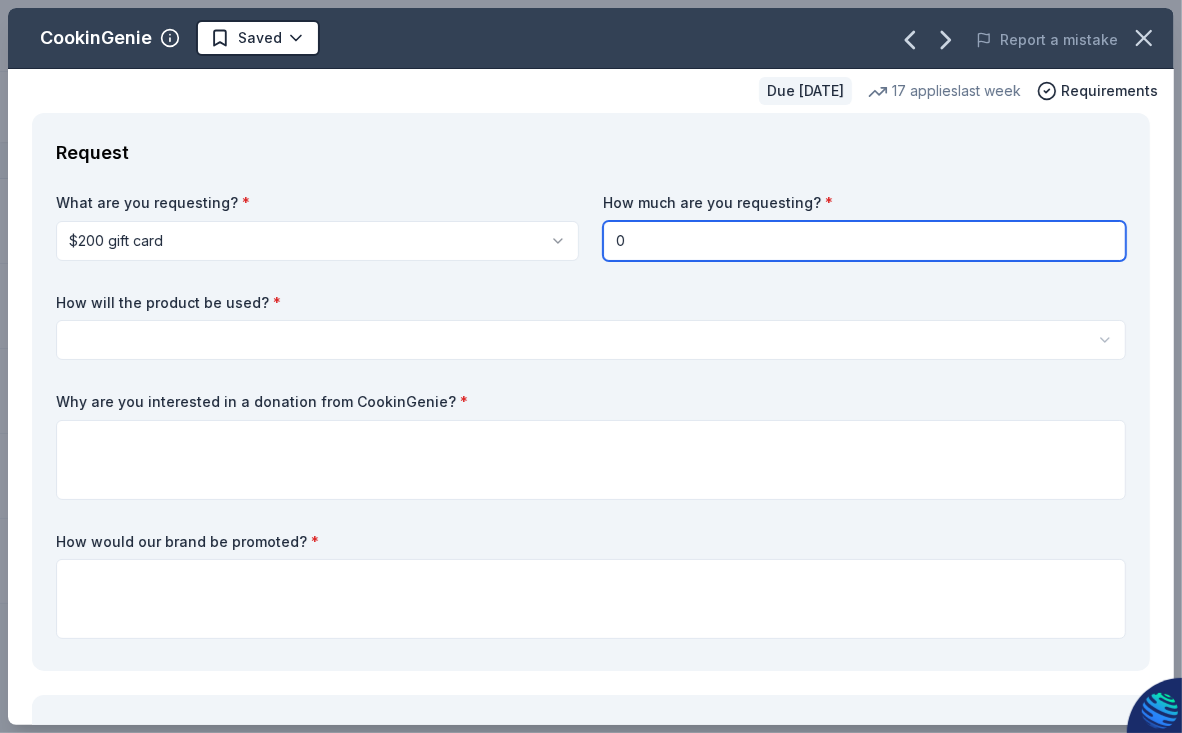 type on "0" 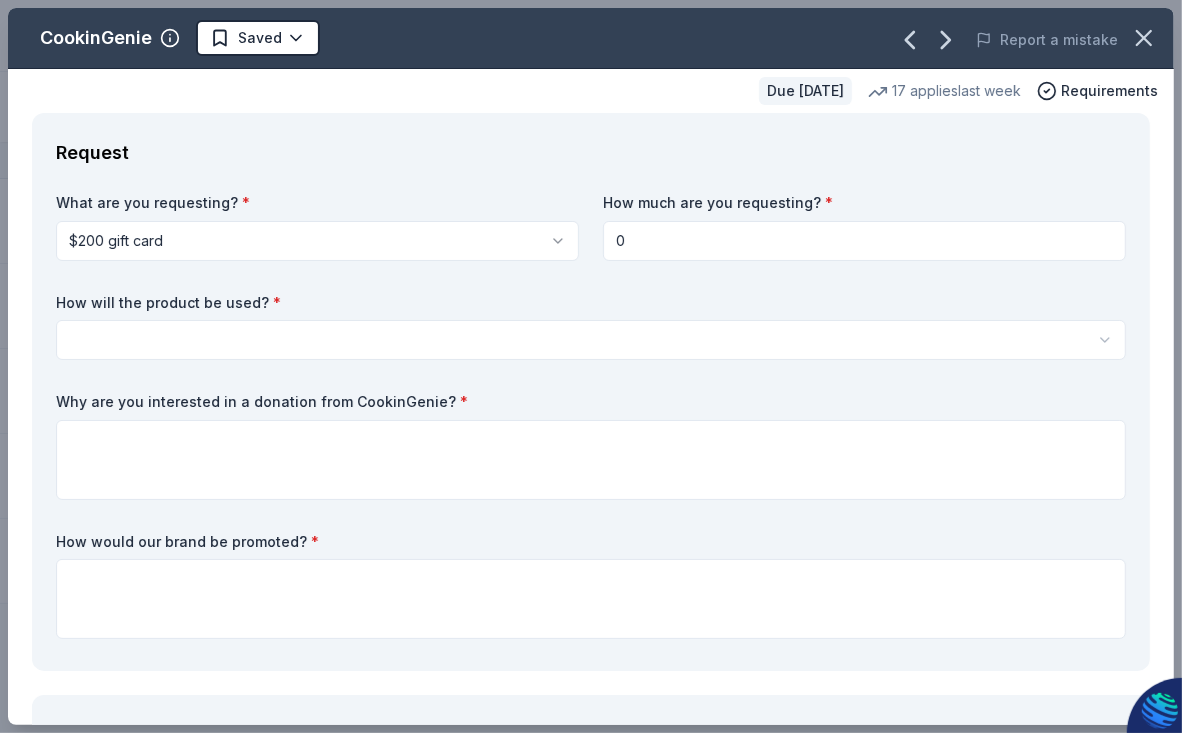 click on "Po rtillo's Moreno Valley Day Street, Moreno Valley, CA, USA Po rtugal Po rtland OR, USA Po lly's Pies Restaurant & Bakery Frederick Street, Moreno Valley, CA, USA Po ly High School Victoria Avenue, Riverside, CA, USA Signature Annual Fundraiser Track  · 5 Discover Start free  trial Earn Rewards 5 Saved Applied Approved Received Declined Not interested Add donor Export CSV Complete and earn $10 in credit Create event Save a donor Go to track Start an application Update application status Get started 80 % Update application status Donor Status Donation Apply method Assignee Notes CookinGenie Due in 118 days Apply Saved $200 gift card In app Jacksons Food Stores Due in 95 days Apply Saved Food, gift card(s) Website Termini Brothers Bakery Due in 95 days Apply Saved Gift cards, product donations Website The Living Desert Due in 80 days Apply Saved A family 4-pack of daytime admission tickets Website Tustin Ranch Golf Due in 35 days Apply Saved Ticket(s) Website   Discover more donors Saved CookinGenie Saved 17" at bounding box center [591, 366] 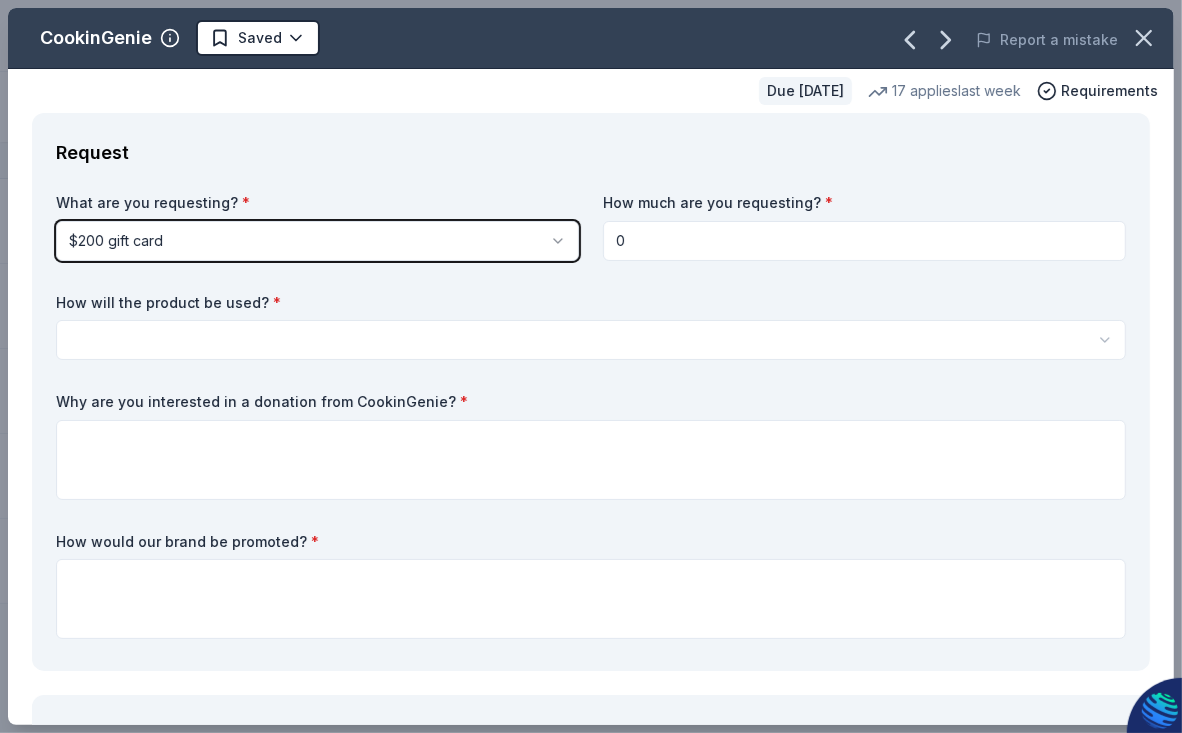 click on "Po rtillo's Moreno Valley Day Street, Moreno Valley, CA, USA Po rtugal Po rtland OR, USA Po lly's Pies Restaurant & Bakery Frederick Street, Moreno Valley, CA, USA Po ly High School Victoria Avenue, Riverside, CA, USA Signature Annual Fundraiser Track  · 5 Discover Start free  trial Earn Rewards 5 Saved Applied Approved Received Declined Not interested Add donor Export CSV Complete and earn $10 in credit Create event Save a donor Go to track Start an application Update application status Get started 80 % Update application status Donor Status Donation Apply method Assignee Notes CookinGenie Due in 118 days Apply Saved $200 gift card In app Jacksons Food Stores Due in 95 days Apply Saved Food, gift card(s) Website Termini Brothers Bakery Due in 95 days Apply Saved Gift cards, product donations Website The Living Desert Due in 80 days Apply Saved A family 4-pack of daytime admission tickets Website Tustin Ranch Golf Due in 35 days Apply Saved Ticket(s) Website   Discover more donors Saved CookinGenie Saved 17" at bounding box center (591, 366) 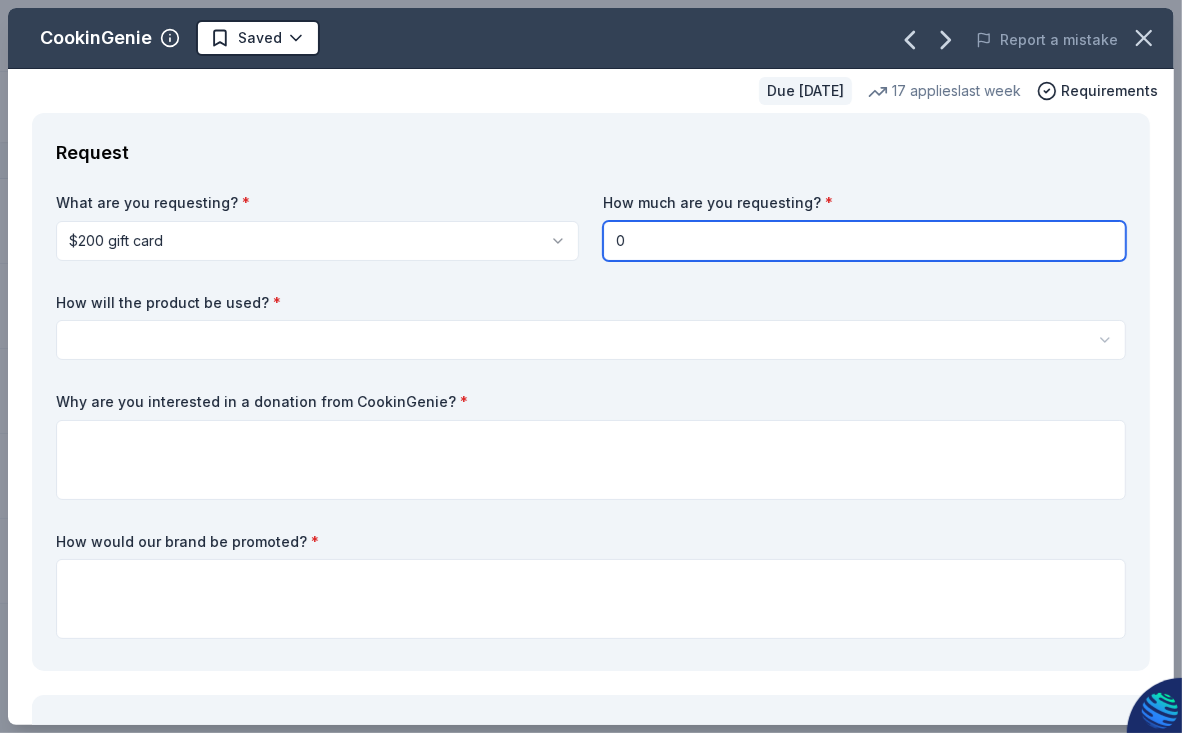 click on "0" at bounding box center [864, 241] 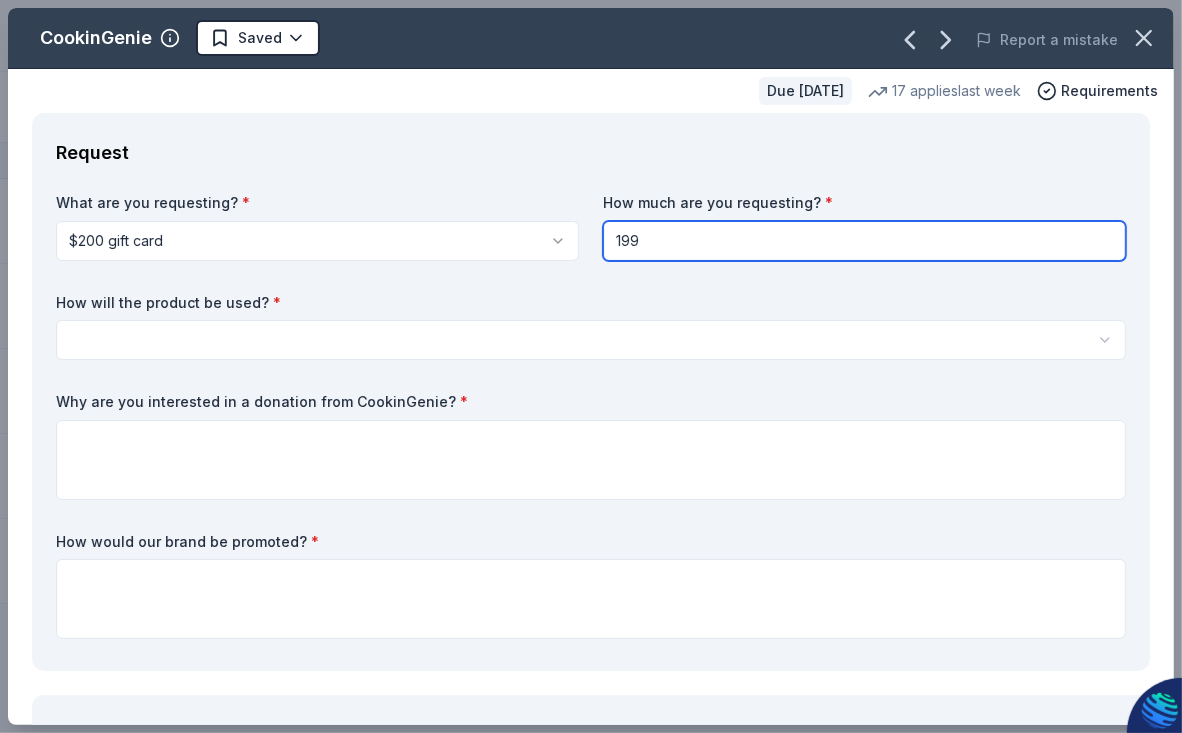 click on "199" at bounding box center (864, 241) 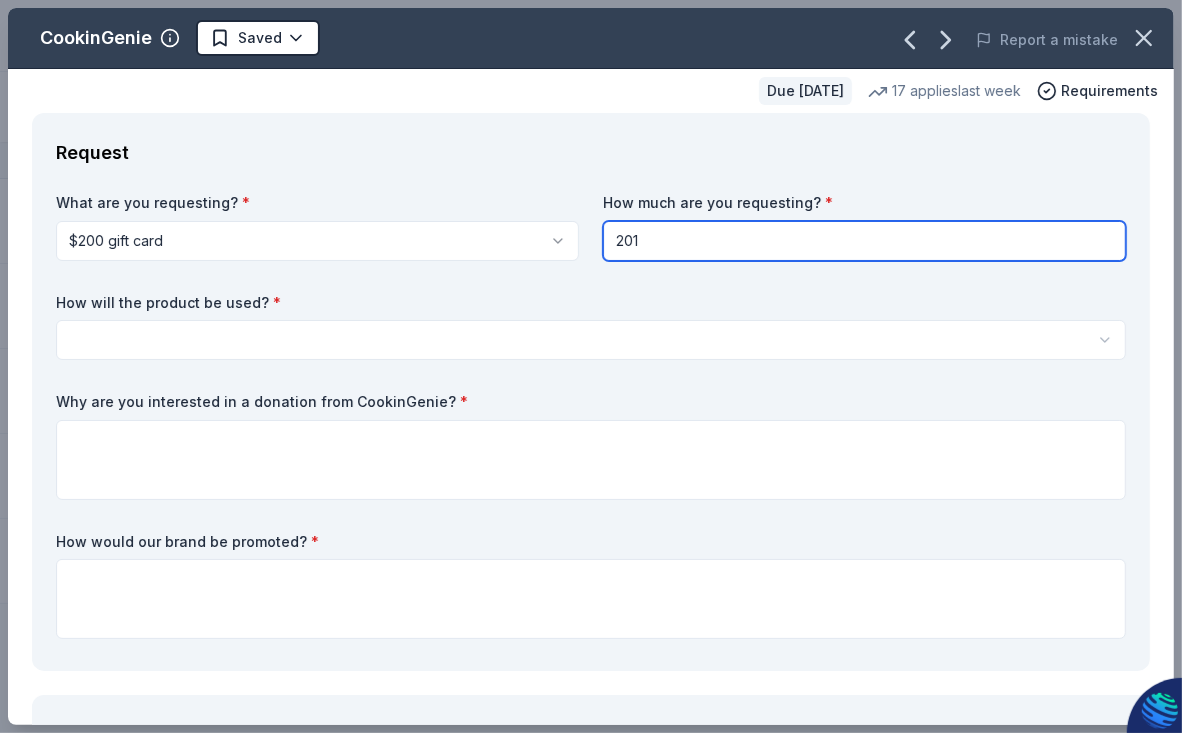 type on "201" 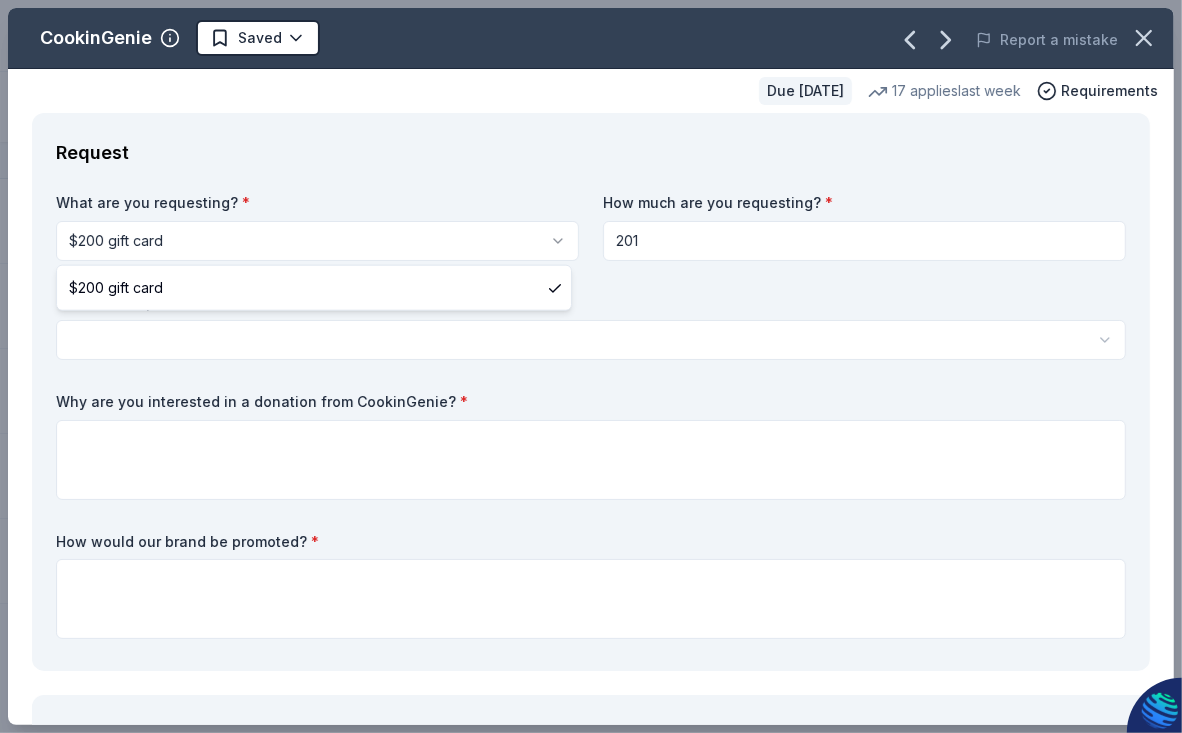 click on "Po rtillo's Moreno Valley Day Street, Moreno Valley, CA, USA Po rtugal Po rtland OR, USA Po lly's Pies Restaurant & Bakery Frederick Street, Moreno Valley, CA, USA Po ly High School Victoria Avenue, Riverside, CA, USA Signature Annual Fundraiser Track  · 5 Discover Start free  trial Earn Rewards 5 Saved Applied Approved Received Declined Not interested Add donor Export CSV Complete and earn $10 in credit Create event Save a donor Go to track Start an application Update application status Get started 80 % Update application status Donor Status Donation Apply method Assignee Notes CookinGenie Due in 118 days Apply Saved $200 gift card In app Jacksons Food Stores Due in 95 days Apply Saved Food, gift card(s) Website Termini Brothers Bakery Due in 95 days Apply Saved Gift cards, product donations Website The Living Desert Due in 80 days Apply Saved A family 4-pack of daytime admission tickets Website Tustin Ranch Golf Due in 35 days Apply Saved Ticket(s) Website   Discover more donors Saved CookinGenie Saved 17" at bounding box center (591, 366) 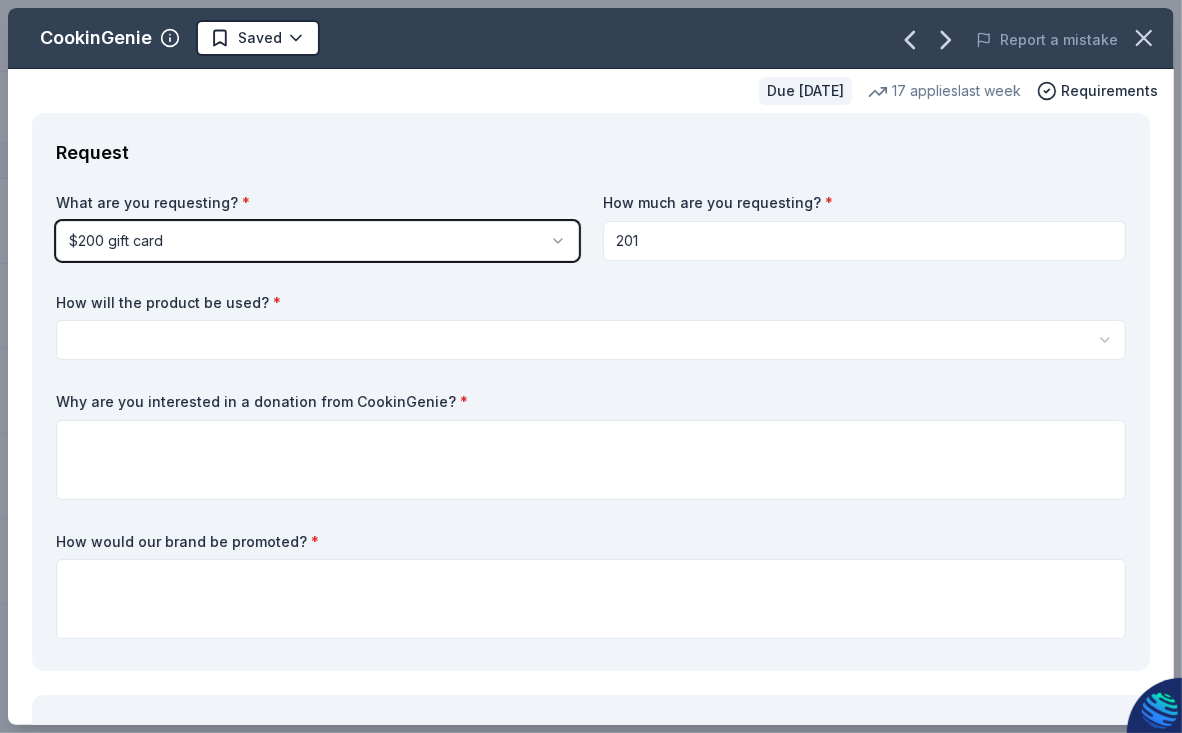 click on "Po rtillo's Moreno Valley Day Street, Moreno Valley, CA, USA Po rtugal Po rtland OR, USA Po lly's Pies Restaurant & Bakery Frederick Street, Moreno Valley, CA, USA Po ly High School Victoria Avenue, Riverside, CA, USA Signature Annual Fundraiser Track  · 5 Discover Start free  trial Earn Rewards 5 Saved Applied Approved Received Declined Not interested Add donor Export CSV Complete and earn $10 in credit Create event Save a donor Go to track Start an application Update application status Get started 80 % Update application status Donor Status Donation Apply method Assignee Notes CookinGenie Due in 118 days Apply Saved $200 gift card In app Jacksons Food Stores Due in 95 days Apply Saved Food, gift card(s) Website Termini Brothers Bakery Due in 95 days Apply Saved Gift cards, product donations Website The Living Desert Due in 80 days Apply Saved A family 4-pack of daytime admission tickets Website Tustin Ranch Golf Due in 35 days Apply Saved Ticket(s) Website   Discover more donors Saved CookinGenie Saved 17" at bounding box center [591, 366] 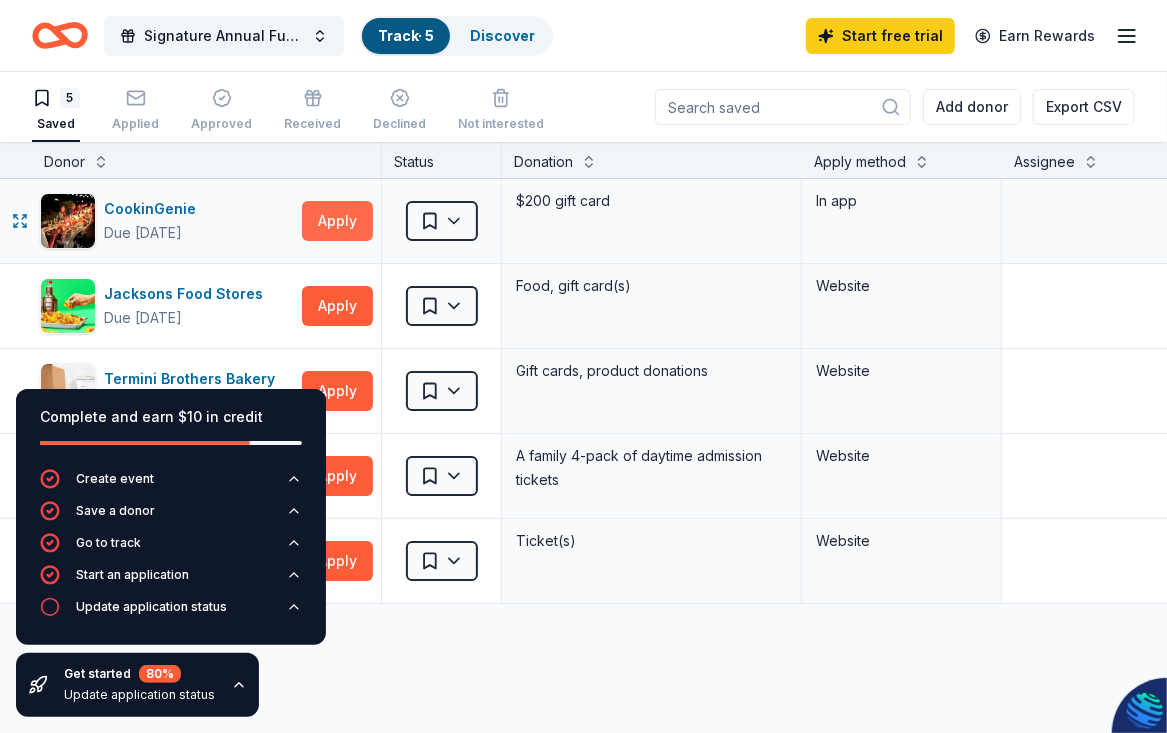 click on "Apply" at bounding box center [337, 221] 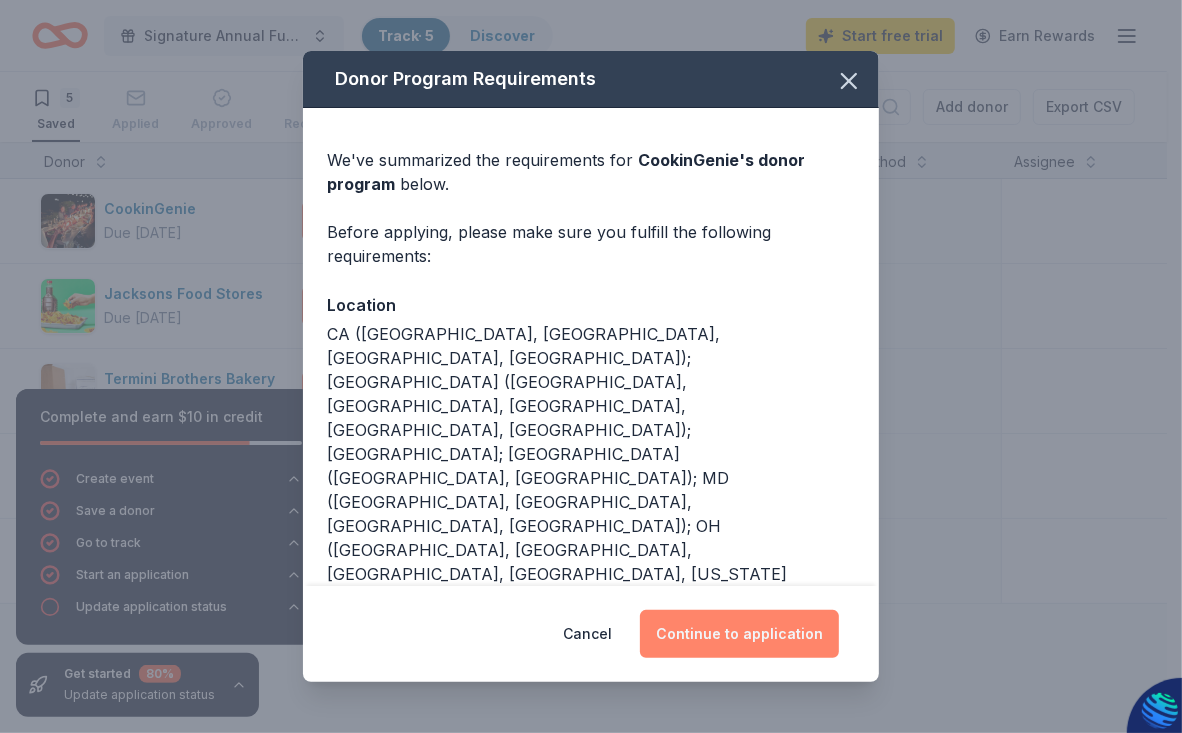click on "Continue to application" at bounding box center (739, 634) 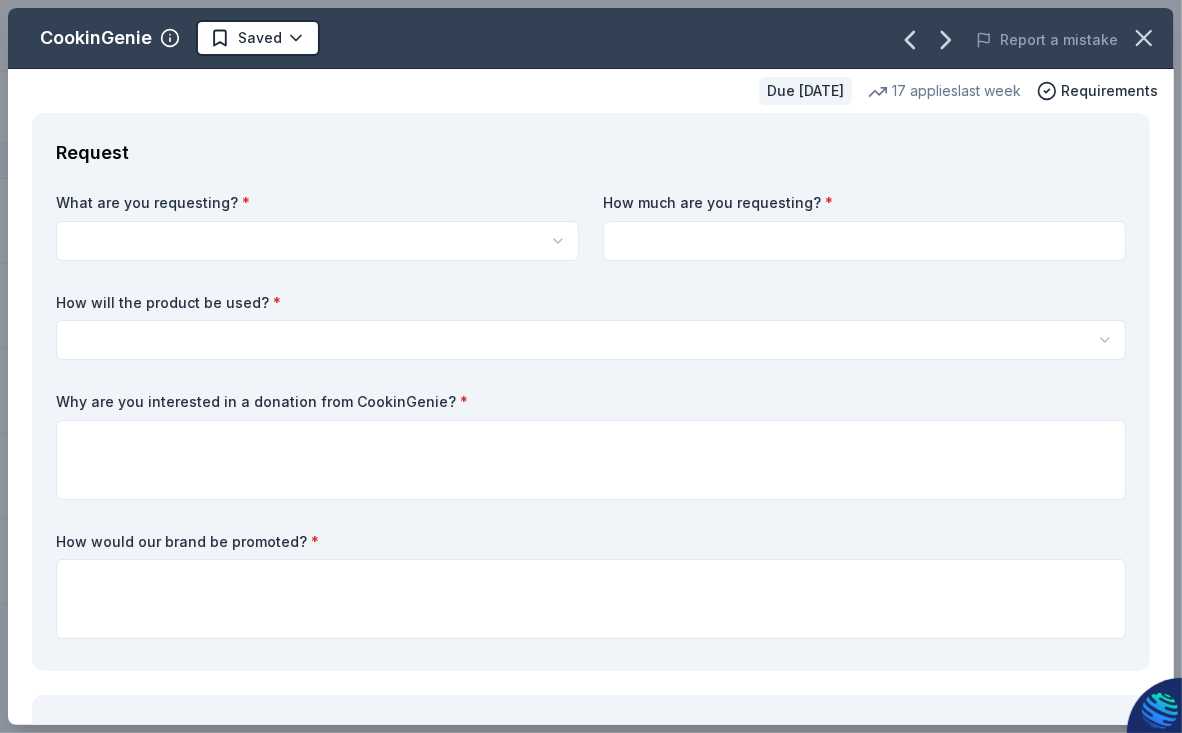 click on "Po rtillo's Moreno Valley Day Street, Moreno Valley, CA, USA Po rtugal Po rtland OR, USA Po lly's Pies Restaurant & Bakery Frederick Street, Moreno Valley, CA, USA Po ly High School Victoria Avenue, Riverside, CA, USA Signature Annual Fundraiser Track  · 5 Discover Start free  trial Earn Rewards 5 Saved Applied Approved Received Declined Not interested Add donor Export CSV Complete and earn $10 in credit Create event Save a donor Go to track Start an application Update application status Get started 80 % Update application status Donor Status Donation Apply method Assignee Notes CookinGenie Due in 118 days Apply Saved $200 gift card In app Jacksons Food Stores Due in 95 days Apply Saved Food, gift card(s) Website Termini Brothers Bakery Due in 95 days Apply Saved Gift cards, product donations Website The Living Desert Due in 80 days Apply Saved A family 4-pack of daytime admission tickets Website Tustin Ranch Golf Due in 35 days Apply Saved Ticket(s) Website   Discover more donors Saved CookinGenie Saved 17" at bounding box center [591, 366] 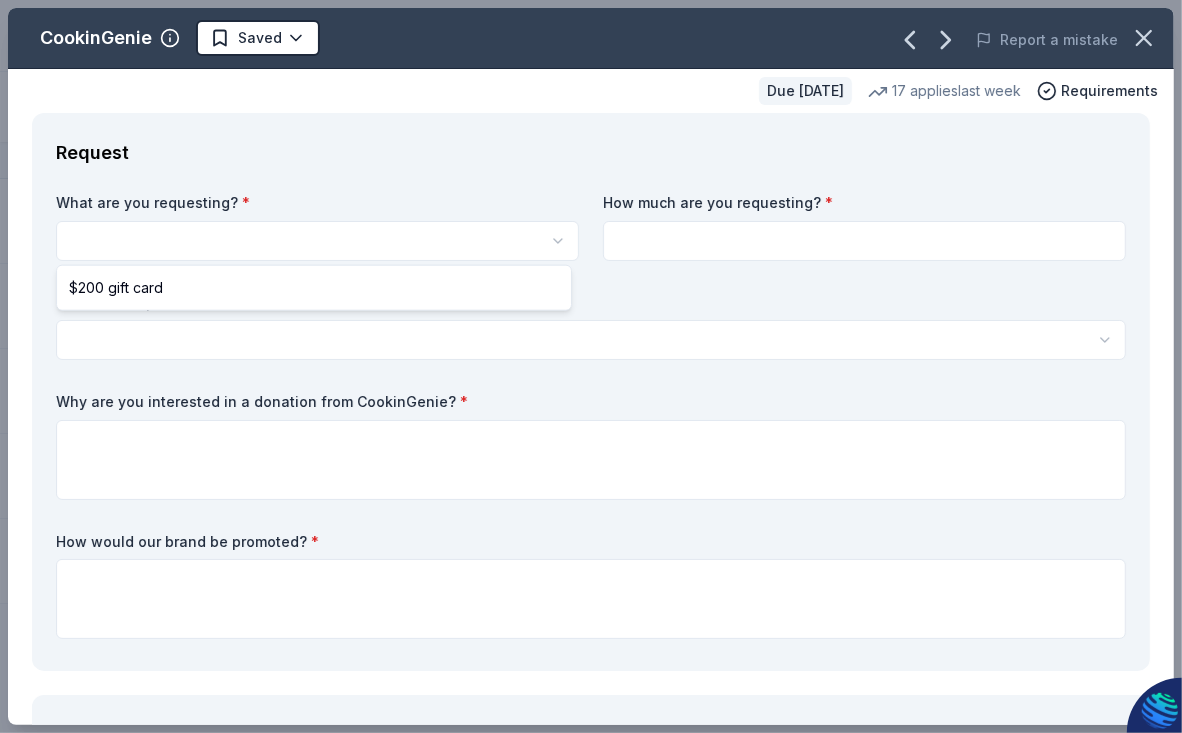 select on "$200 gift card" 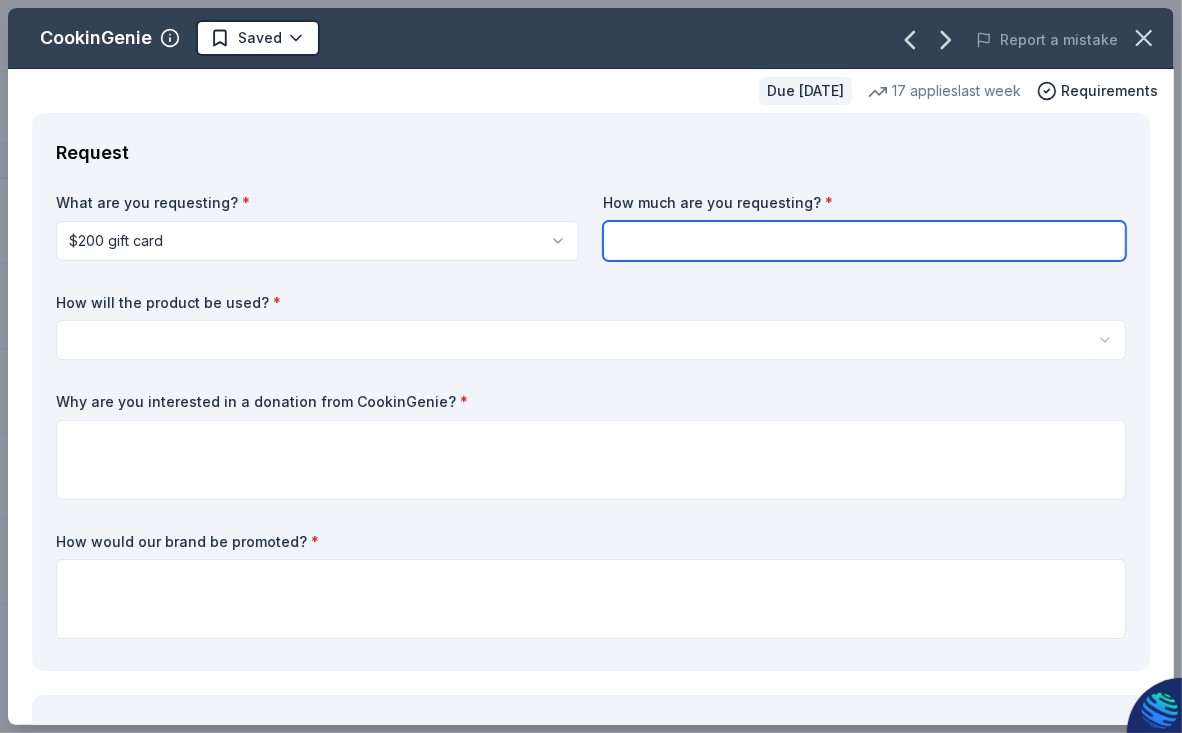 click at bounding box center [864, 241] 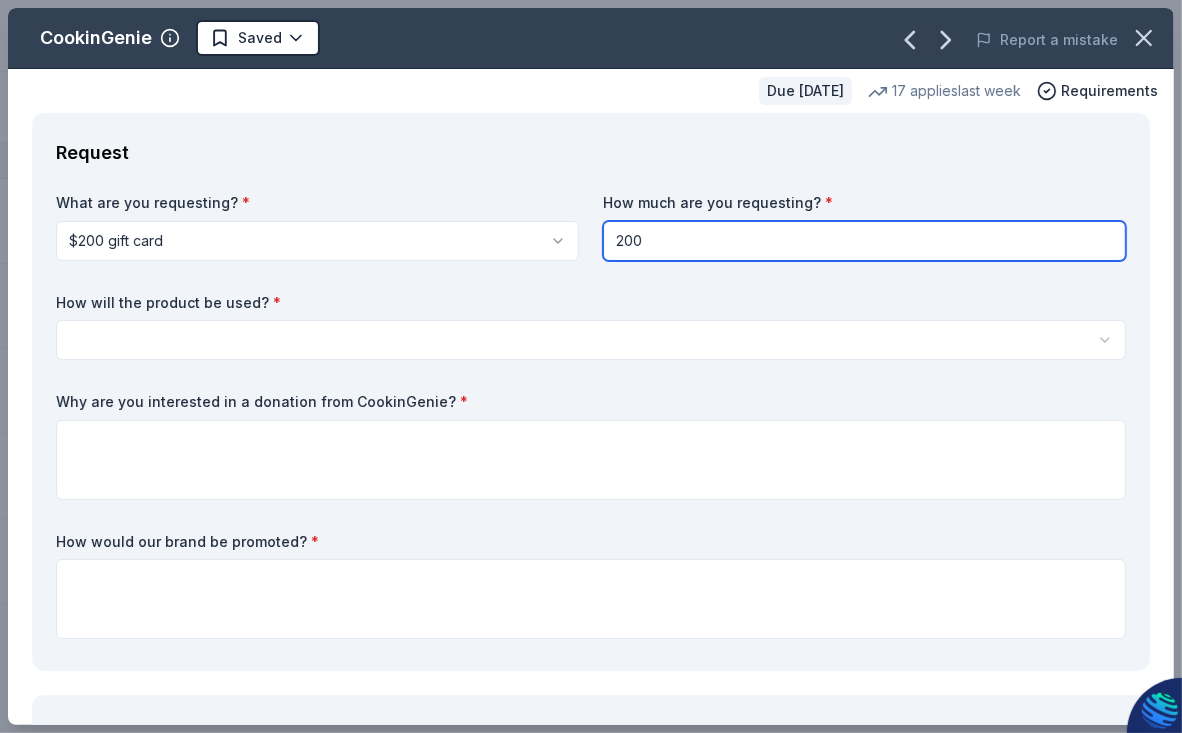 type on "200" 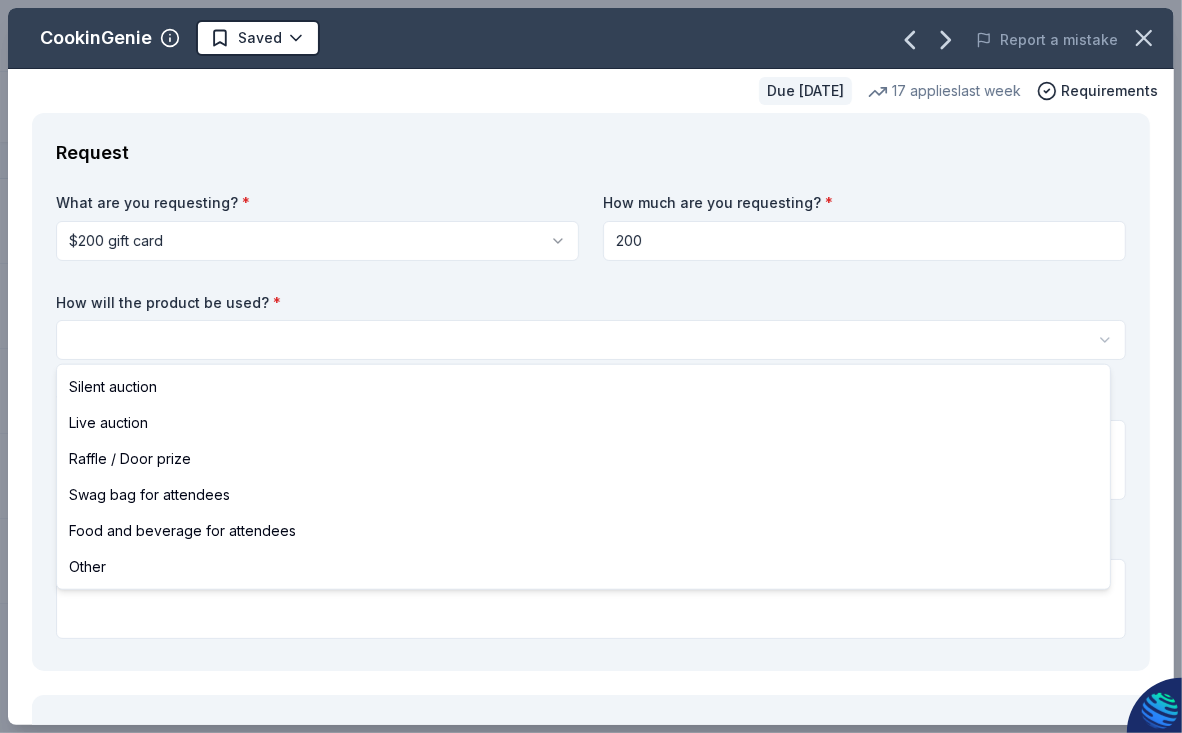 click on "Po rtillo's Moreno Valley Day Street, Moreno Valley, CA, USA Po rtugal Po rtland OR, USA Po lly's Pies Restaurant & Bakery Frederick Street, Moreno Valley, CA, USA Po ly High School Victoria Avenue, Riverside, CA, USA Signature Annual Fundraiser Track  · 5 Discover Start free  trial Earn Rewards 5 Saved Applied Approved Received Declined Not interested Add donor Export CSV Complete and earn $10 in credit Create event Save a donor Go to track Start an application Update application status Get started 80 % Update application status Donor Status Donation Apply method Assignee Notes CookinGenie Due in 118 days Apply Saved $200 gift card In app Jacksons Food Stores Due in 95 days Apply Saved Food, gift card(s) Website Termini Brothers Bakery Due in 95 days Apply Saved Gift cards, product donations Website The Living Desert Due in 80 days Apply Saved A family 4-pack of daytime admission tickets Website Tustin Ranch Golf Due in 35 days Apply Saved Ticket(s) Website   Discover more donors Saved CookinGenie Saved 17" at bounding box center [591, 366] 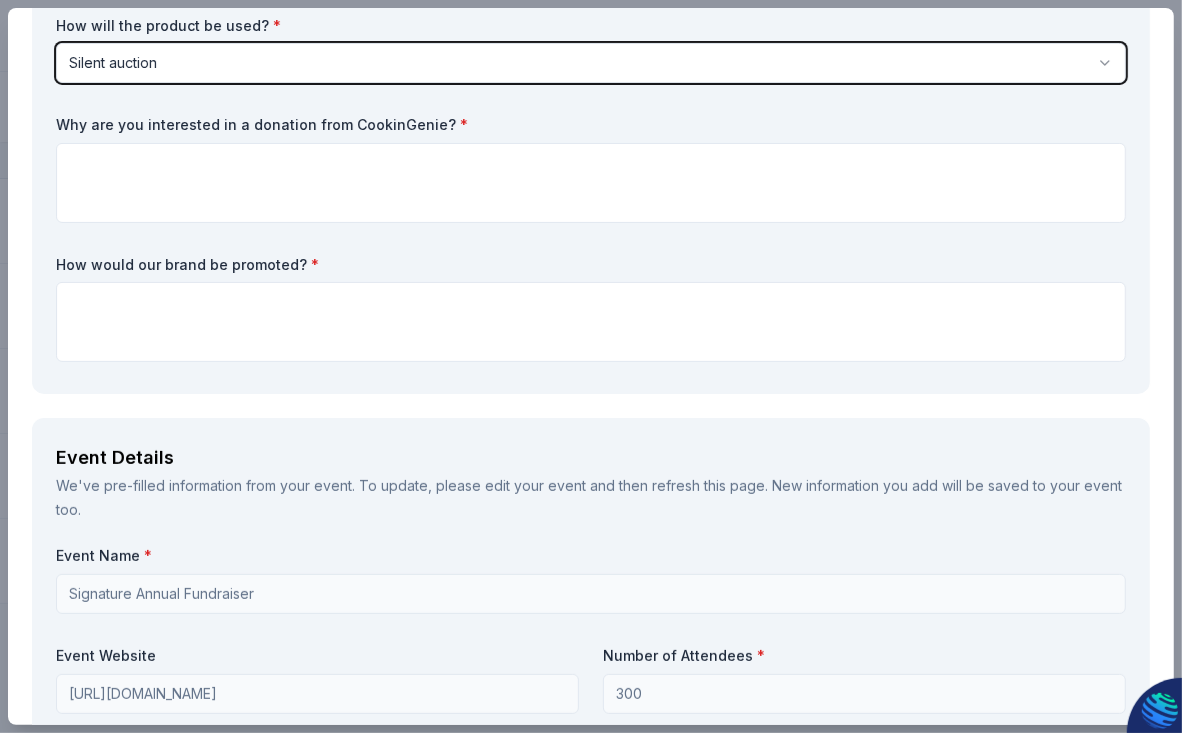 scroll, scrollTop: 300, scrollLeft: 0, axis: vertical 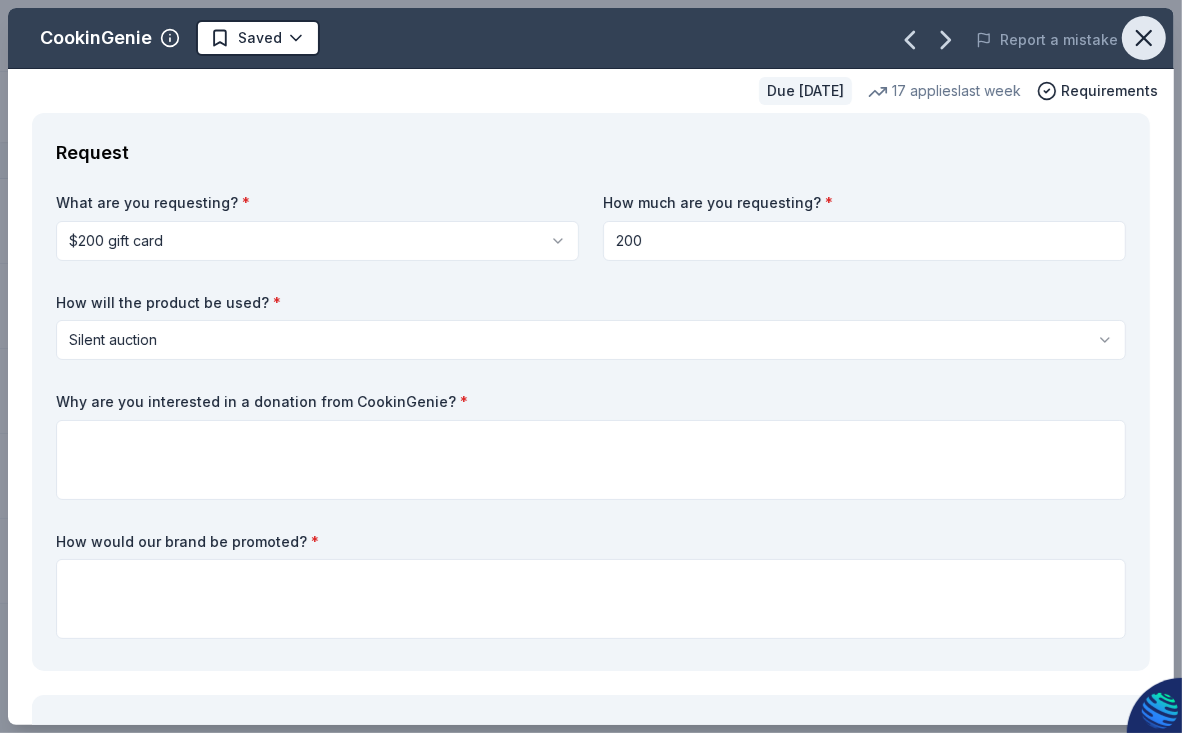 click 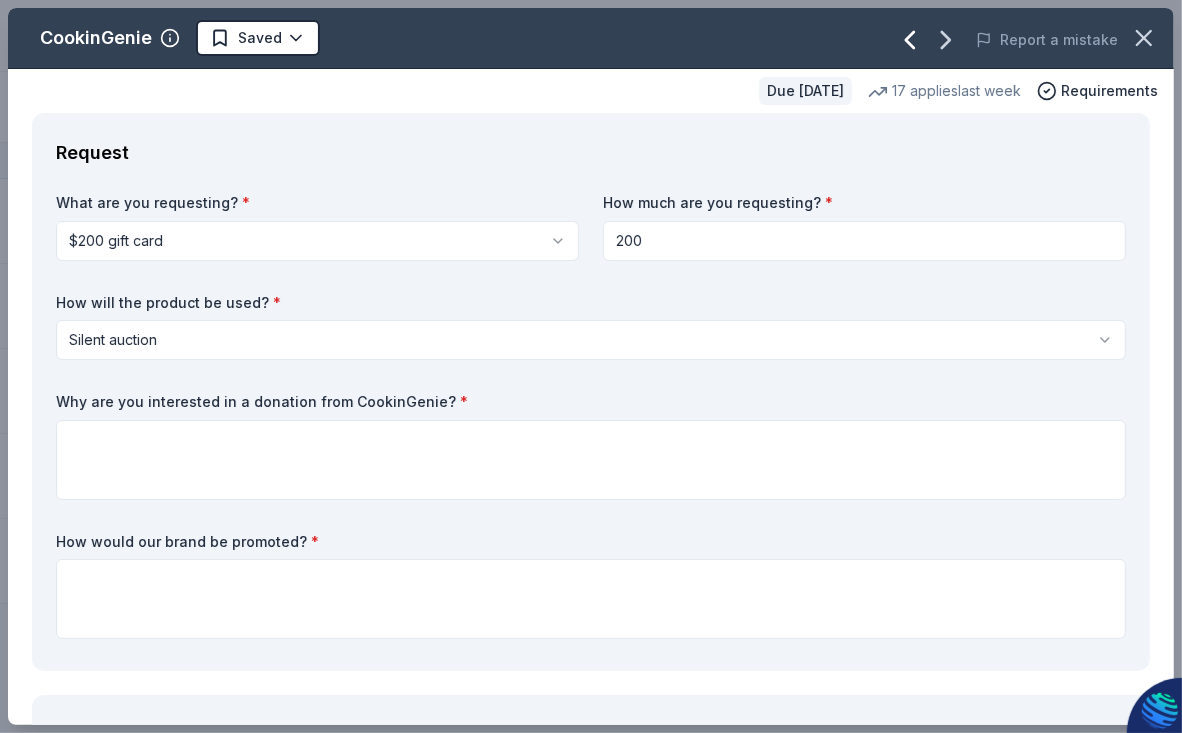 click 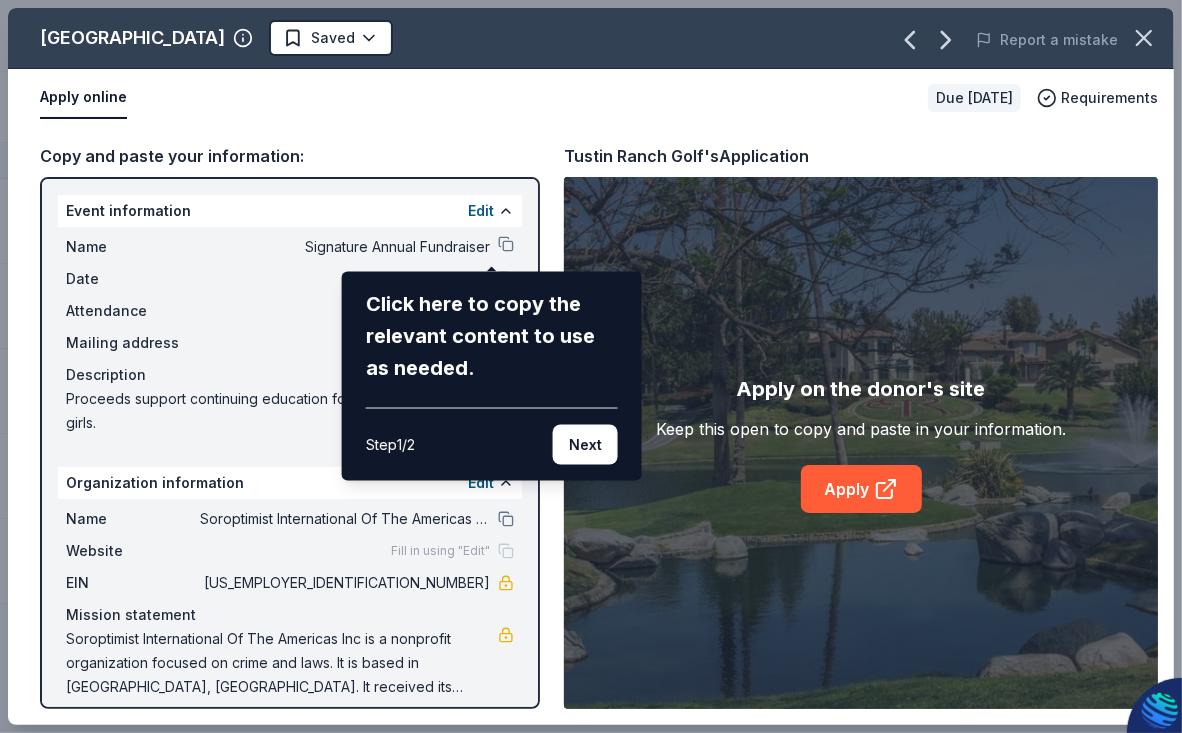 click on "Tustin Ranch Golf Saved Report a mistake Apply online Due in 35 days Requirements Copy and paste your information: Event information Edit Name Signature Annual Fundraiser Click here to copy the relevant content to use as needed. Step  1 / 2 Next Date 11/15/25 Attendance 300 Mailing address Description Proceeds support continuing education for at-risk women and girls. Organization information Edit Name Soroptimist International Of The Americas Inc Website Fill in using "Edit" EIN 33-0261141 Mission statement Soroptimist International Of The Americas Inc is a nonprofit organization focused on crime and laws. It is based in Moreno Valley, CA. It received its nonprofit status in 2002. Tustin Ranch Golf's  Application Apply on the donor's site Keep this open to copy and paste in your information. Apply" at bounding box center [591, 366] 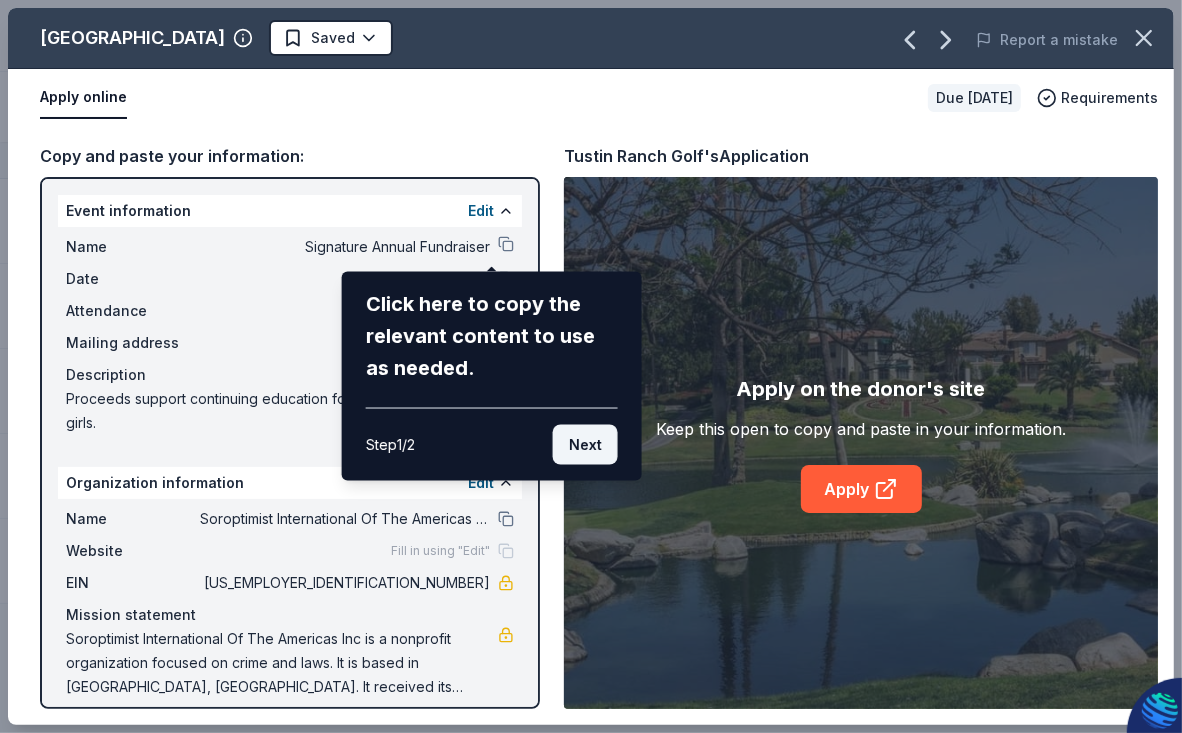 click on "Next" at bounding box center [585, 445] 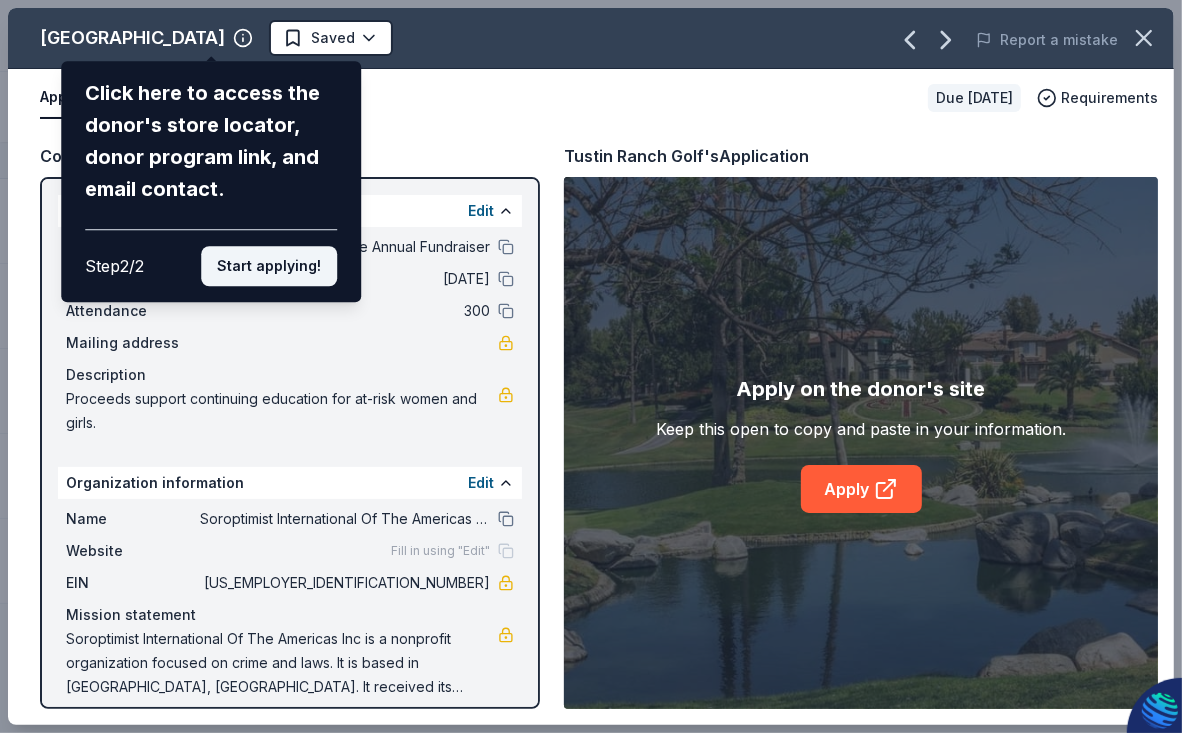 click on "Start applying!" at bounding box center [269, 266] 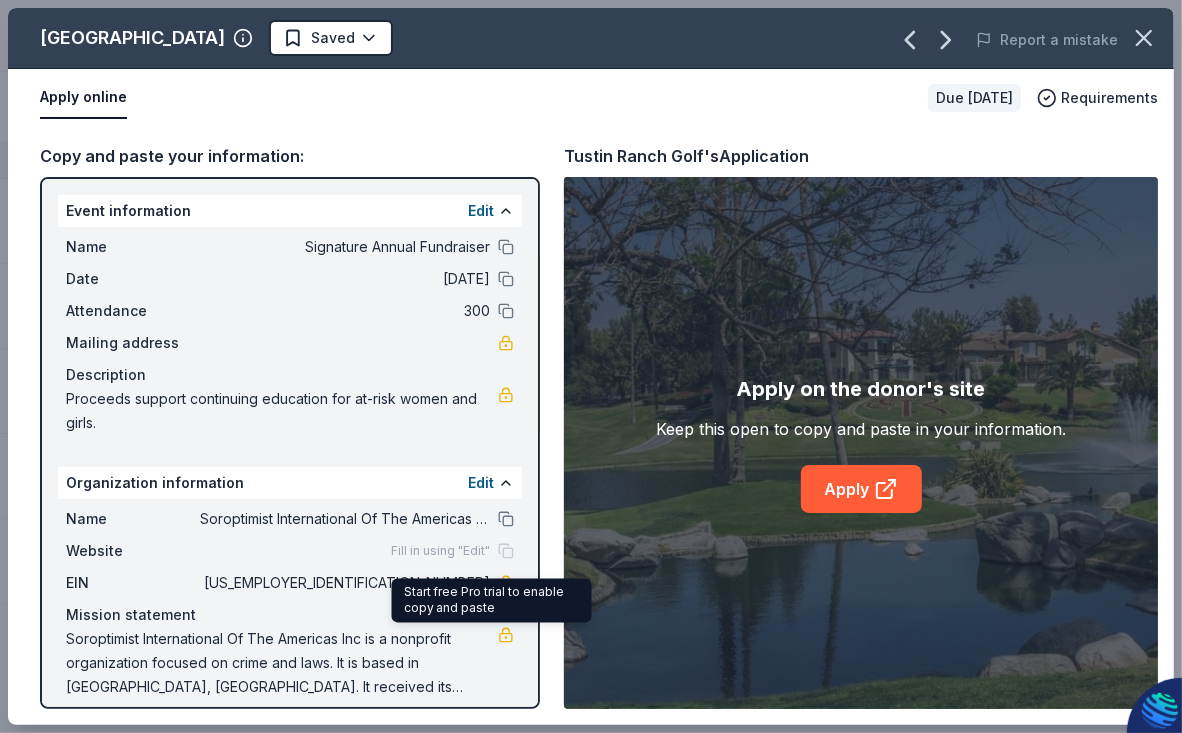 click at bounding box center [506, 635] 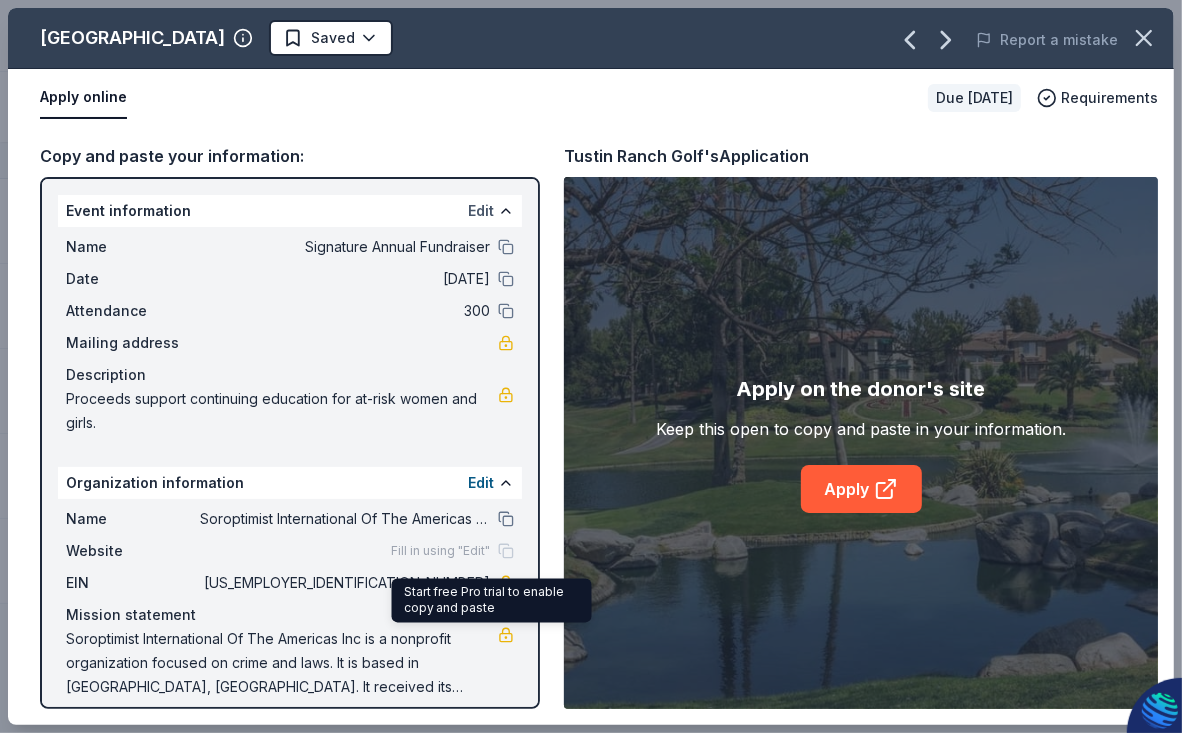 click on "Edit" at bounding box center [481, 211] 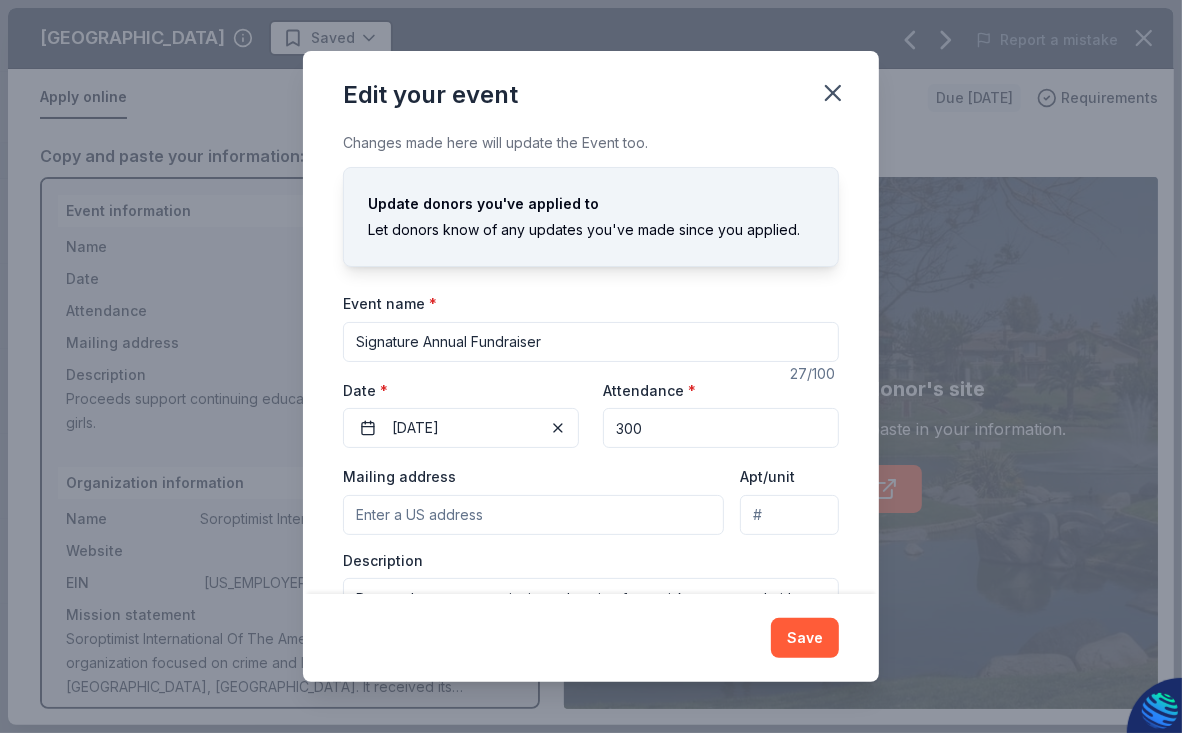 click on "Signature Annual Fundraiser" at bounding box center (591, 342) 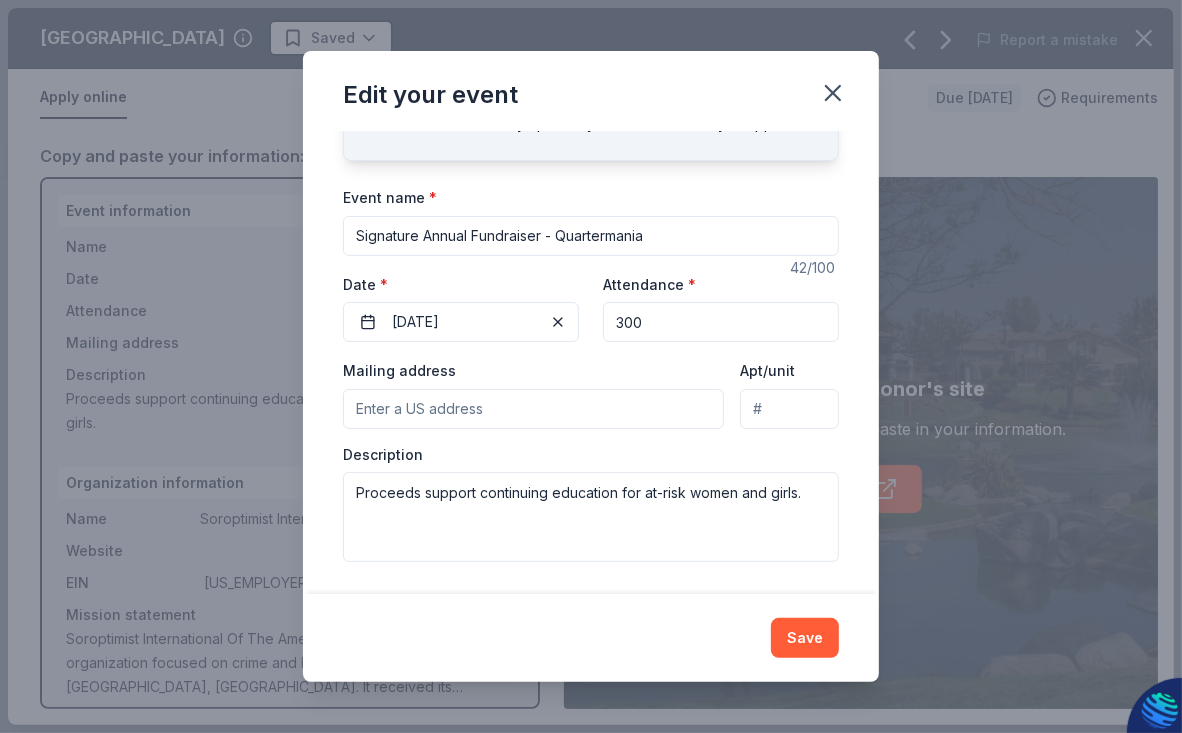 scroll, scrollTop: 108, scrollLeft: 0, axis: vertical 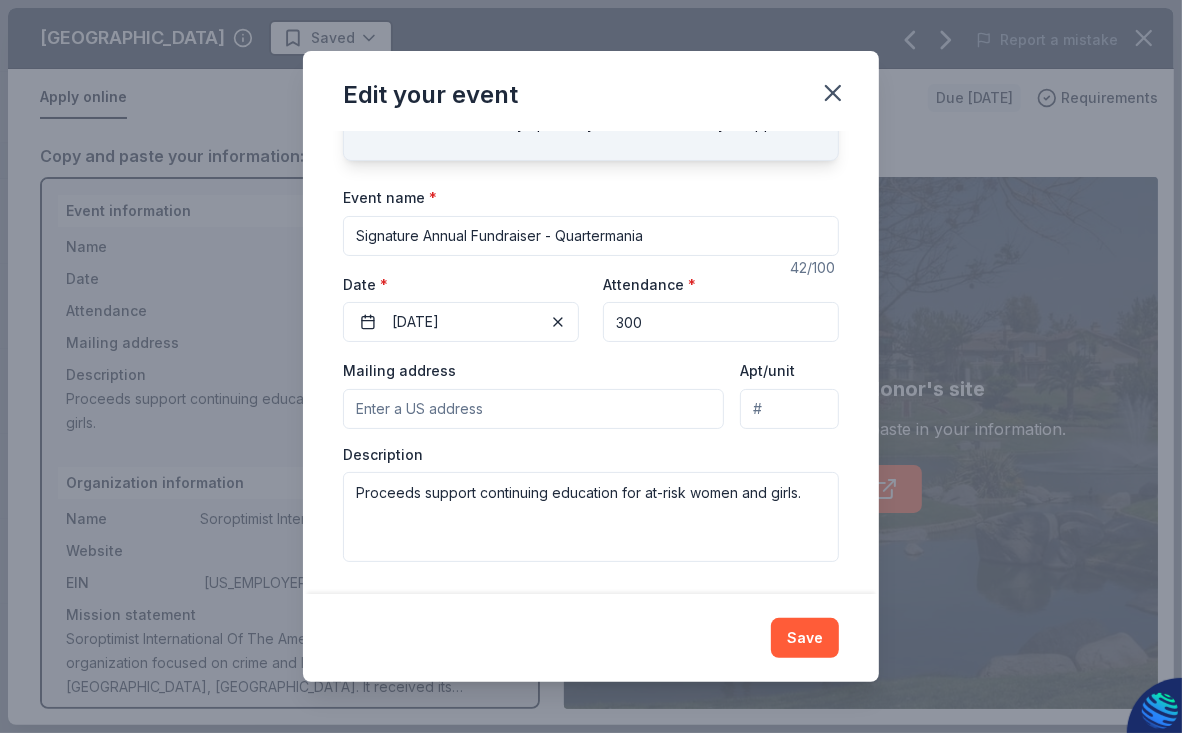 type on "Signature Annual Fundraiser - Quartermania" 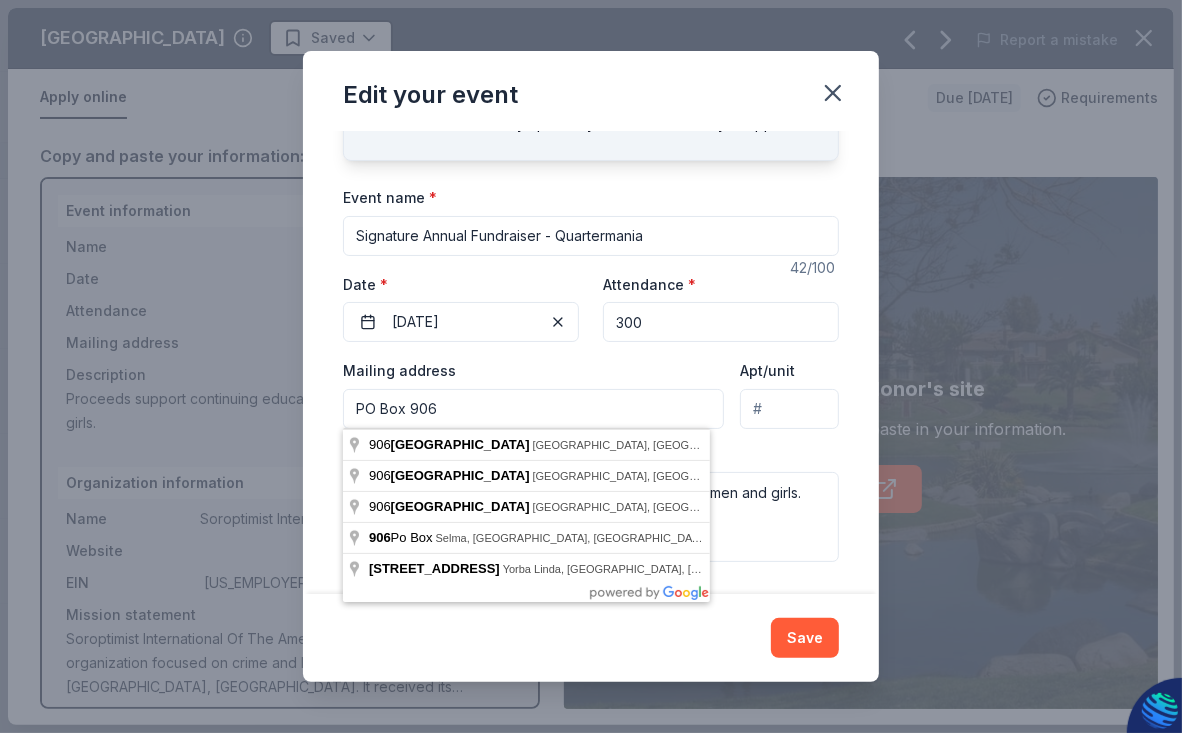 type on "PO Box 906" 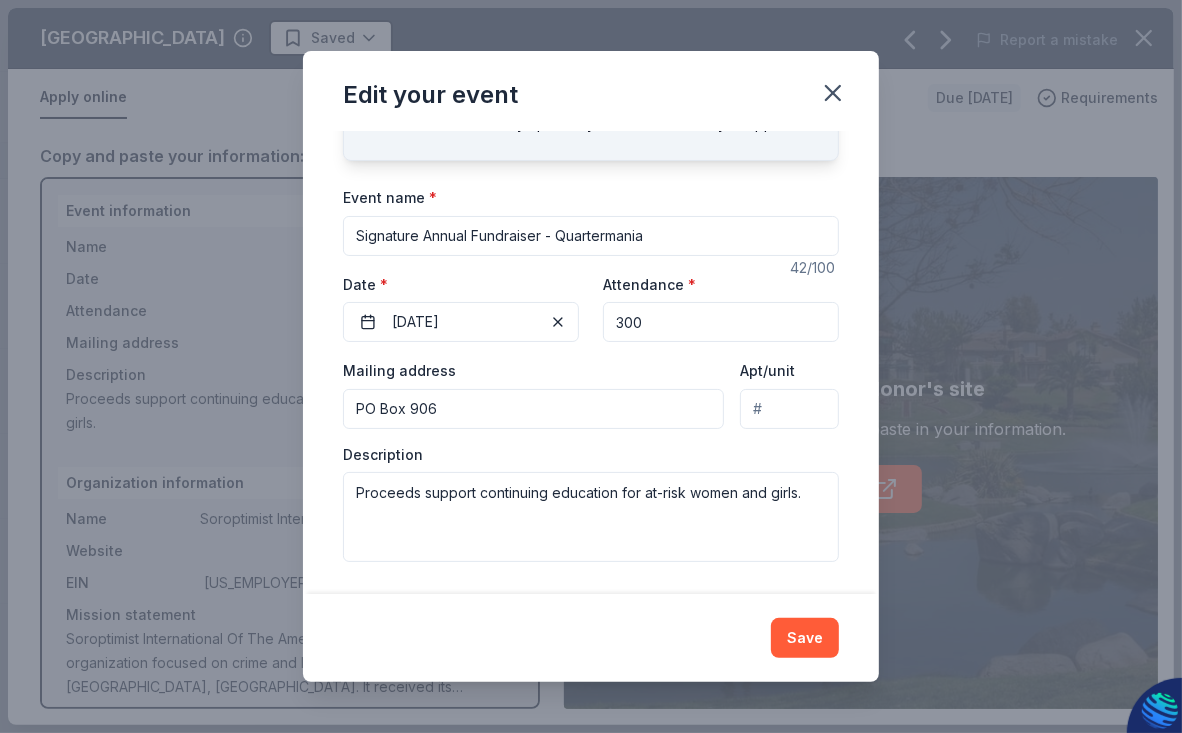 click on "Mailing address PO Box 906" at bounding box center [533, 393] 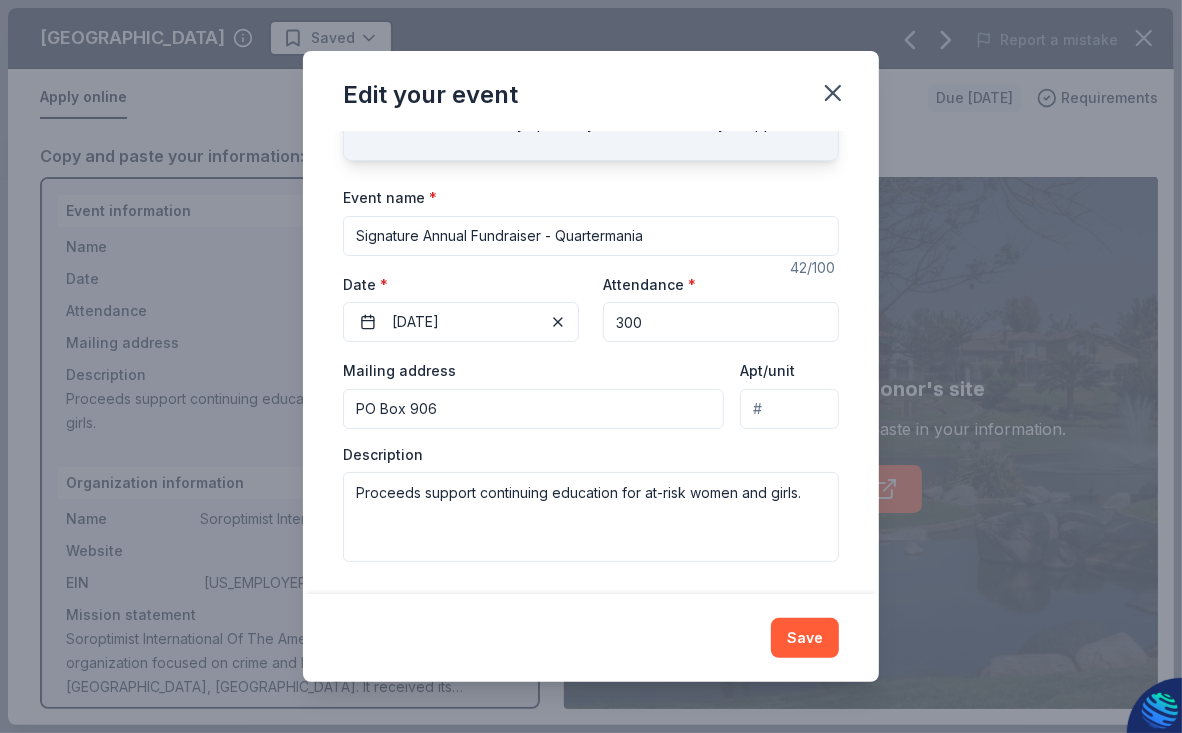 drag, startPoint x: 420, startPoint y: 234, endPoint x: 349, endPoint y: 224, distance: 71.70077 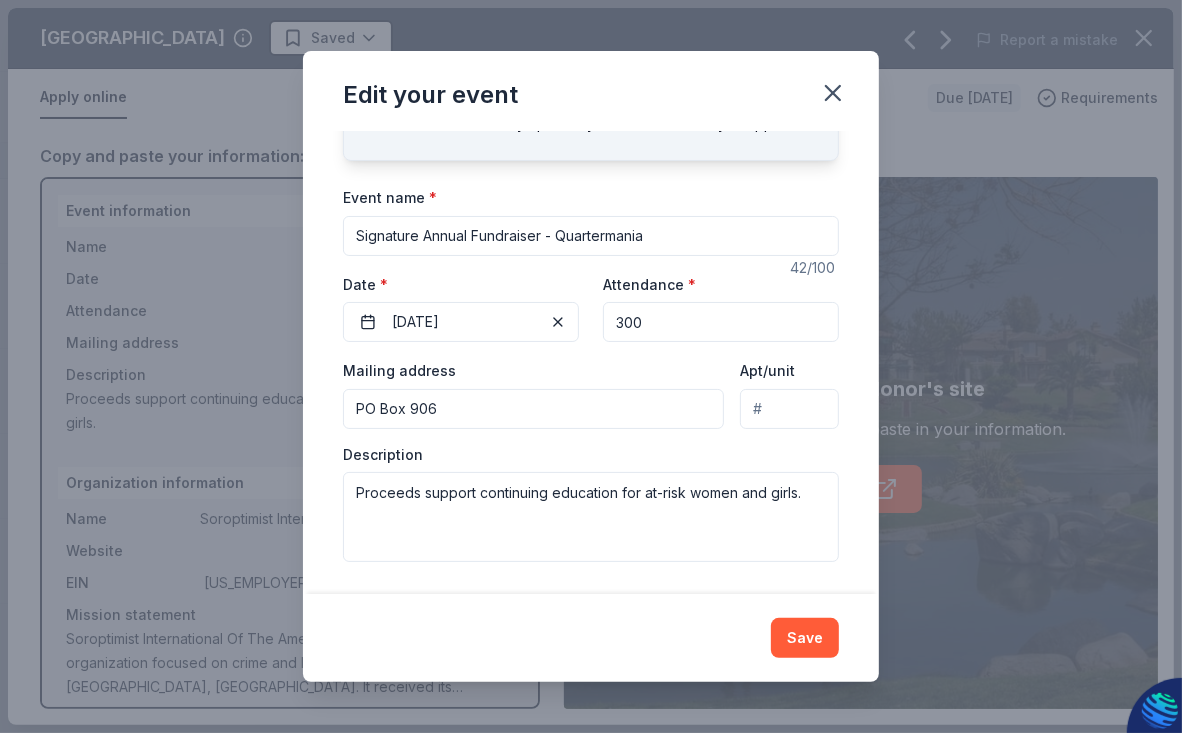 click on "Signature Annual Fundraiser - Quartermania" at bounding box center (591, 236) 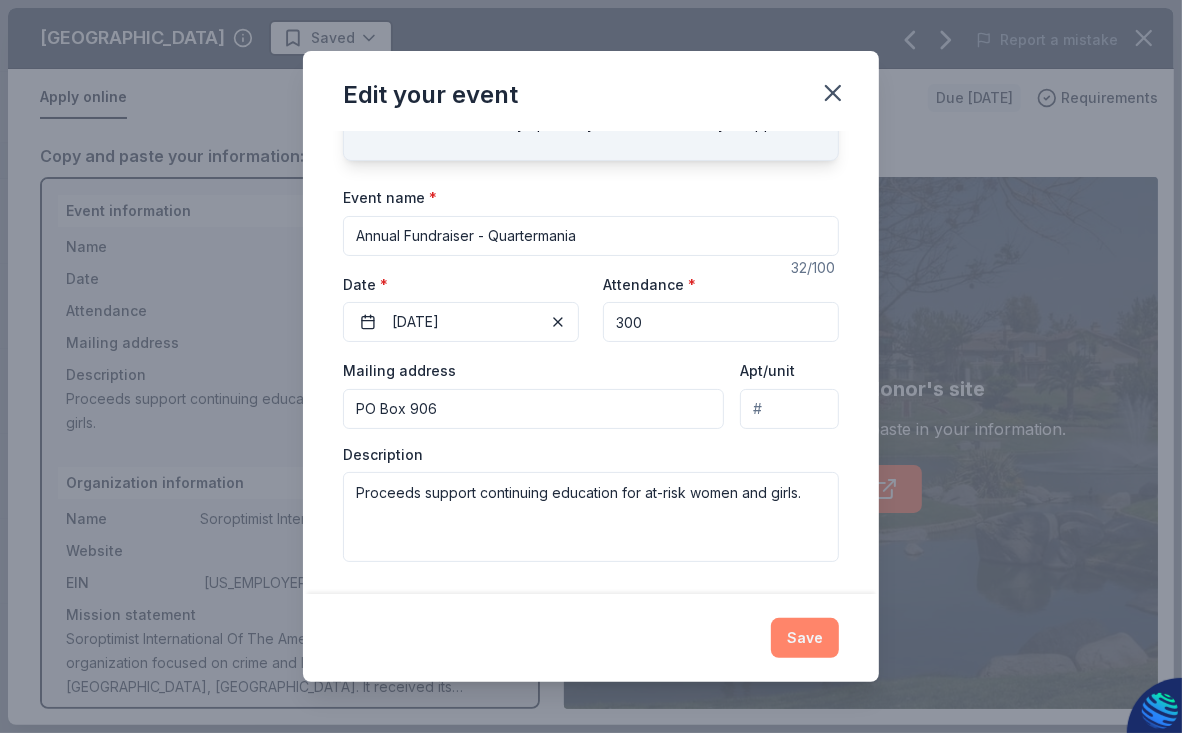 type on "Annual Fundraiser - Quartermania" 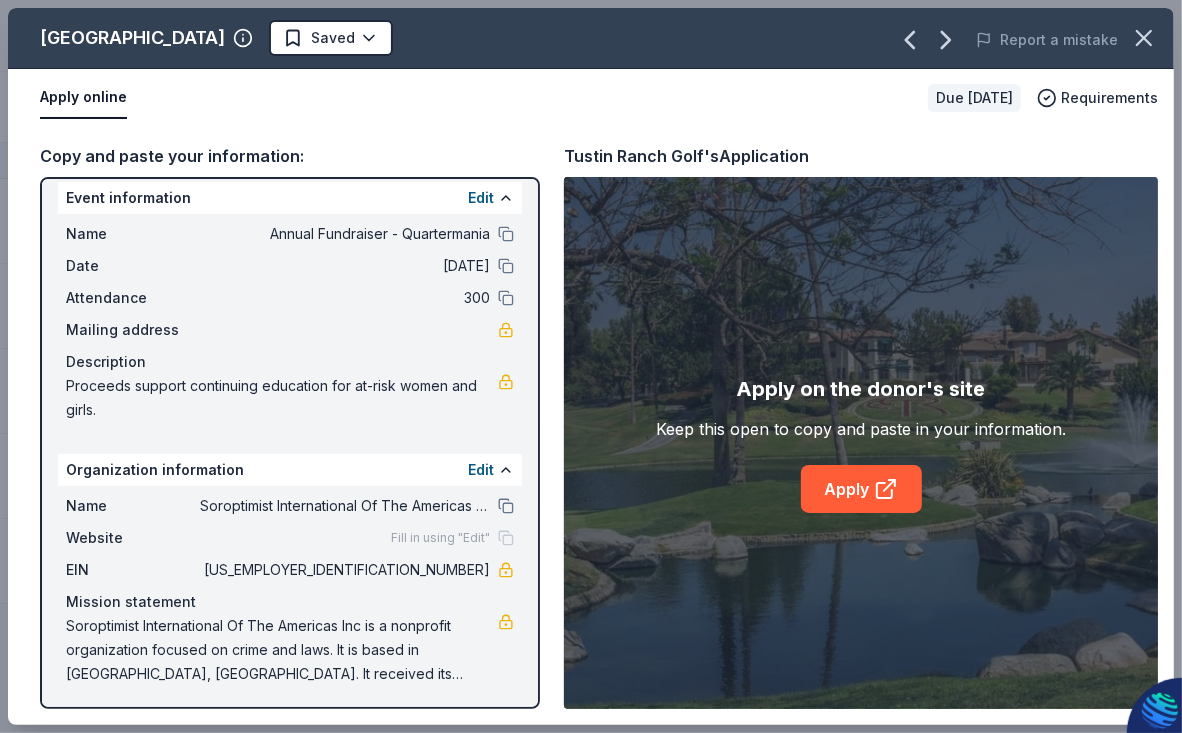 scroll, scrollTop: 15, scrollLeft: 0, axis: vertical 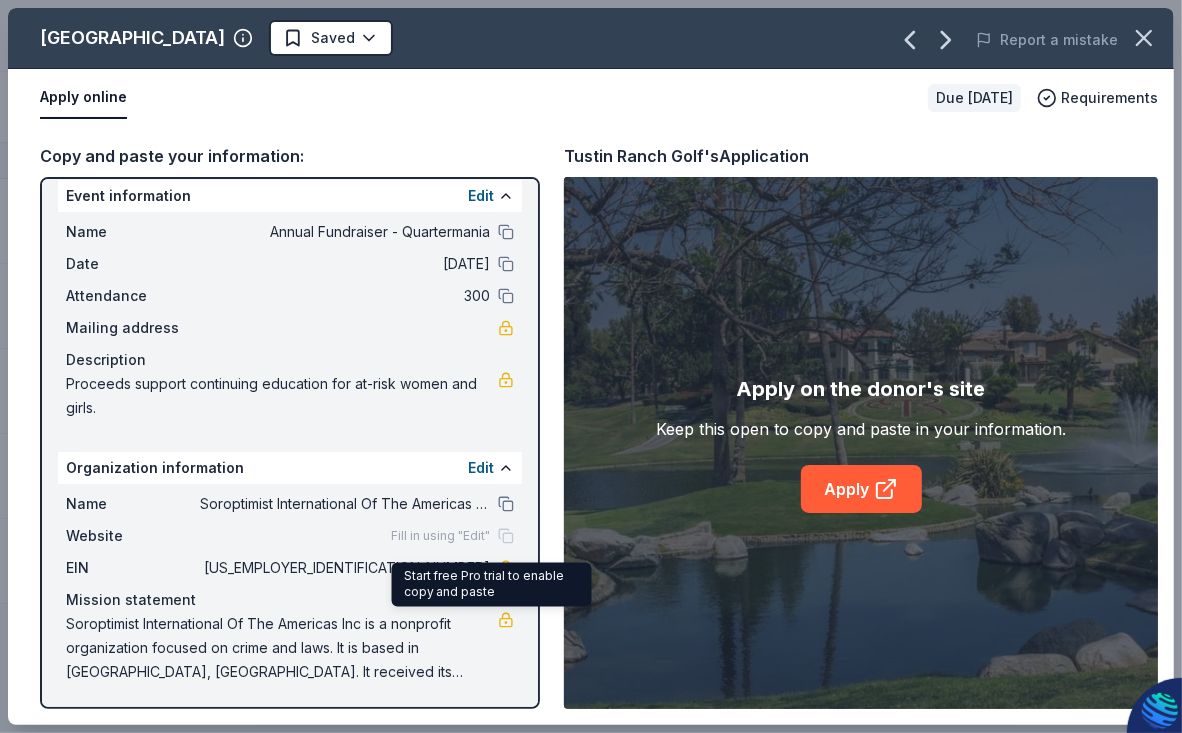 click at bounding box center (506, 620) 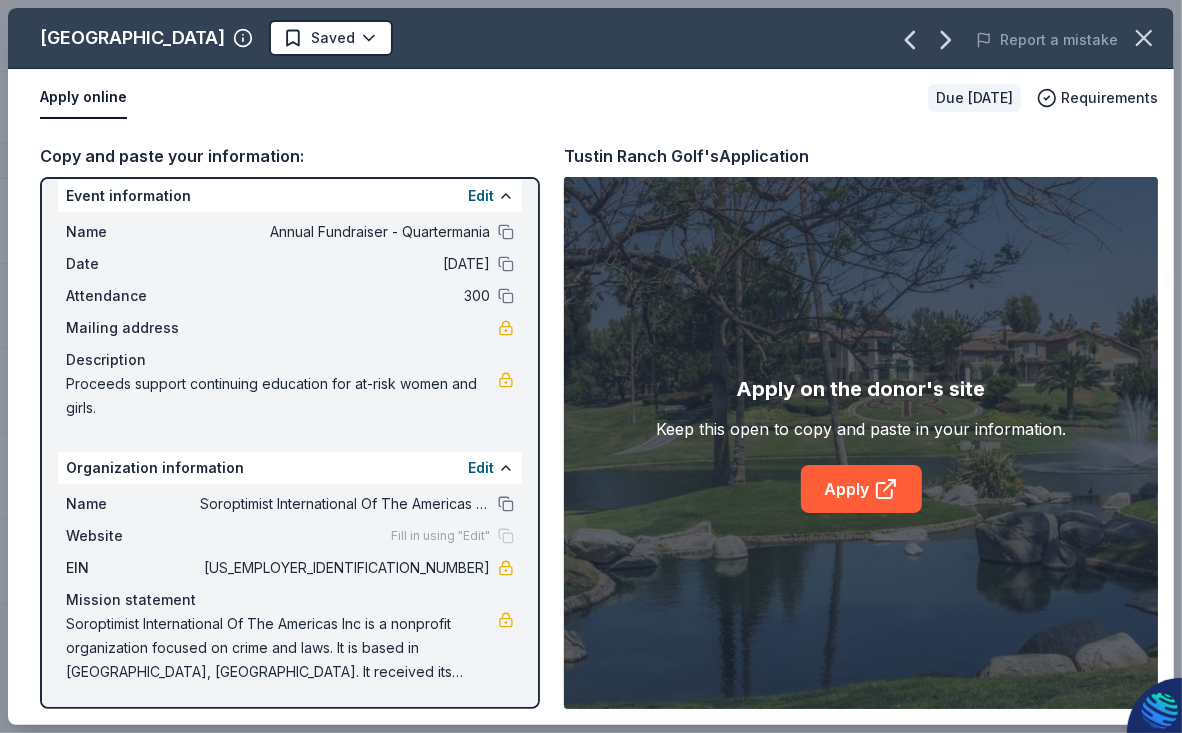 click at bounding box center [506, 620] 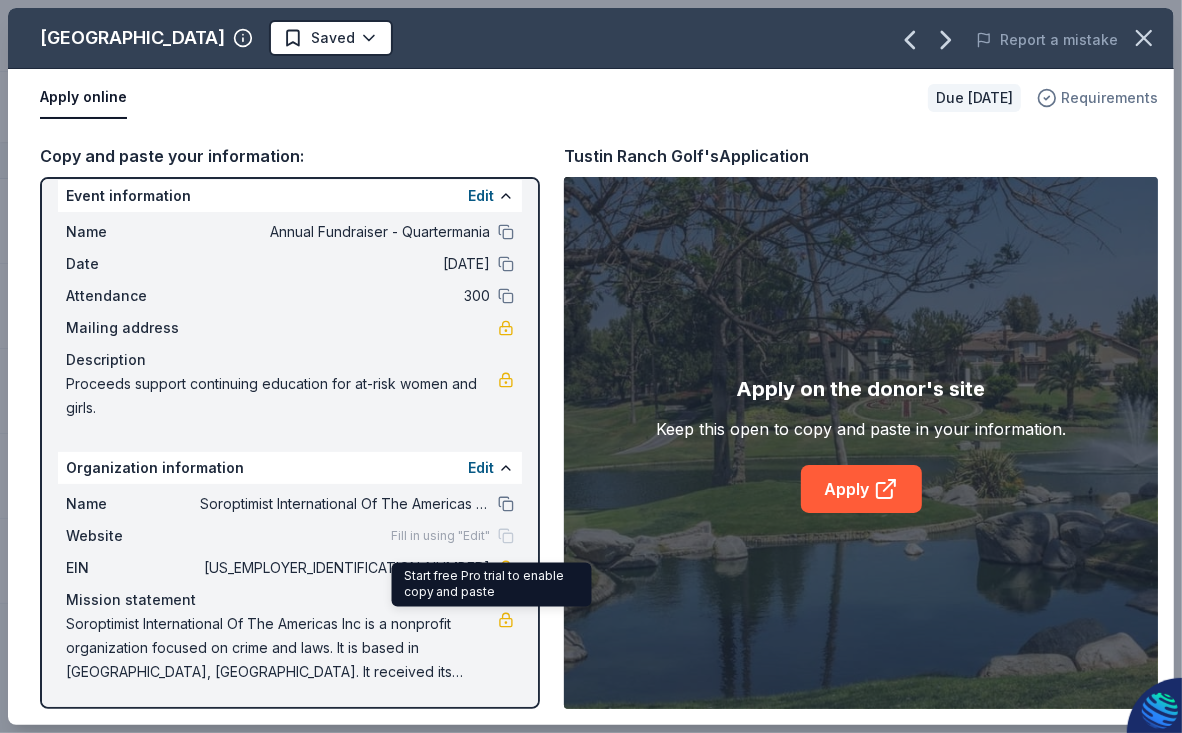 click on "Requirements" at bounding box center [1109, 98] 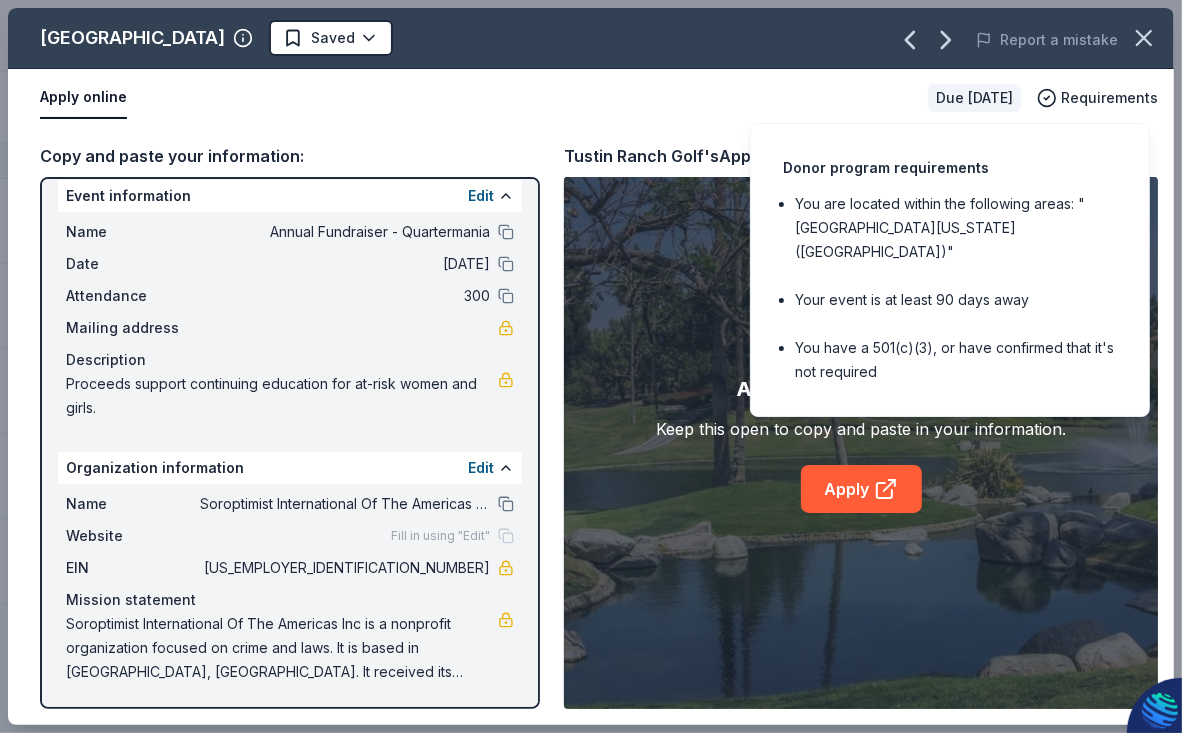 click on "Apply online" at bounding box center (476, 98) 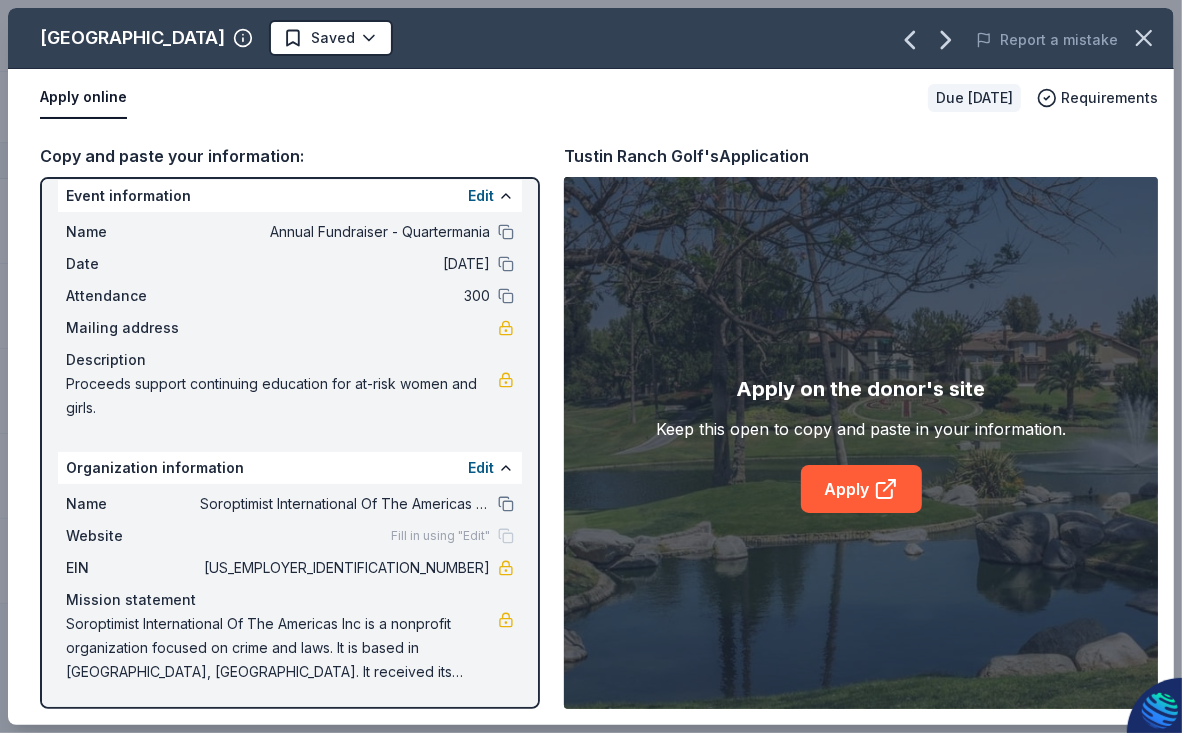 click on "Due in 35 days" at bounding box center [974, 98] 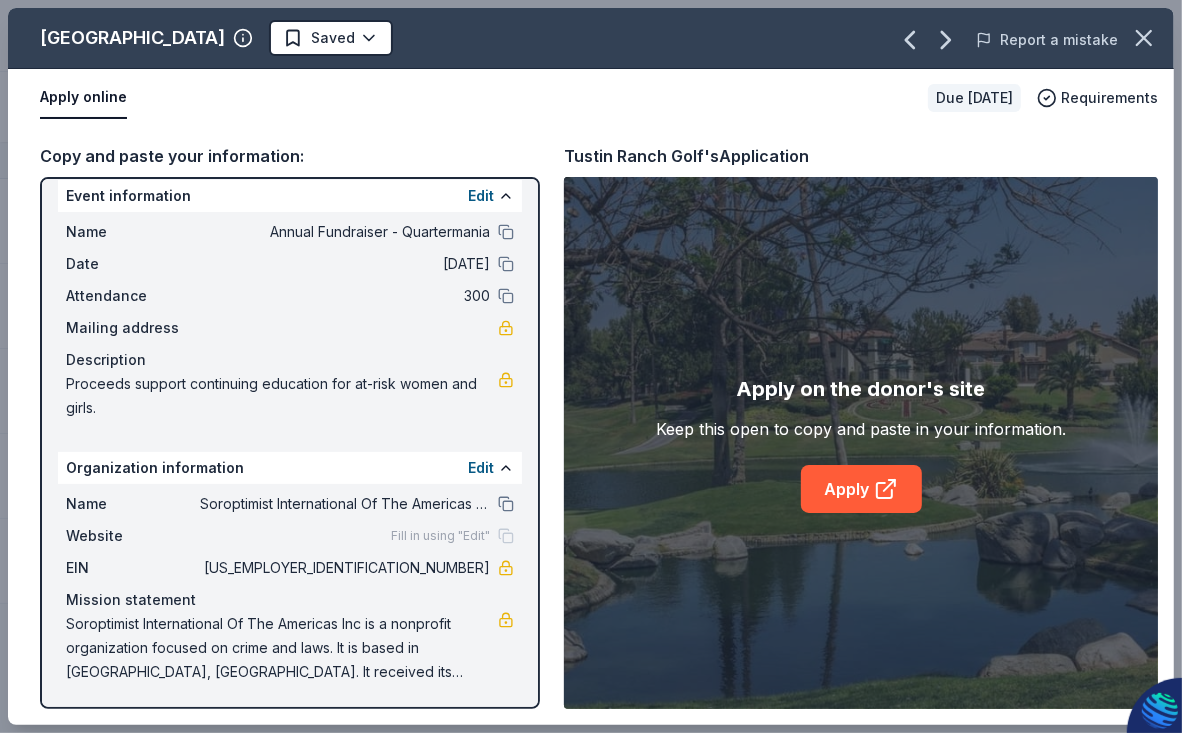 click on "Report a mistake" at bounding box center [1047, 40] 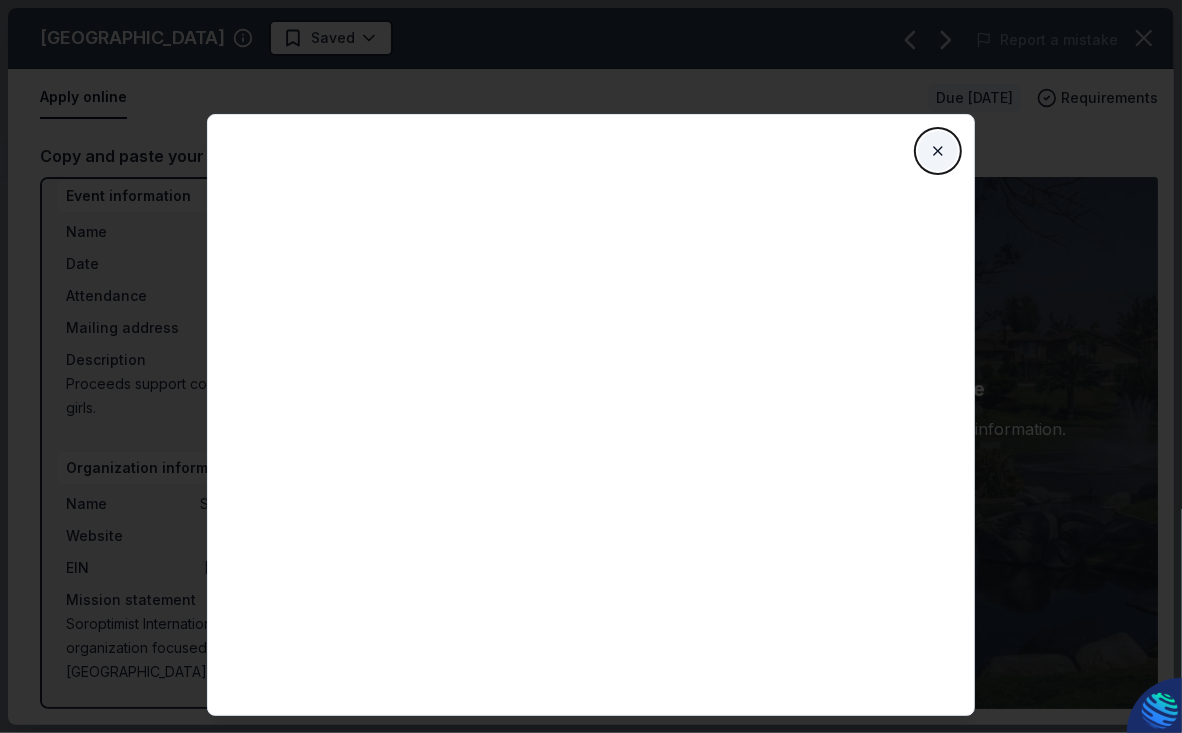 click on "Close" at bounding box center [938, 151] 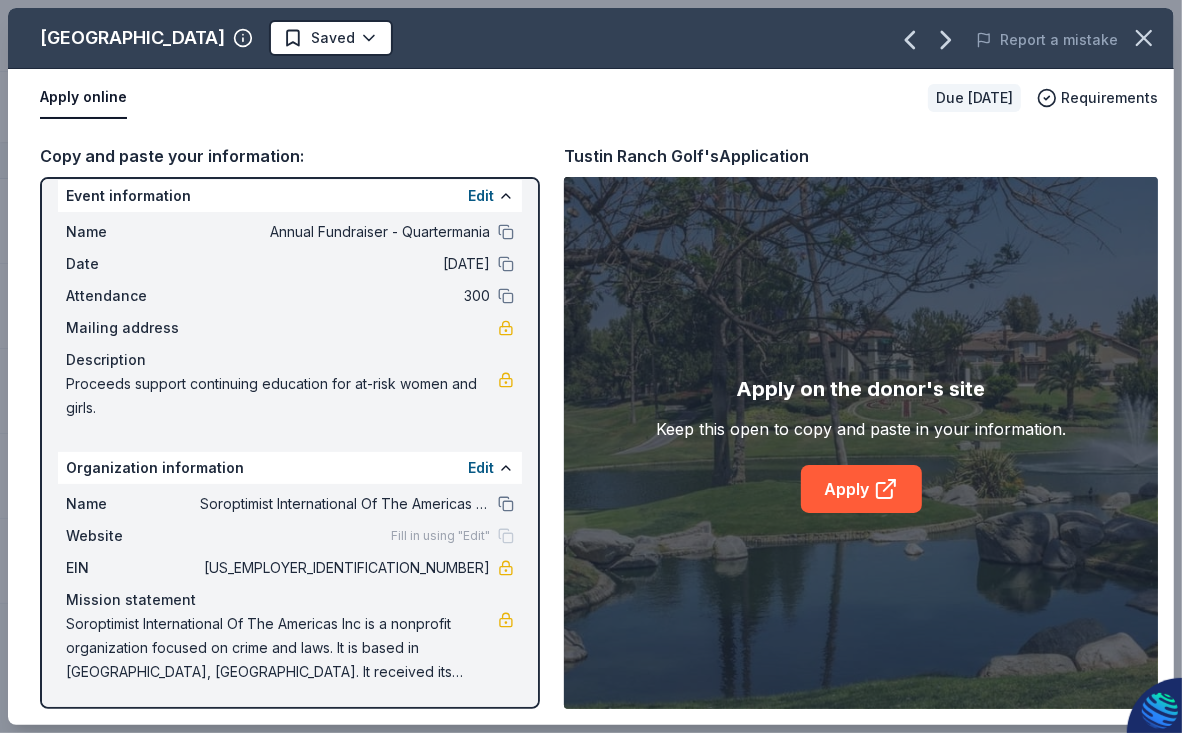 click on "Soroptimist International Of The Americas Inc" at bounding box center [345, 504] 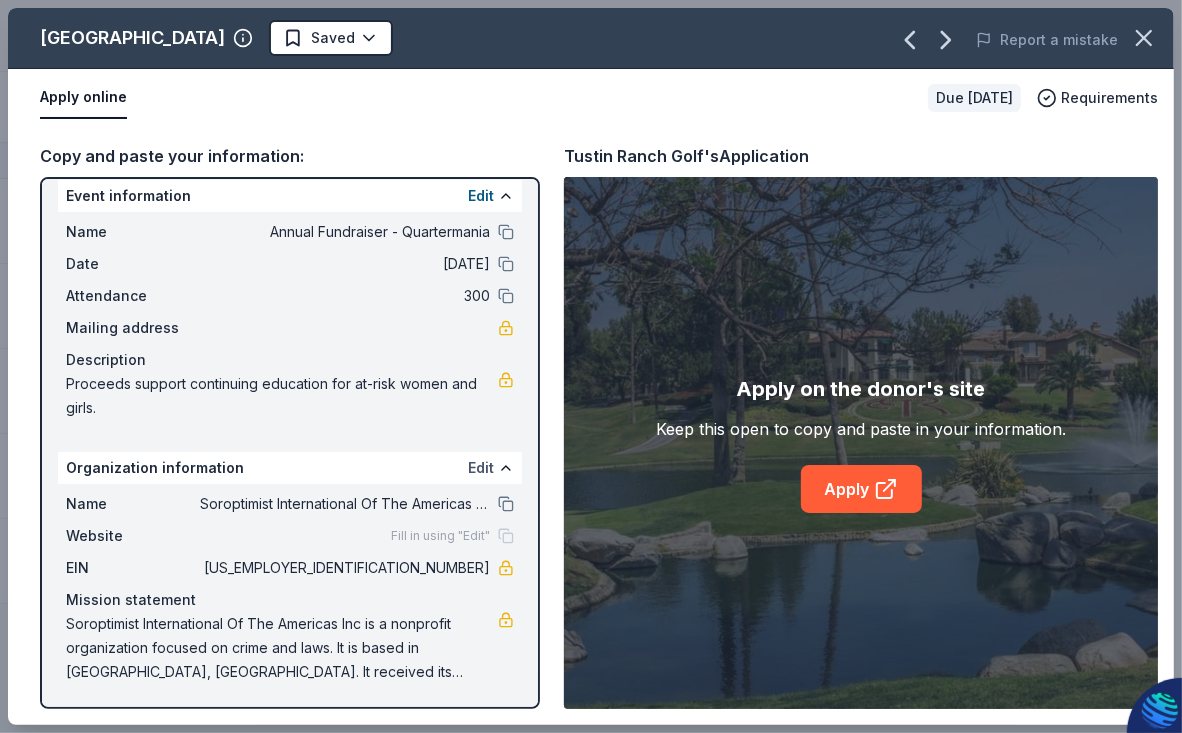 click on "Edit" at bounding box center (481, 468) 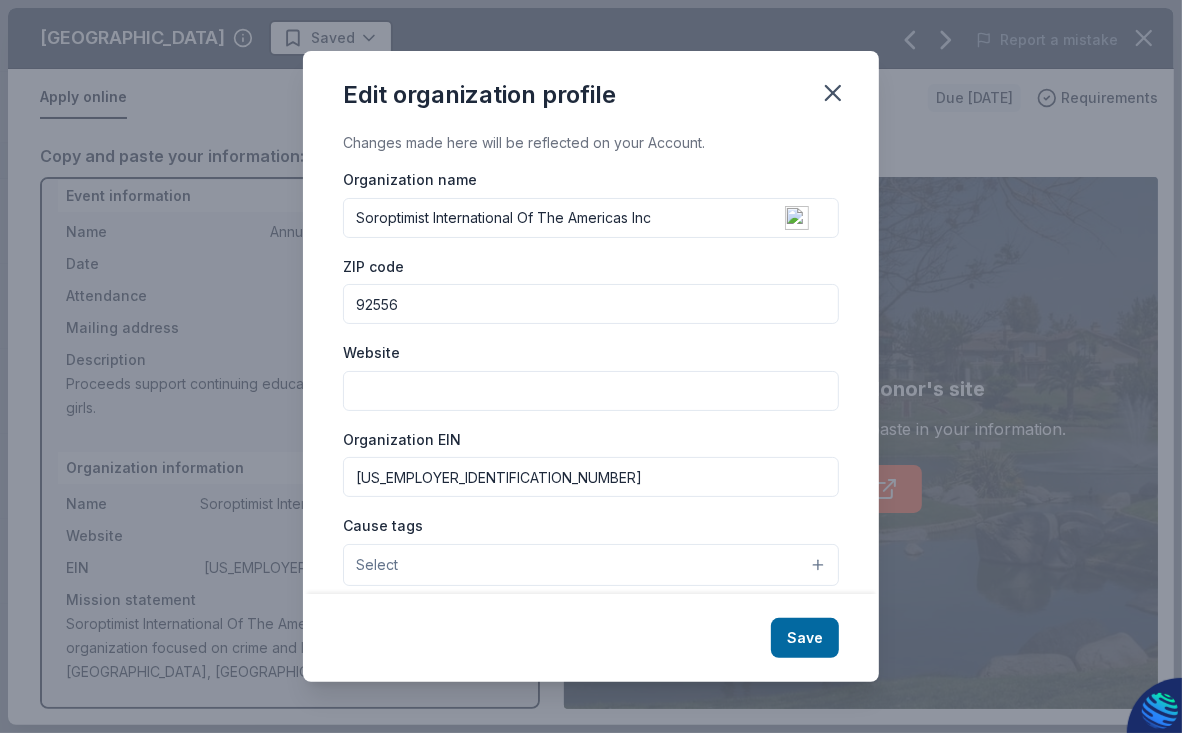 click on "Website" at bounding box center [591, 391] 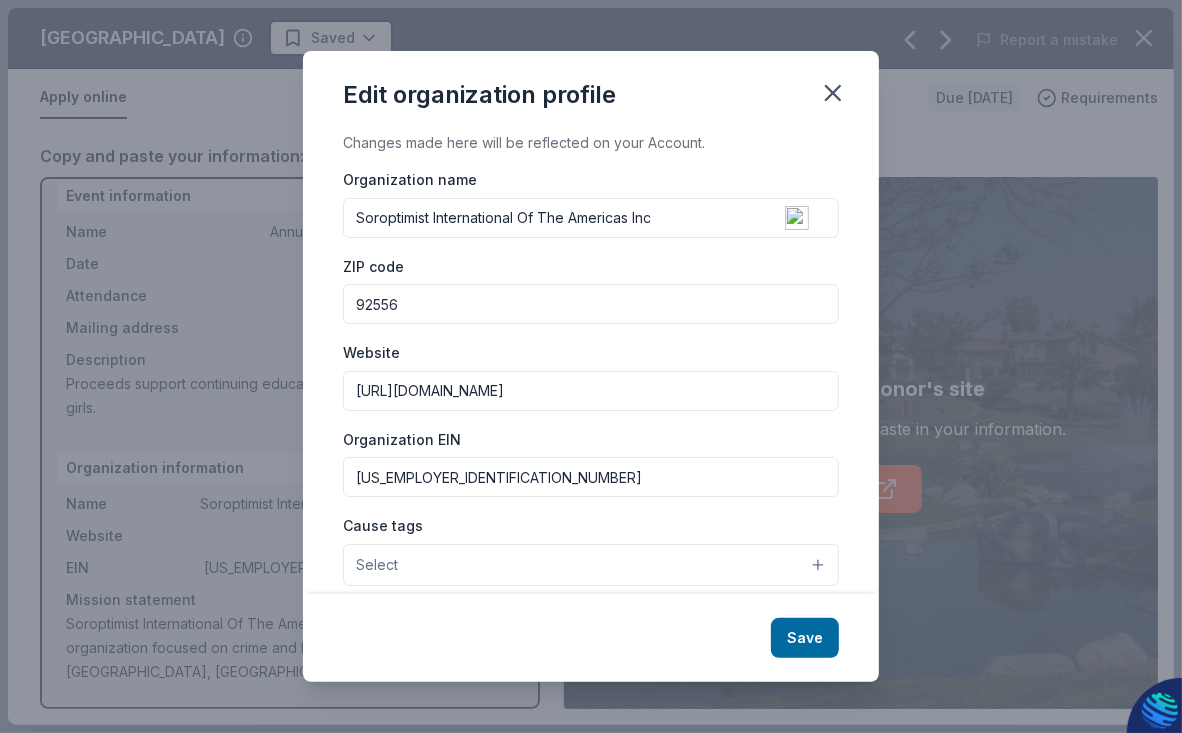 type on "[URL][DOMAIN_NAME]" 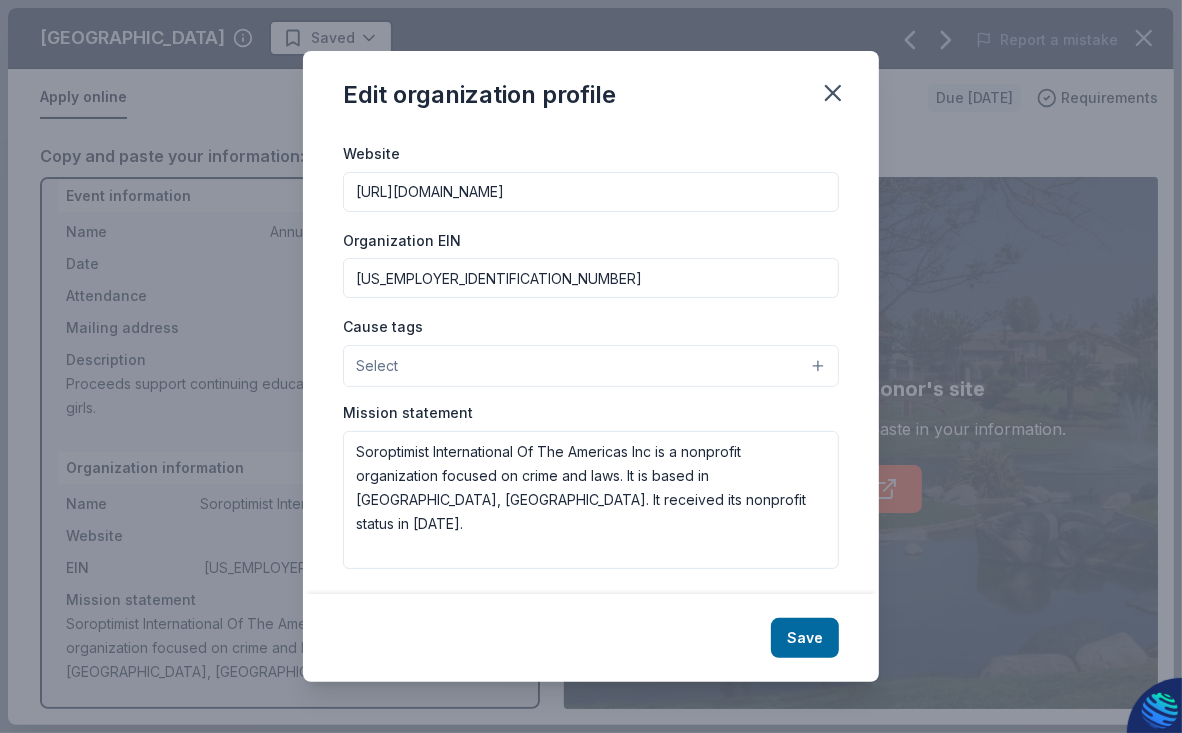 scroll, scrollTop: 199, scrollLeft: 0, axis: vertical 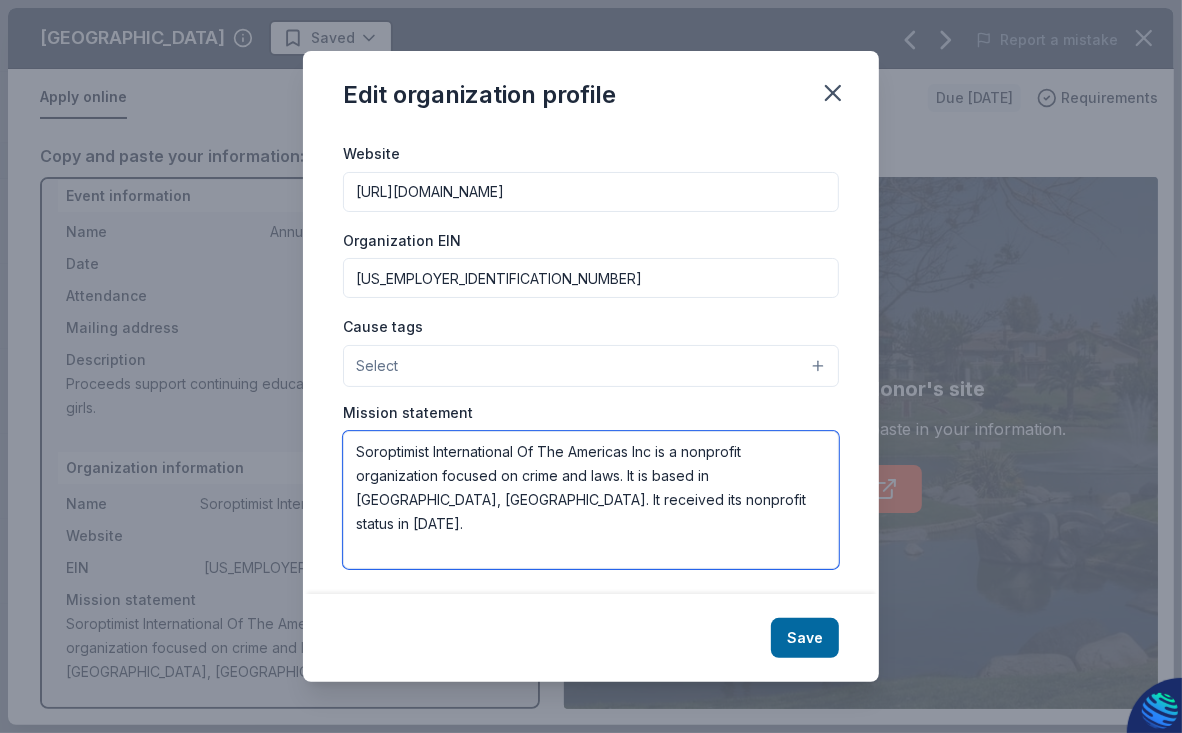 drag, startPoint x: 518, startPoint y: 478, endPoint x: 609, endPoint y: 478, distance: 91 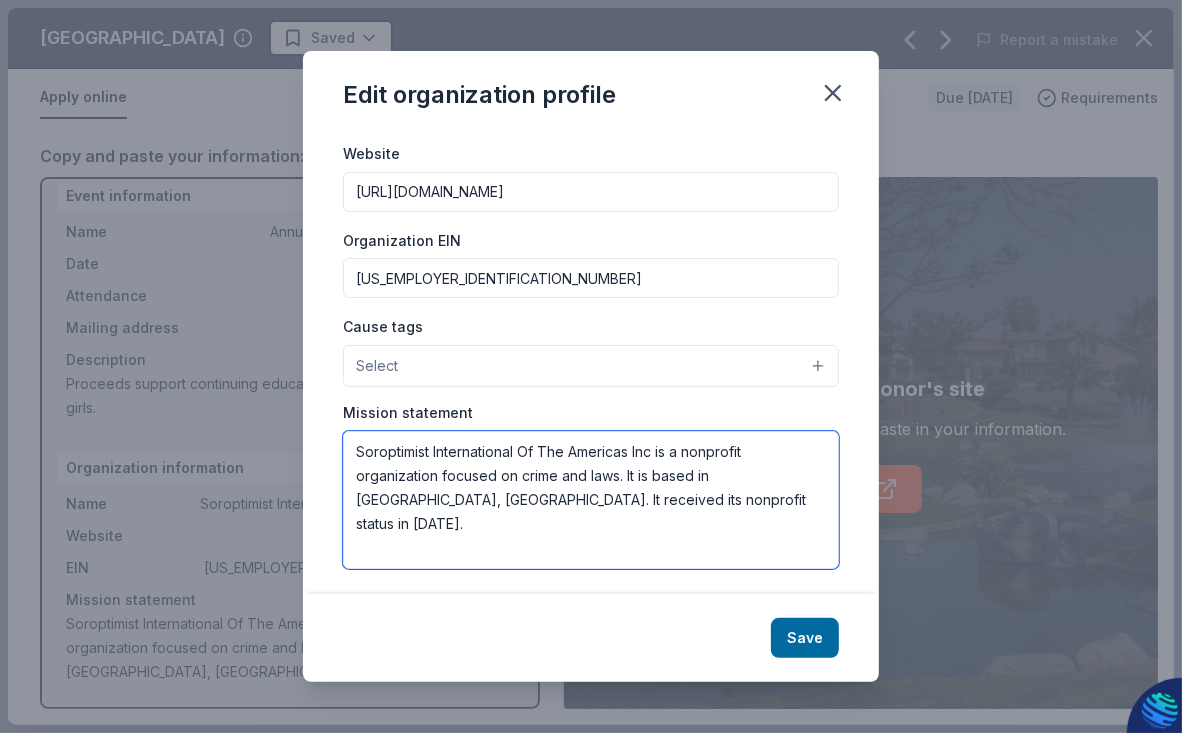 click on "Soroptimist International Of The Americas Inc is a nonprofit organization focused on crime and laws. It is based in Moreno Valley, CA. It received its nonprofit status in 2002." at bounding box center [591, 500] 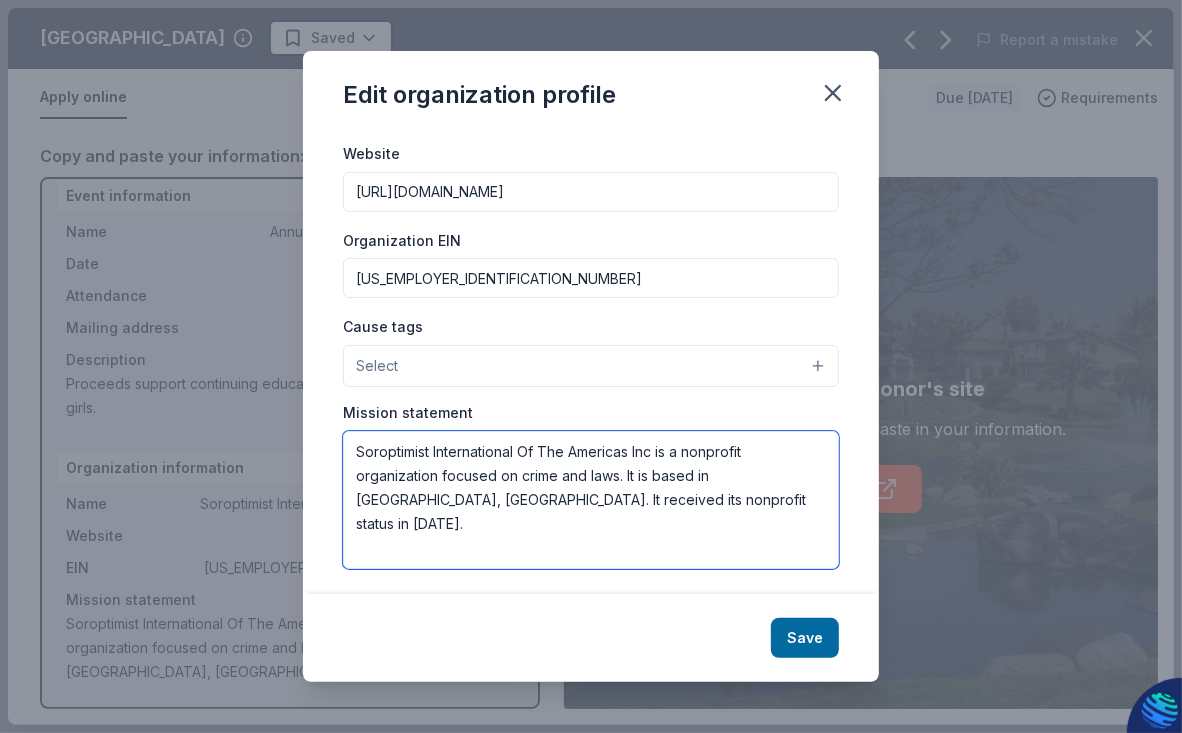 drag, startPoint x: 620, startPoint y: 478, endPoint x: 515, endPoint y: 477, distance: 105.00476 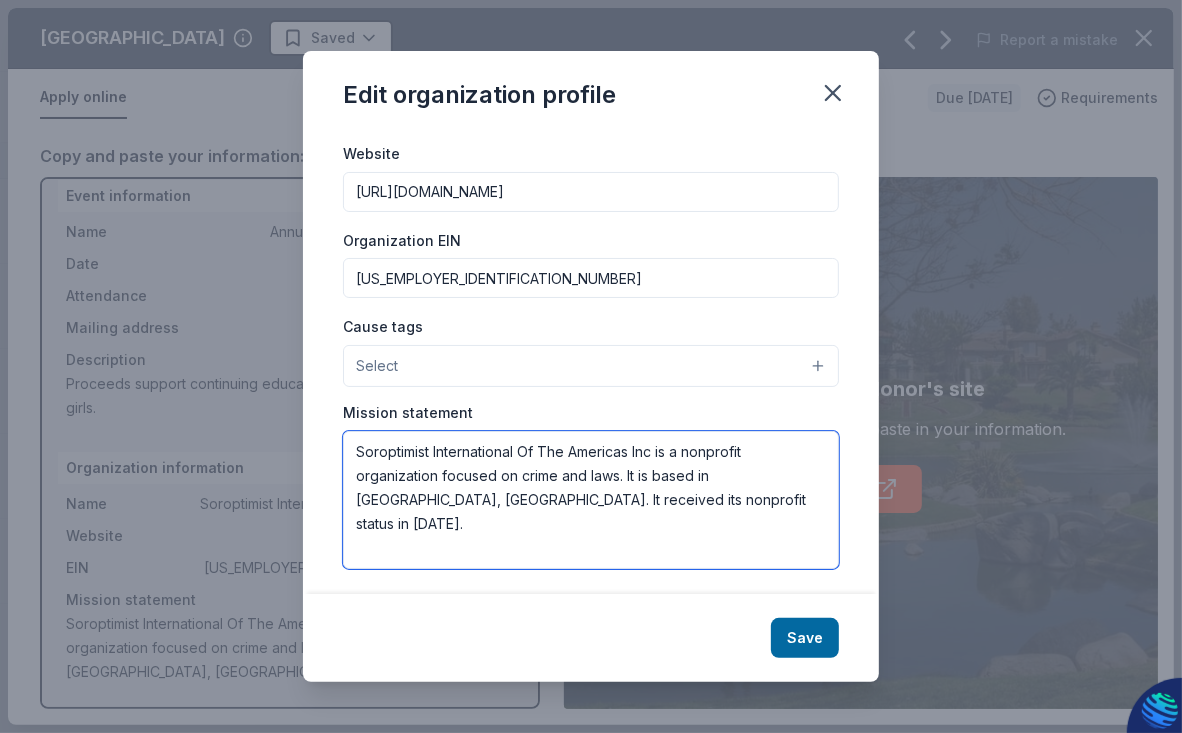 click on "Soroptimist International Of The Americas Inc is a nonprofit organization focused on crime and laws. It is based in Moreno Valley, CA. It received its nonprofit status in 2002." at bounding box center [591, 500] 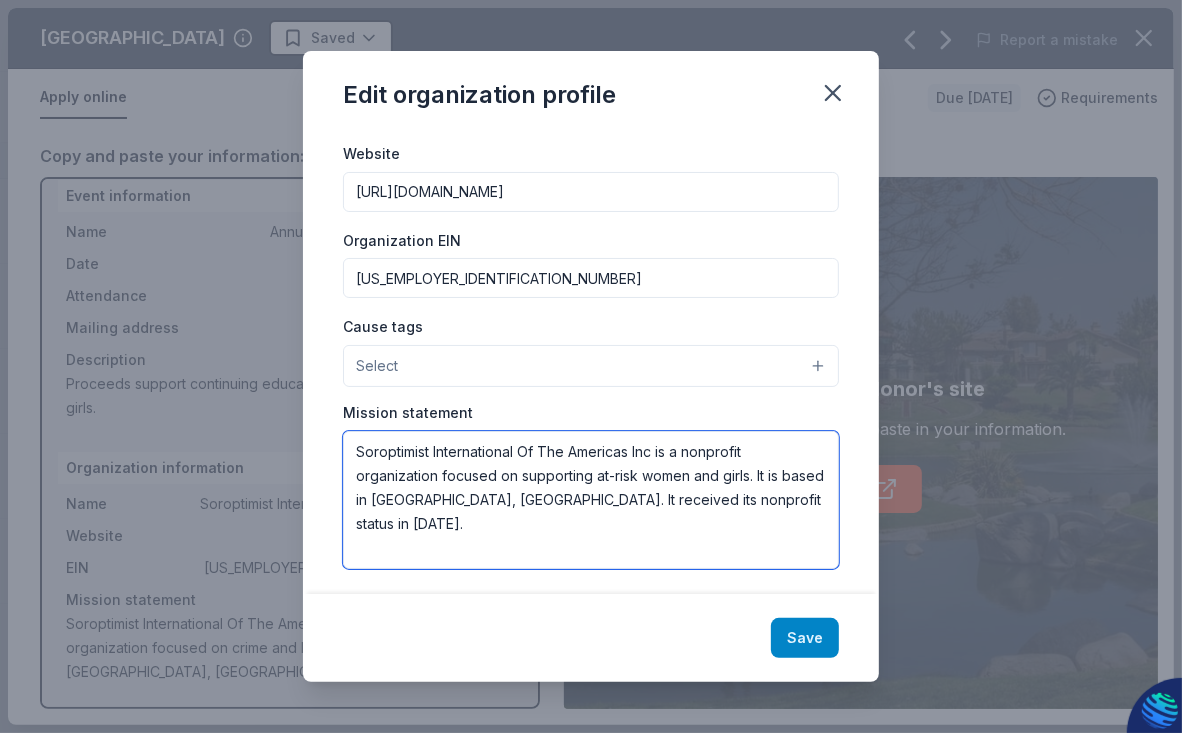 type on "Soroptimist International Of The Americas Inc is a nonprofit organization focused on supporting at-risk women and girls. It is based in [GEOGRAPHIC_DATA], [GEOGRAPHIC_DATA]. It received its nonprofit status in [DATE]." 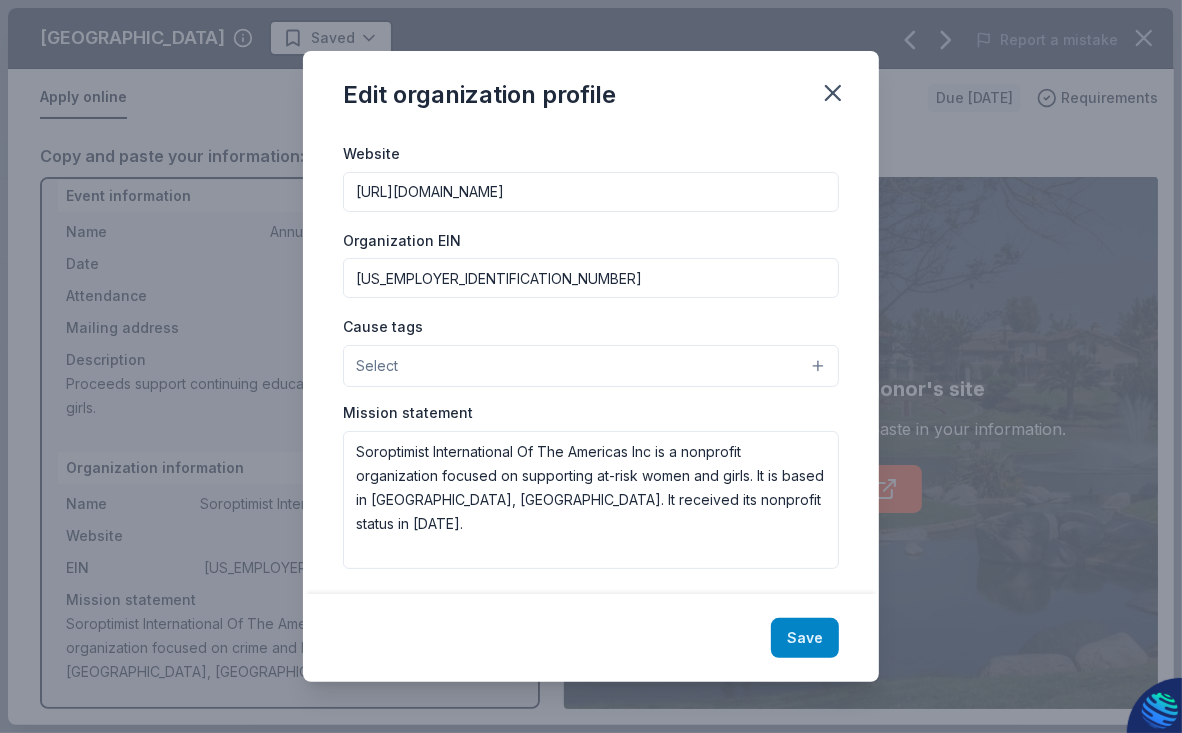 click on "Save" at bounding box center [805, 638] 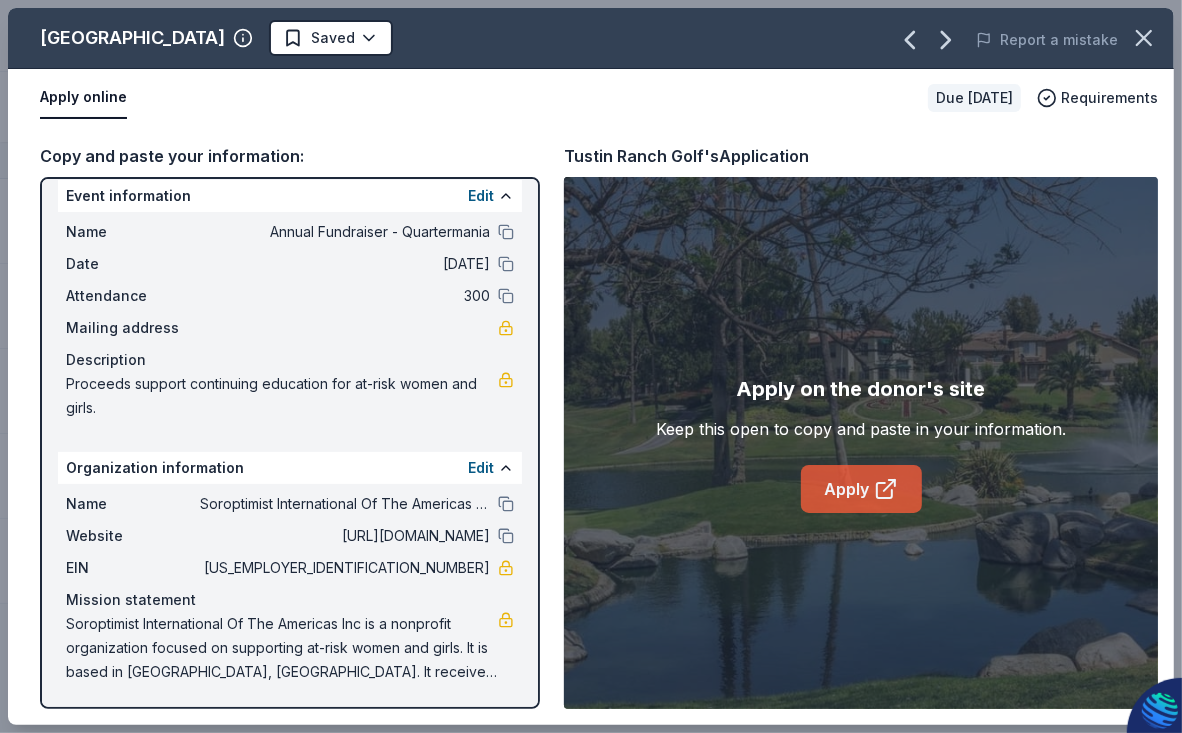 click on "Apply" at bounding box center (861, 489) 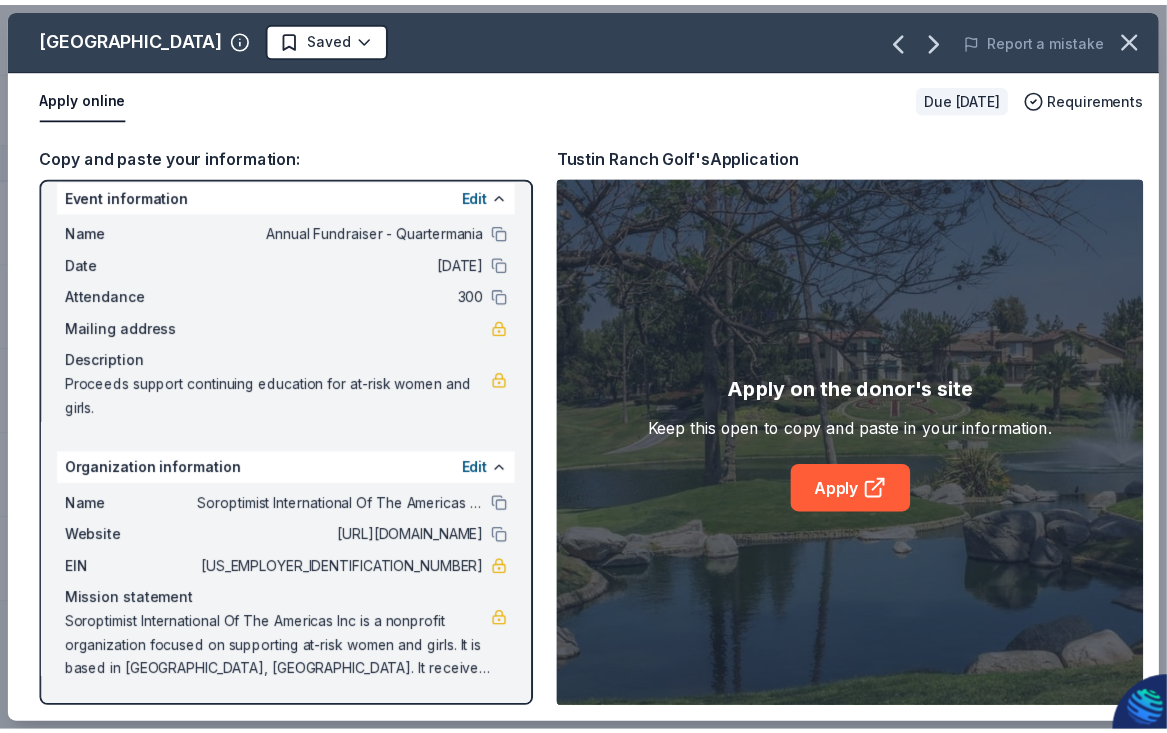 scroll, scrollTop: 0, scrollLeft: 0, axis: both 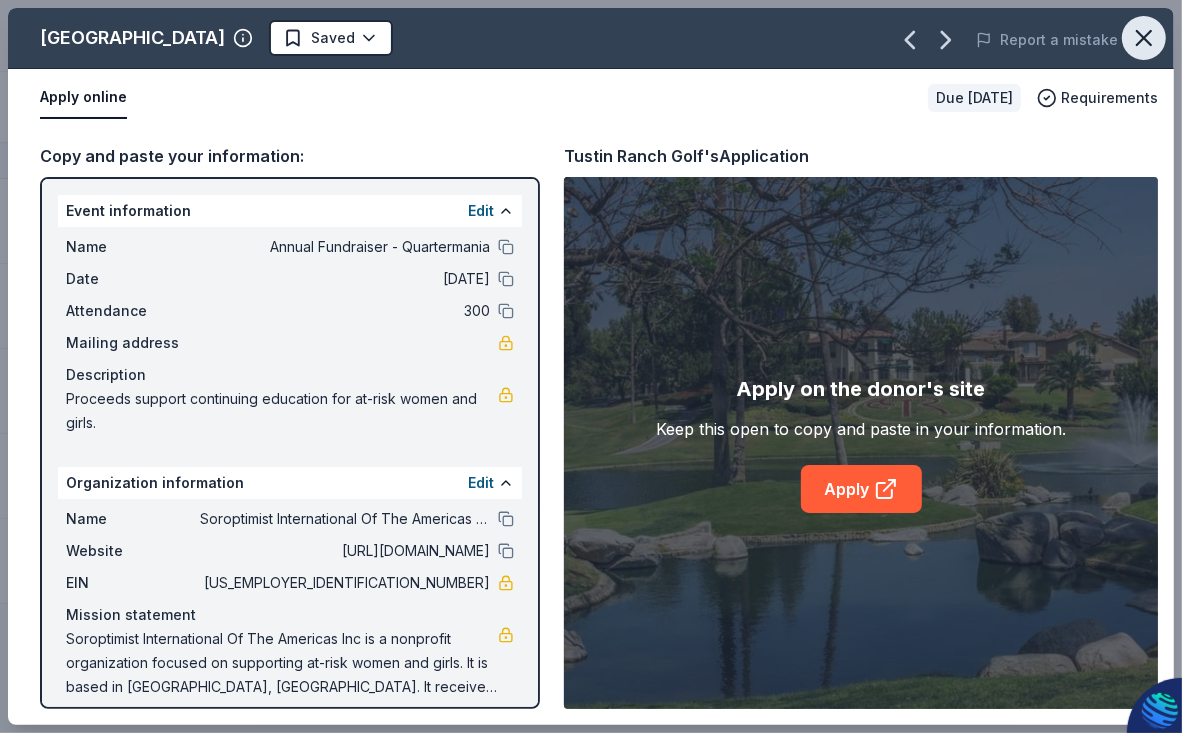 click 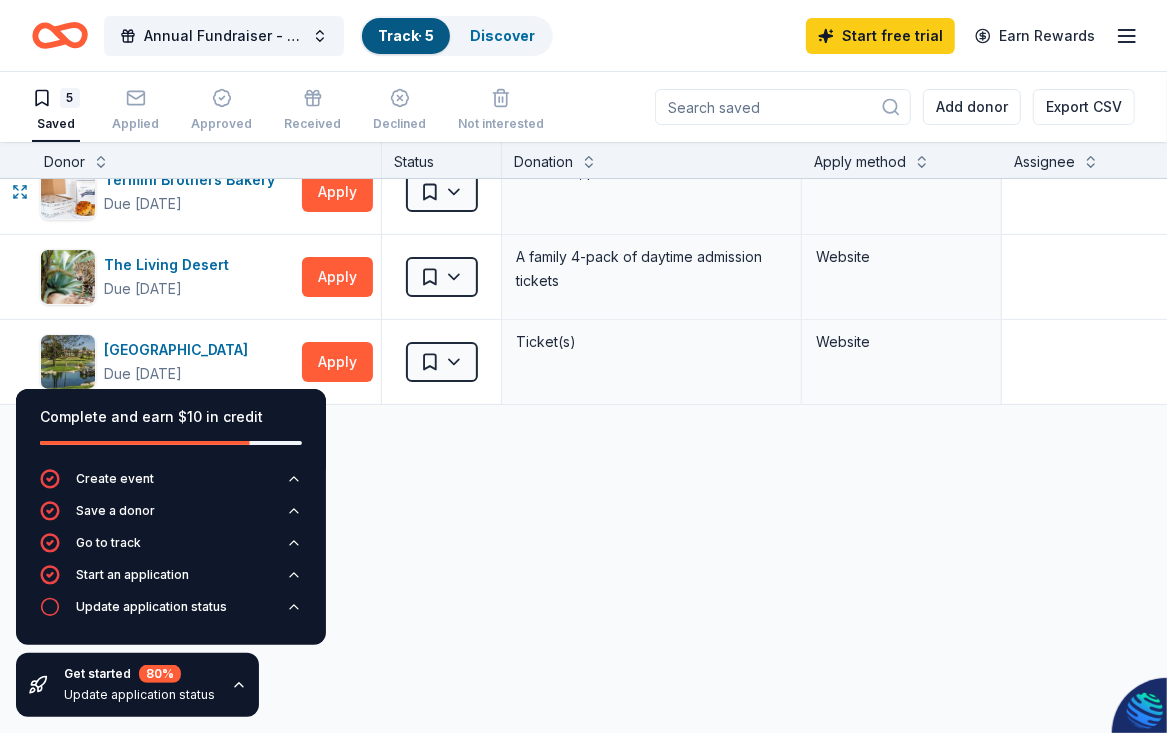 scroll, scrollTop: 99, scrollLeft: 0, axis: vertical 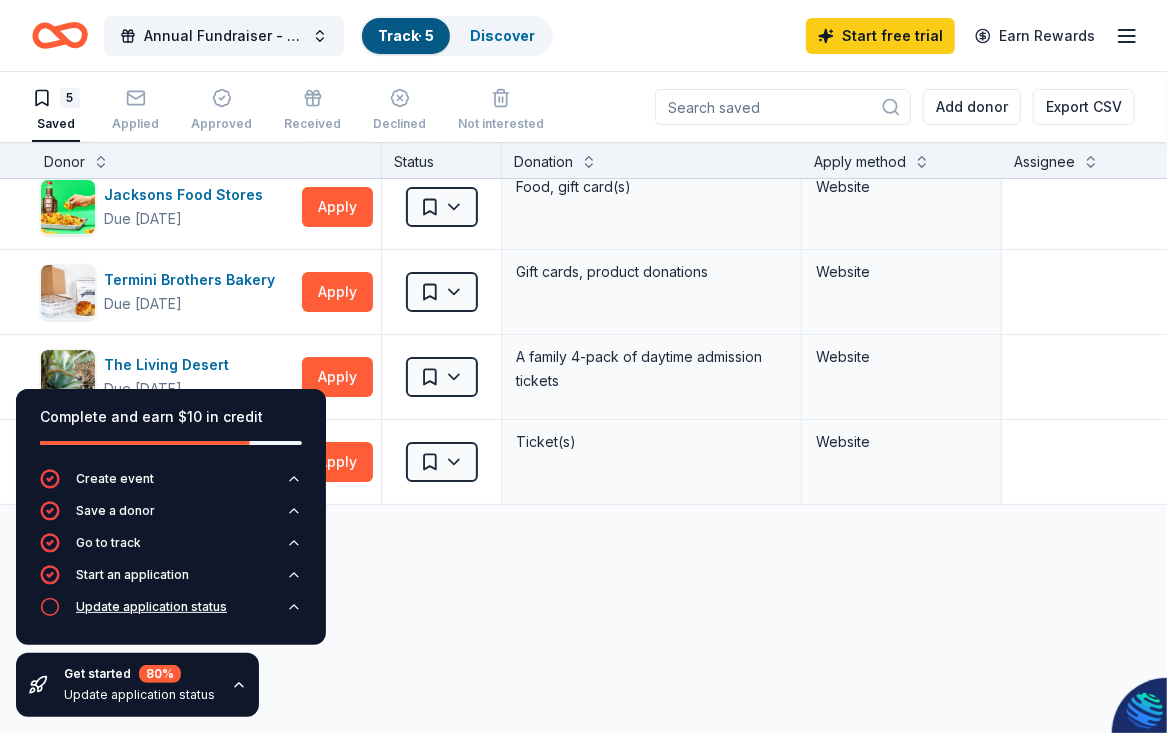 click on "Update application status" at bounding box center (151, 607) 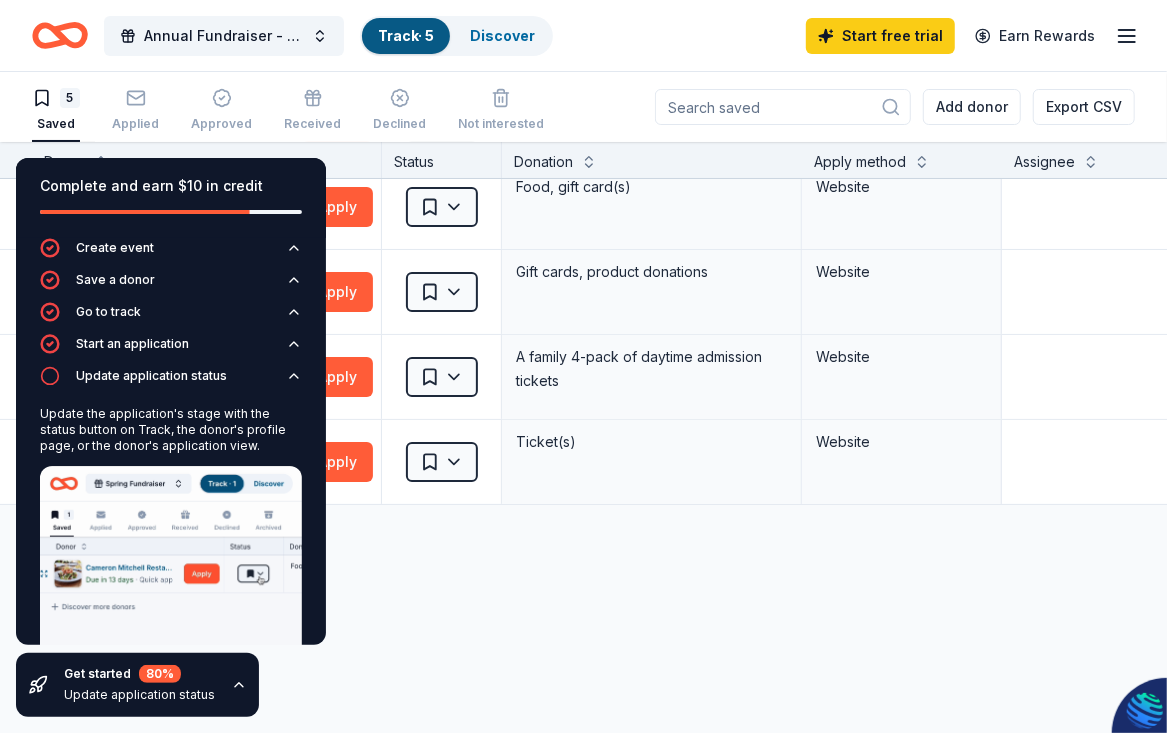click on "Annual Fundraiser - Quartermania Track  · 5 Discover Start free  trial Earn Rewards" at bounding box center (583, 35) 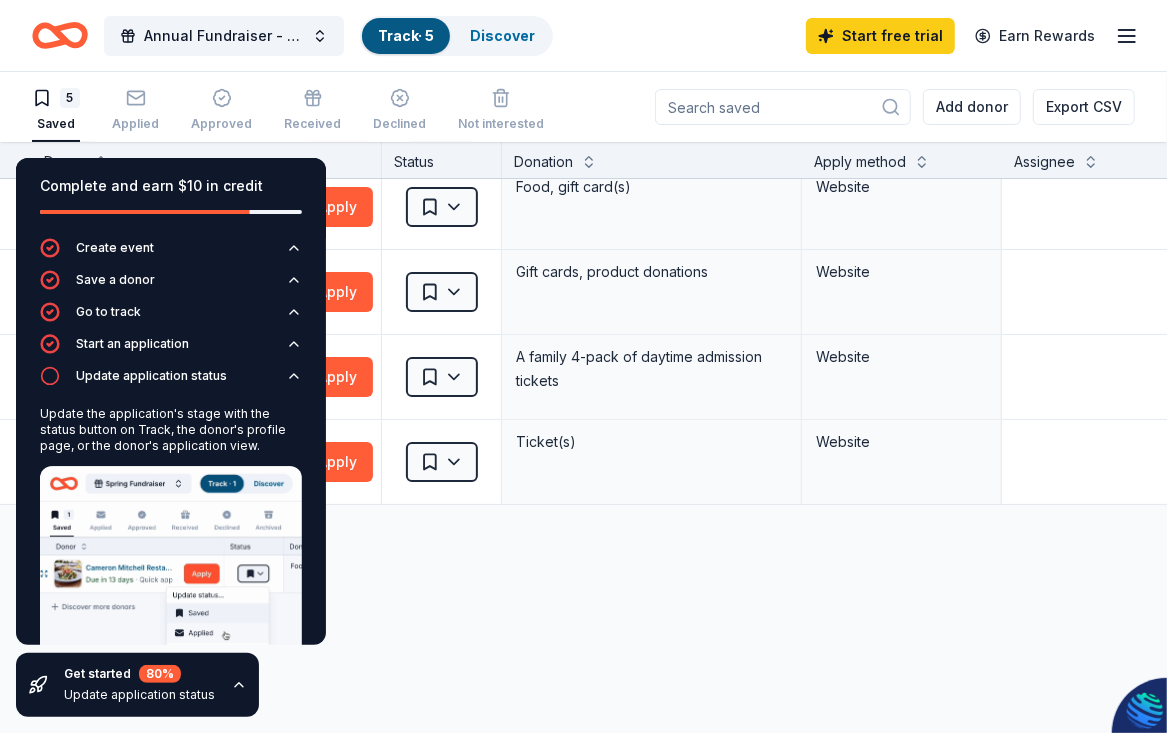 click 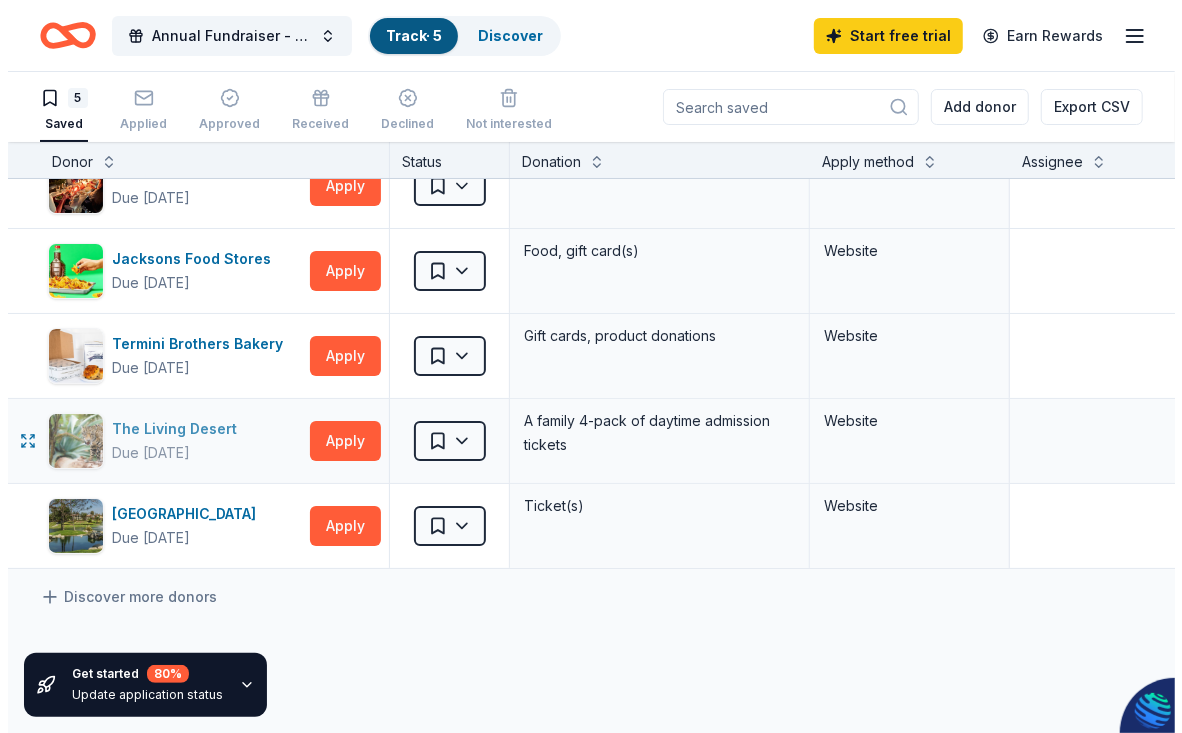 scroll, scrollTop: 0, scrollLeft: 0, axis: both 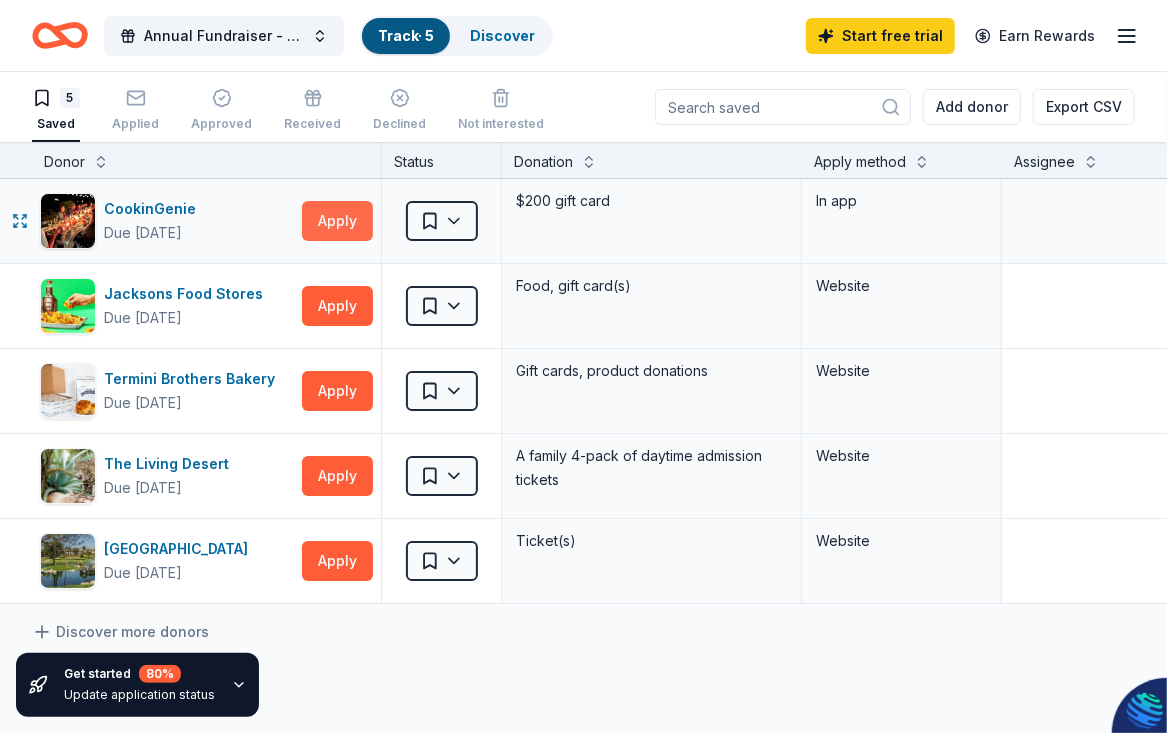 click on "Apply" at bounding box center [337, 221] 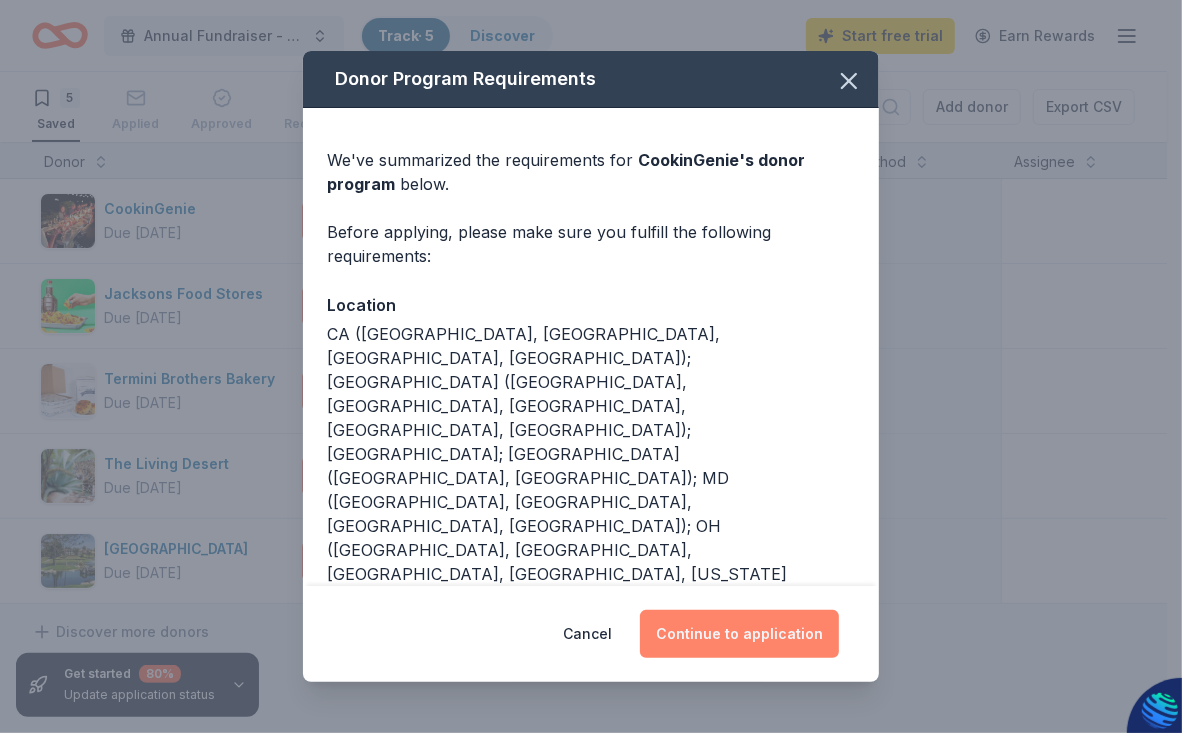 click on "Continue to application" at bounding box center (739, 634) 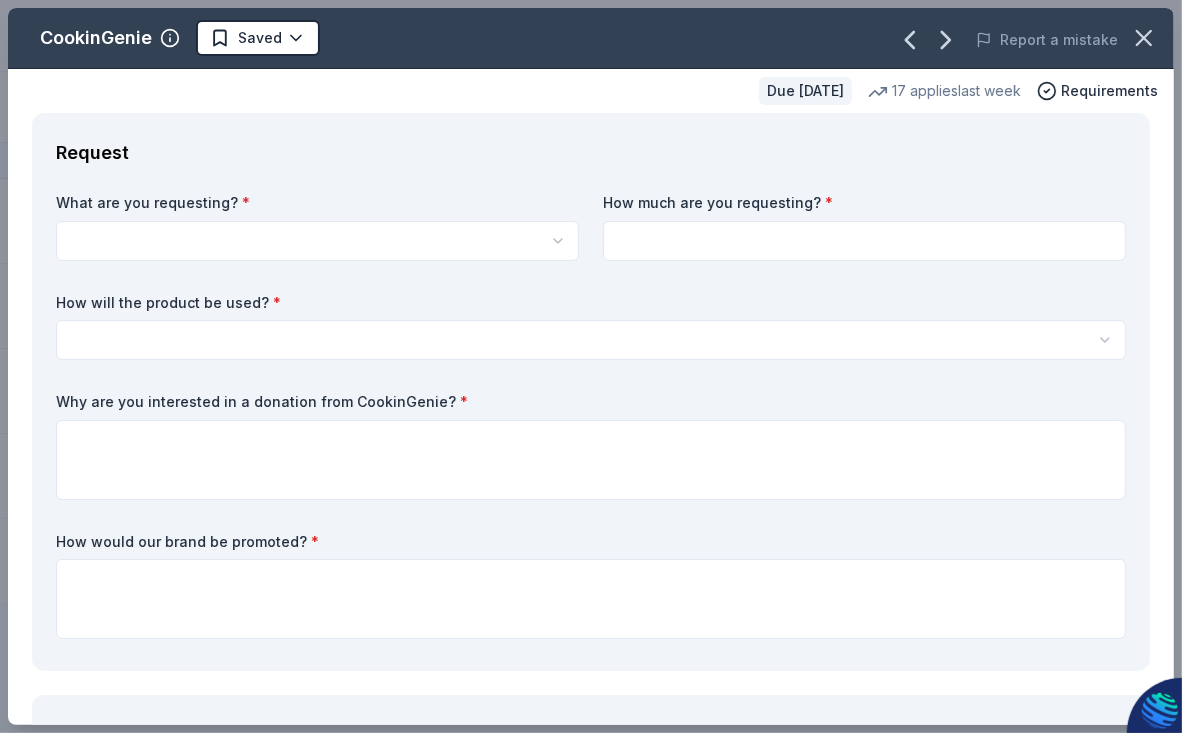 click on "Po rtillo's Moreno Valley Day Street, Moreno Valley, CA, USA Po rtugal Po rtland OR, USA Po lly's Pies Restaurant & Bakery Frederick Street, Moreno Valley, CA, USA Po ly High School Victoria Avenue, Riverside, CA, USA Annual Fundraiser - Quartermania Track  · 5 Discover Start free  trial Earn Rewards 5 Saved Applied Approved Received Declined Not interested Add donor Export CSV Get started 80 % Update application status Donor Status Donation Apply method Assignee Notes CookinGenie Due in 118 days Apply Saved $200 gift card In app Jacksons Food Stores Due in 95 days Apply Saved Food, gift card(s) Website Termini Brothers Bakery Due in 95 days Apply Saved Gift cards, product donations Website The Living Desert Due in 80 days Apply Saved A family 4-pack of daytime admission tickets Website Tustin Ranch Golf Due in 35 days Apply Saved Ticket(s) Website   Discover more donors Saved 906  Box Springs Boulevard Riverside, CA, USA 906  Box Springs Road Moreno Valley, CA, USA 906  Box Springs Mountain Road 906  Po Box" at bounding box center (591, 366) 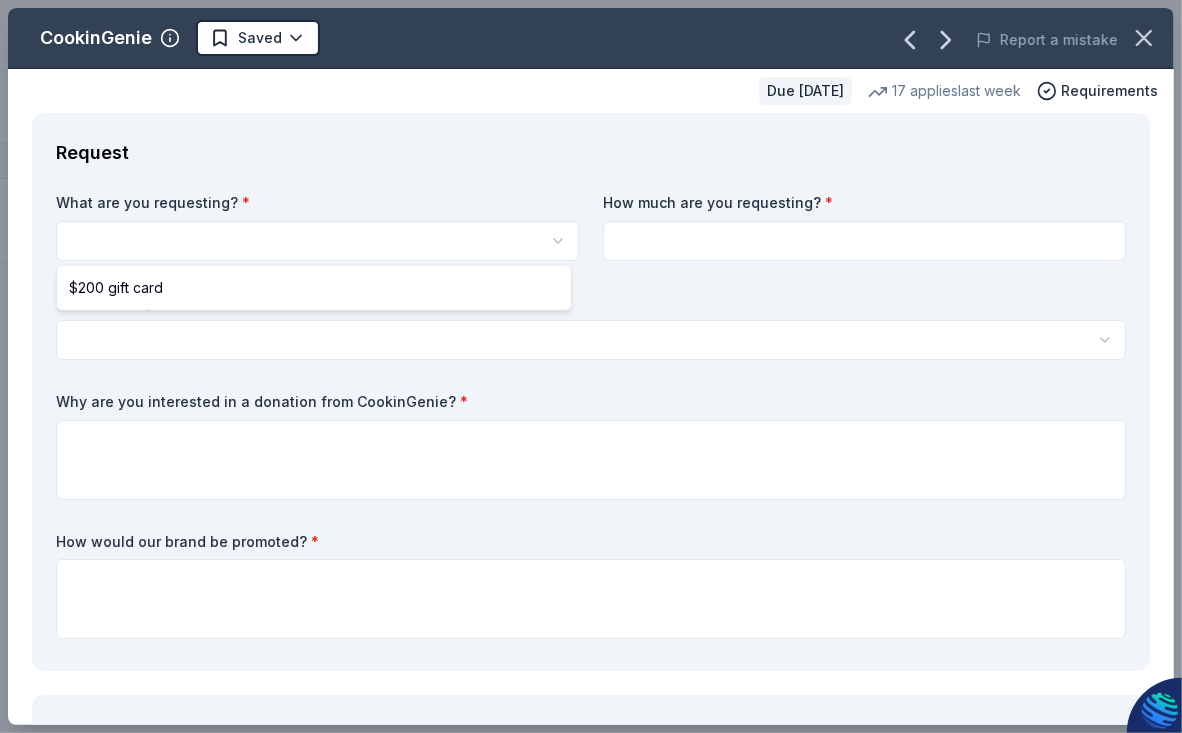 select on "$200 gift card" 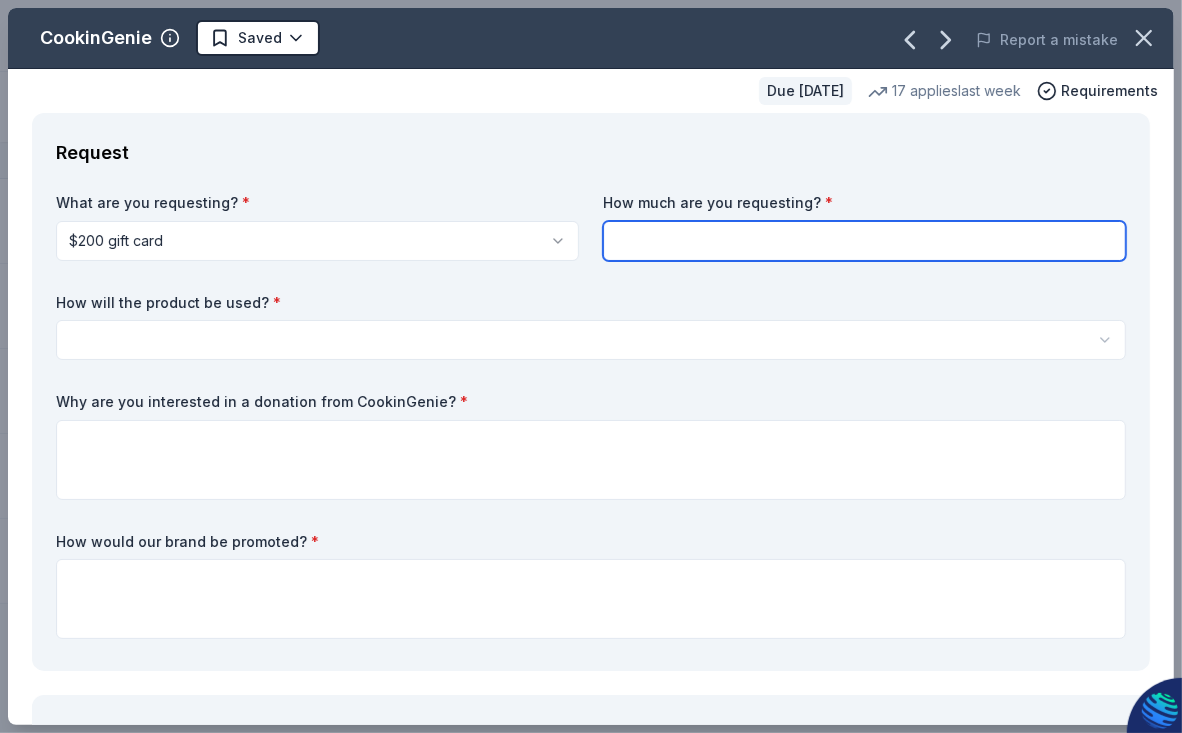click at bounding box center [864, 241] 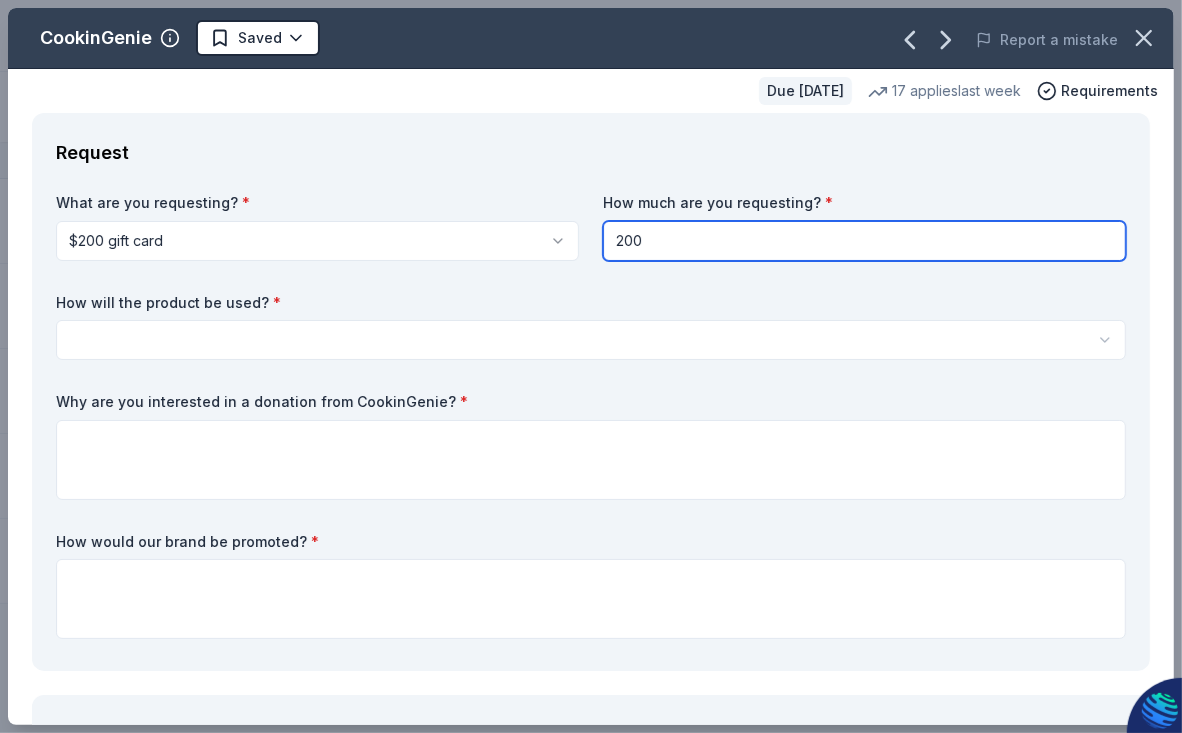 type on "200" 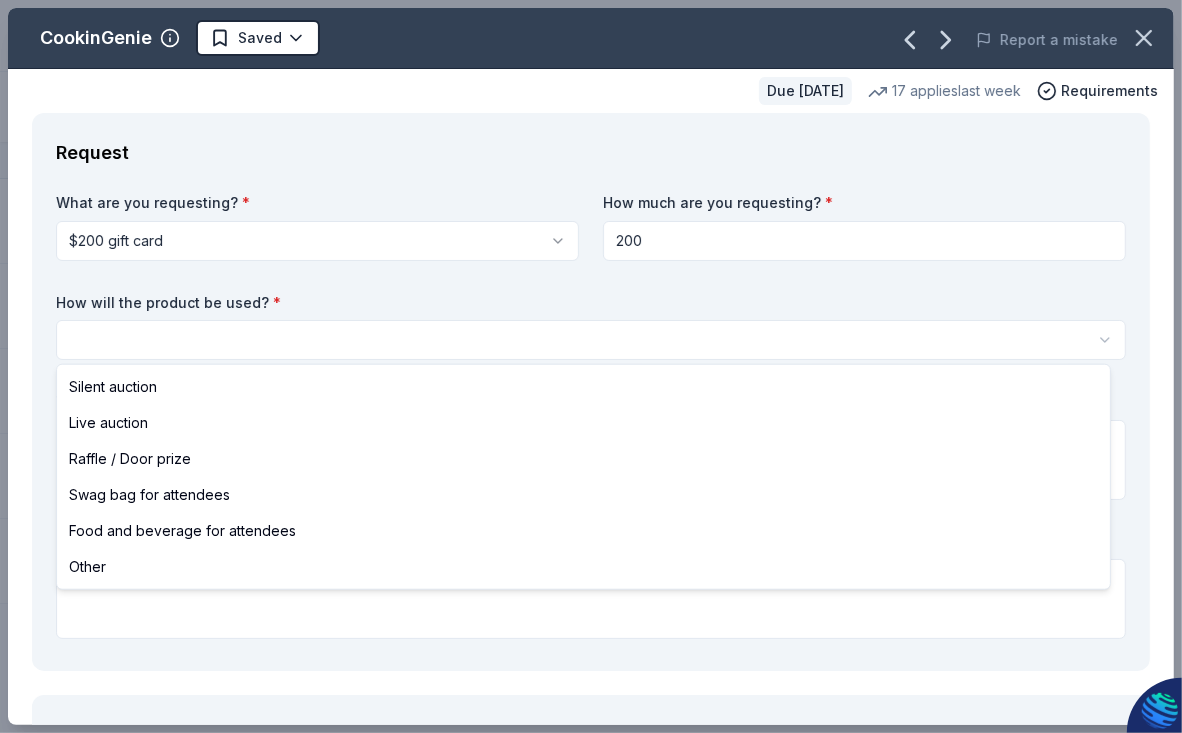 click on "Po rtillo's Moreno Valley Day Street, Moreno Valley, CA, USA Po rtugal Po rtland OR, USA Po lly's Pies Restaurant & Bakery Frederick Street, Moreno Valley, CA, USA Po ly High School Victoria Avenue, Riverside, CA, USA Annual Fundraiser - Quartermania Track  · 5 Discover Start free  trial Earn Rewards 5 Saved Applied Approved Received Declined Not interested Add donor Export CSV Get started 80 % Update application status Donor Status Donation Apply method Assignee Notes CookinGenie Due in 118 days Apply Saved $200 gift card In app Jacksons Food Stores Due in 95 days Apply Saved Food, gift card(s) Website Termini Brothers Bakery Due in 95 days Apply Saved Gift cards, product donations Website The Living Desert Due in 80 days Apply Saved A family 4-pack of daytime admission tickets Website Tustin Ranch Golf Due in 35 days Apply Saved Ticket(s) Website   Discover more donors Saved 906  Box Springs Boulevard Riverside, CA, USA 906  Box Springs Road Moreno Valley, CA, USA 906  Box Springs Mountain Road 906  Po Box" at bounding box center (591, 366) 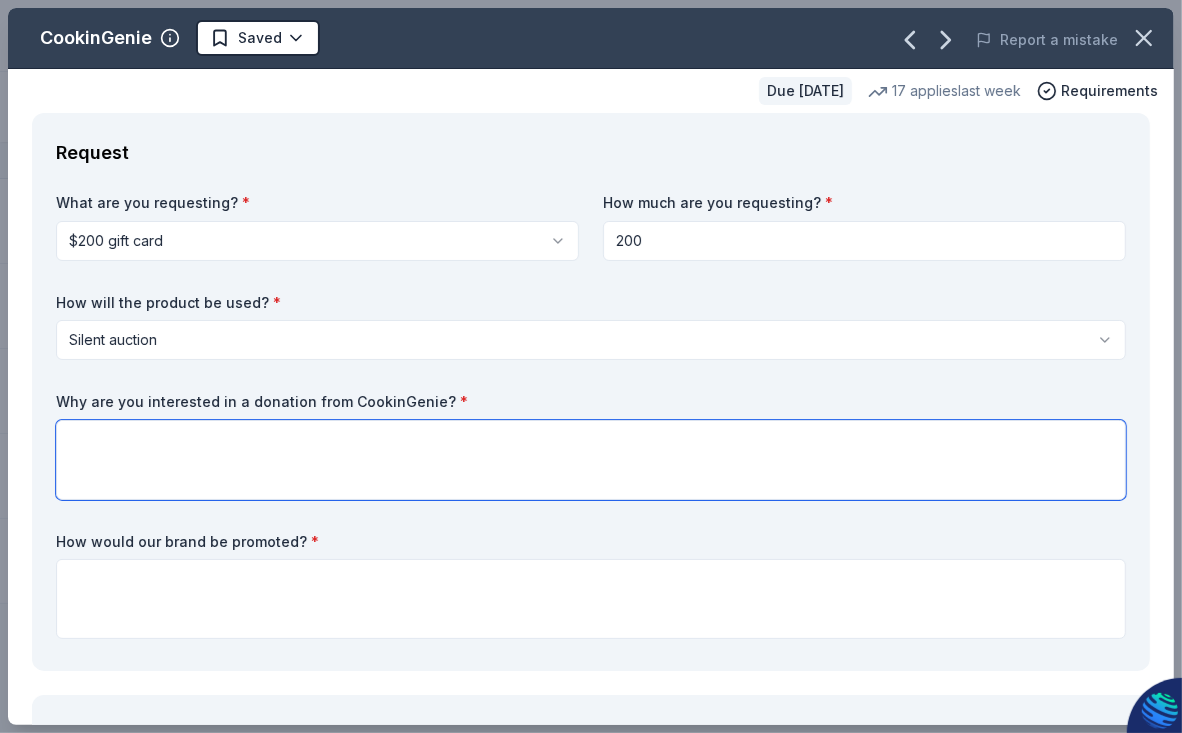 click at bounding box center [591, 460] 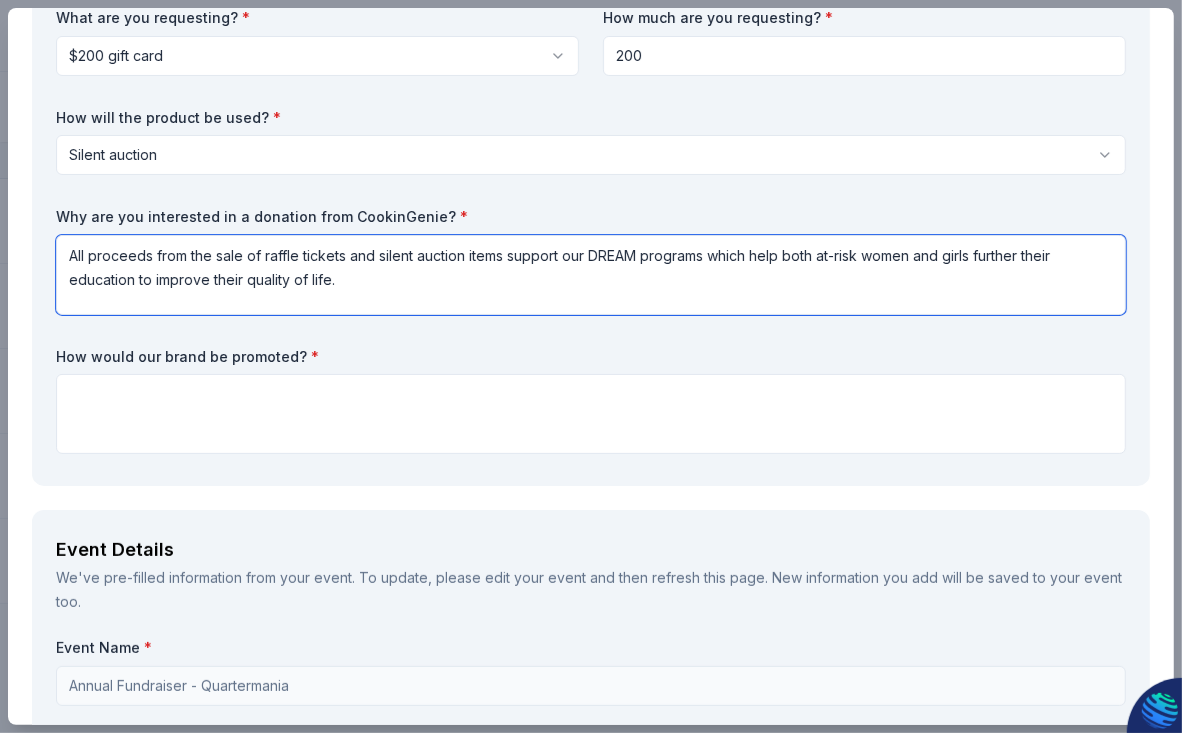scroll, scrollTop: 199, scrollLeft: 0, axis: vertical 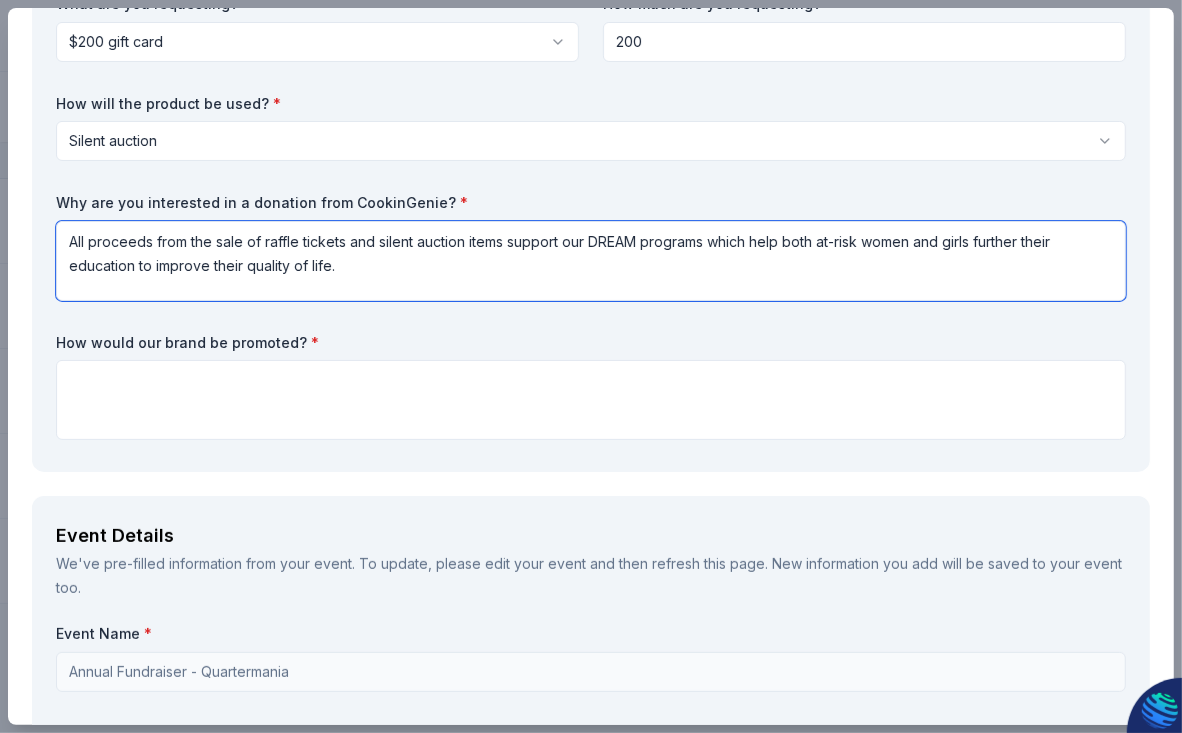 type on "All proceeds from the sale of raffle tickets and silent auction items support our DREAM programs which help both at-risk women and girls further their education to improve their quality of life." 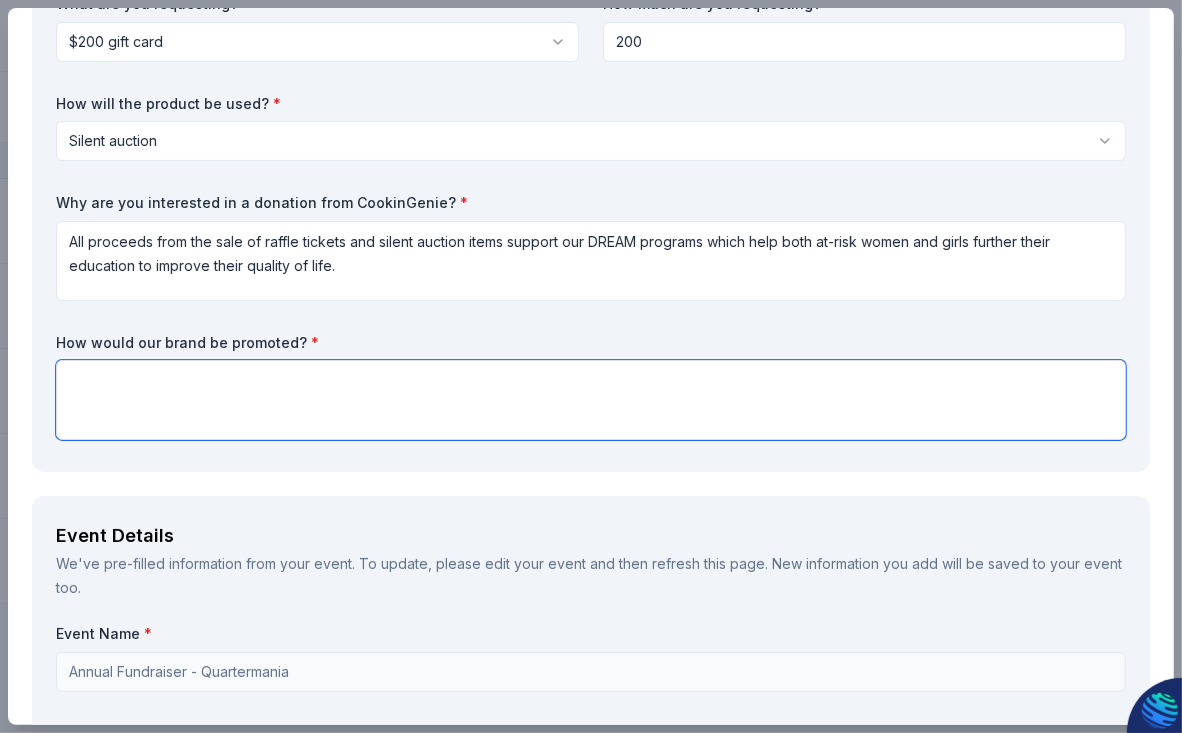 click at bounding box center (591, 400) 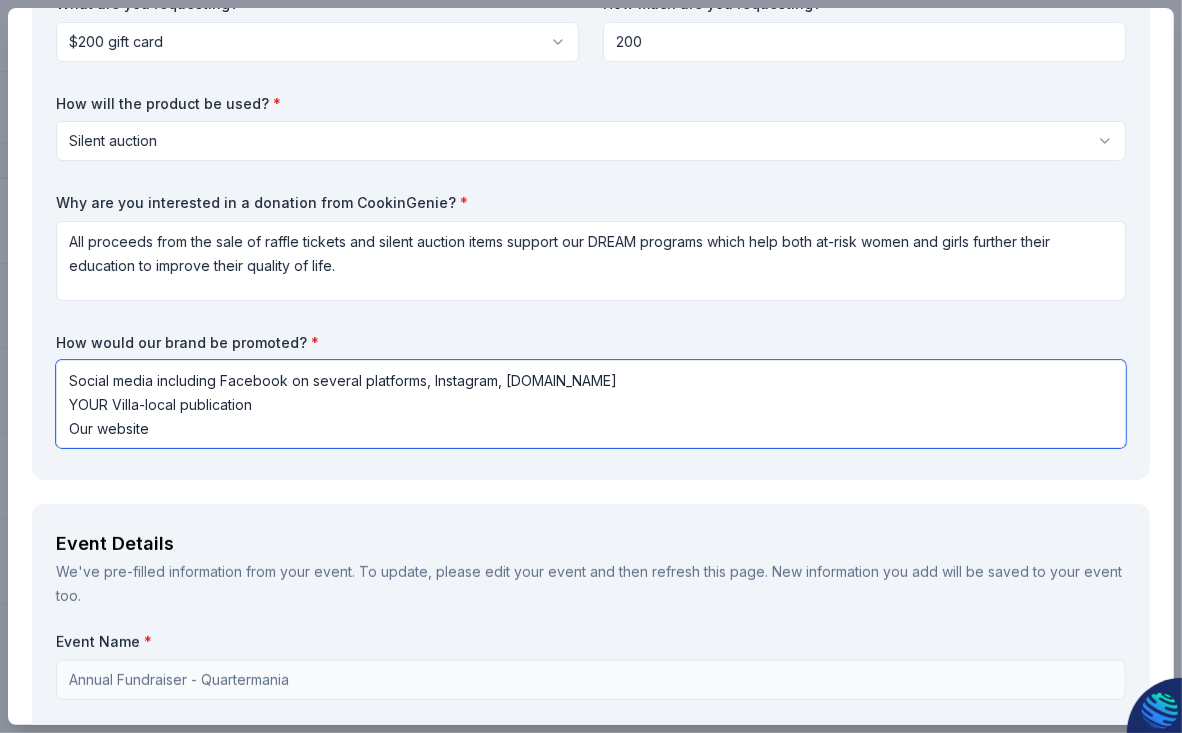 click on "Social media including Facebook on several platforms, Instagram, NextDoor.com
YOUR Villa-local publication
Our website" at bounding box center [591, 404] 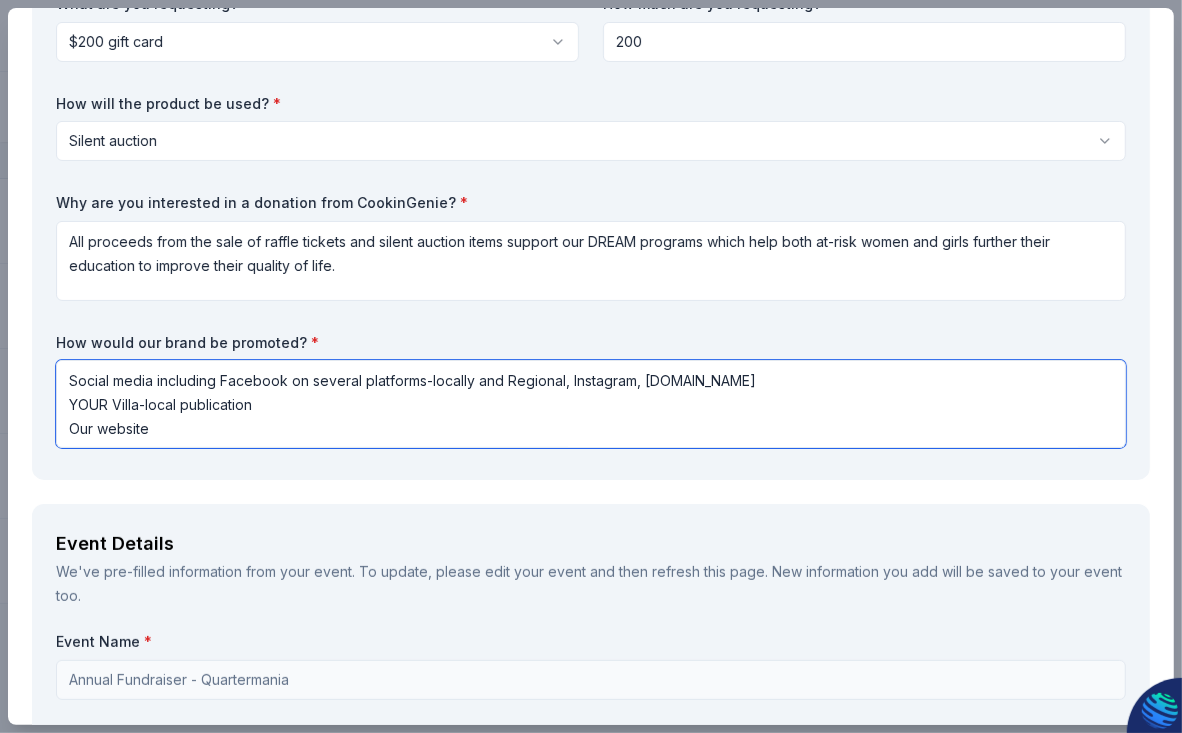 click on "Social media including Facebook on several platforms-locally and Regional, Instagram, NextDoor.com
YOUR Villa-local publication
Our website" at bounding box center [591, 404] 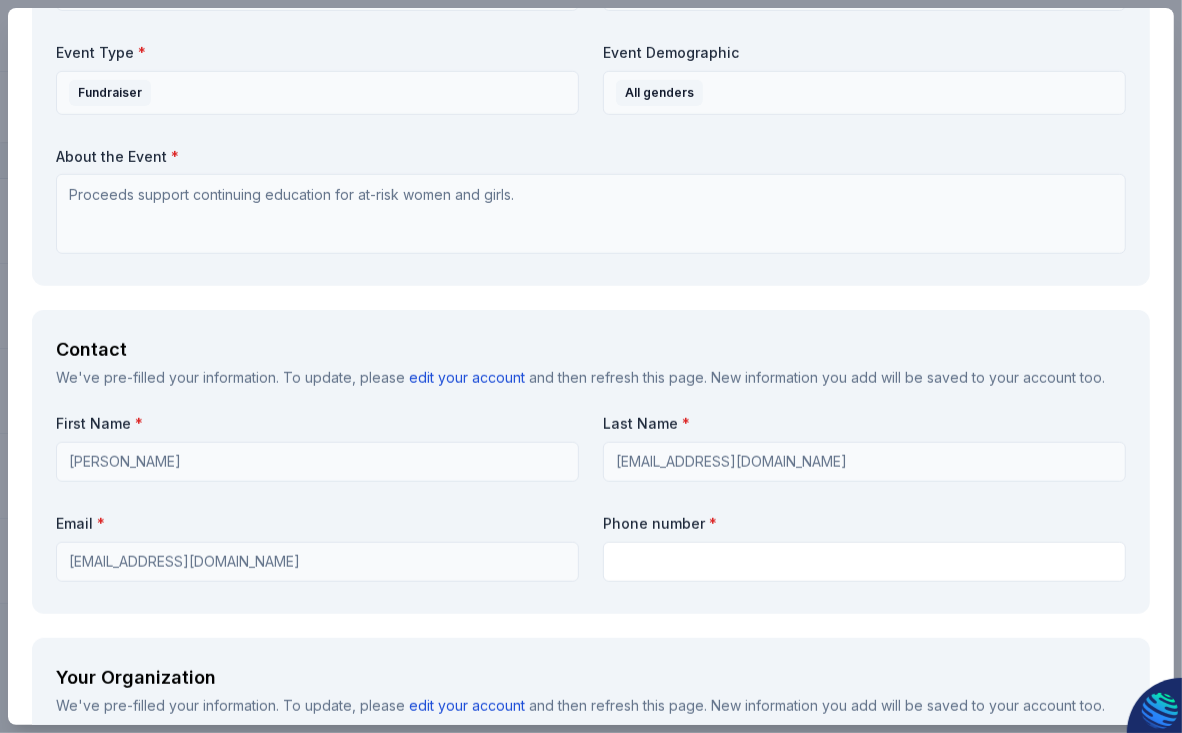 scroll, scrollTop: 1100, scrollLeft: 0, axis: vertical 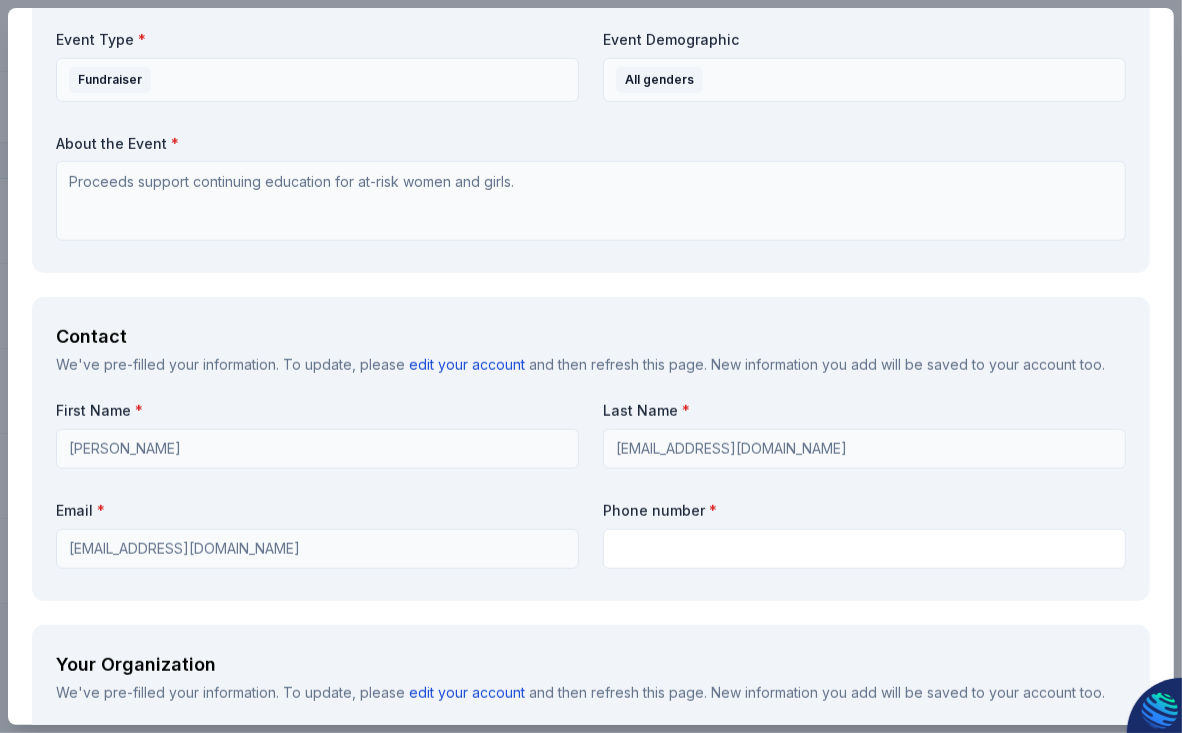 type on "Social media including Facebook on several platforms-locally and Regional, Instagram, NextDoor.com
YOUR Villa-local publication
Our website" 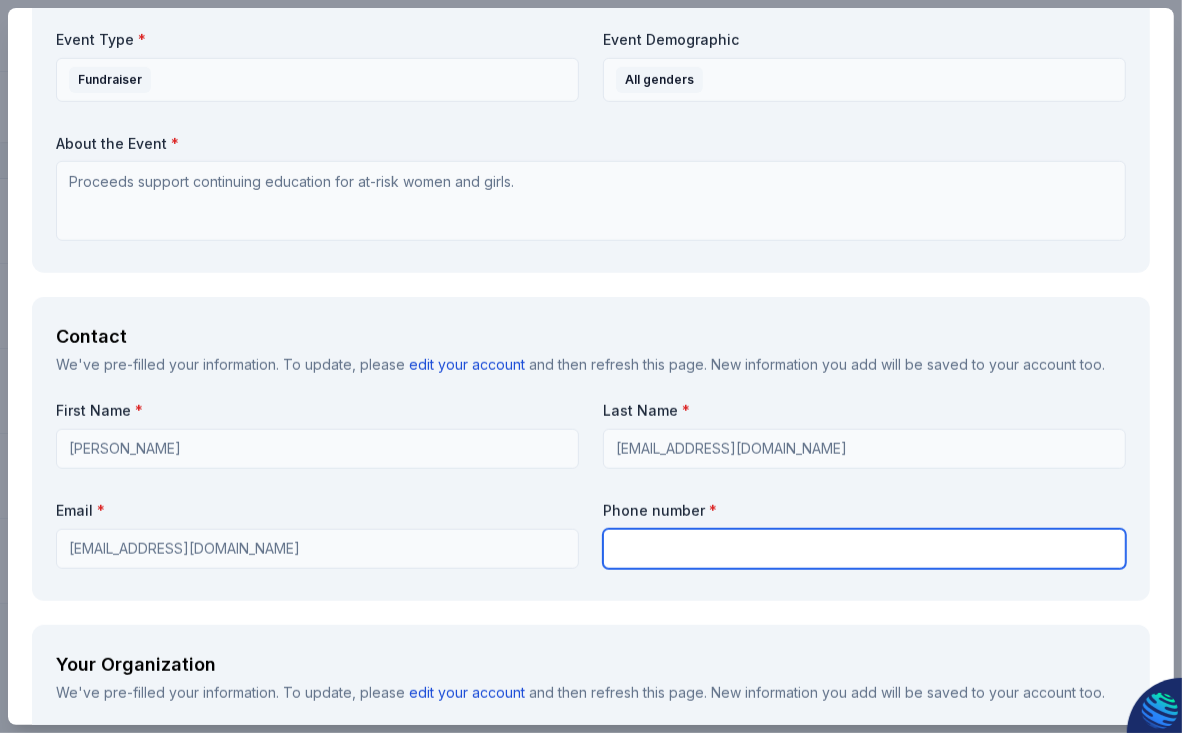 click at bounding box center [864, 549] 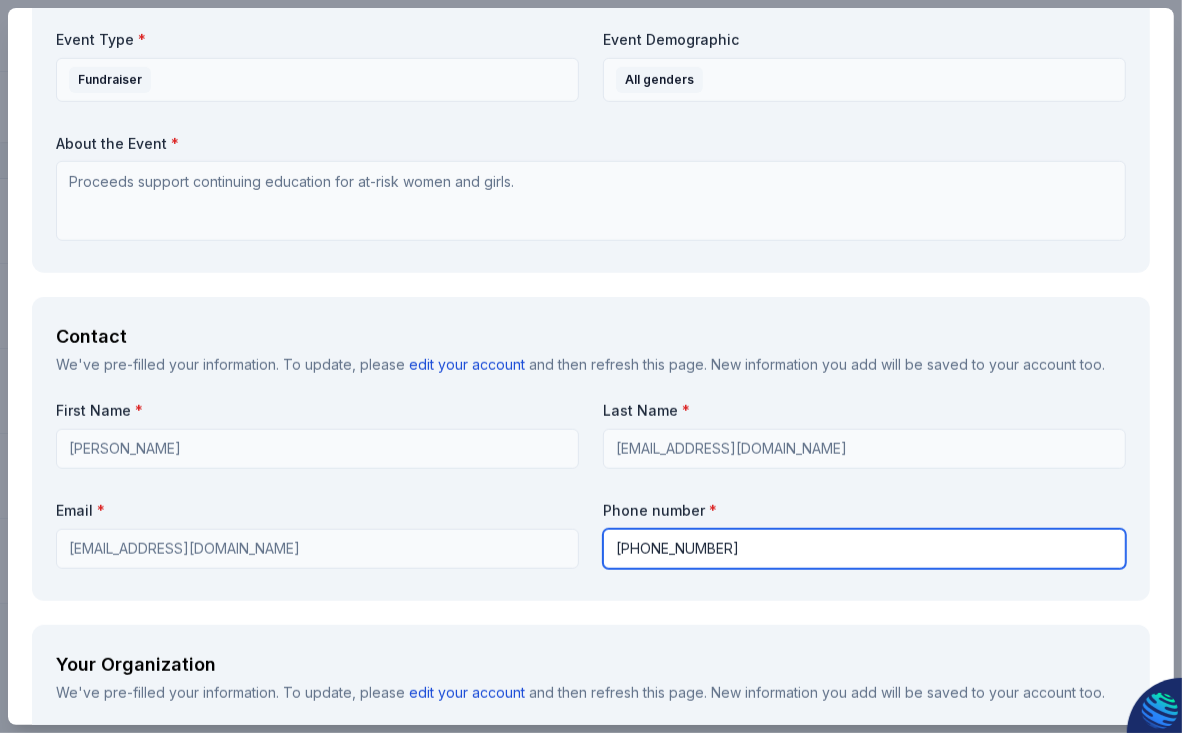 type on "951 368-8653" 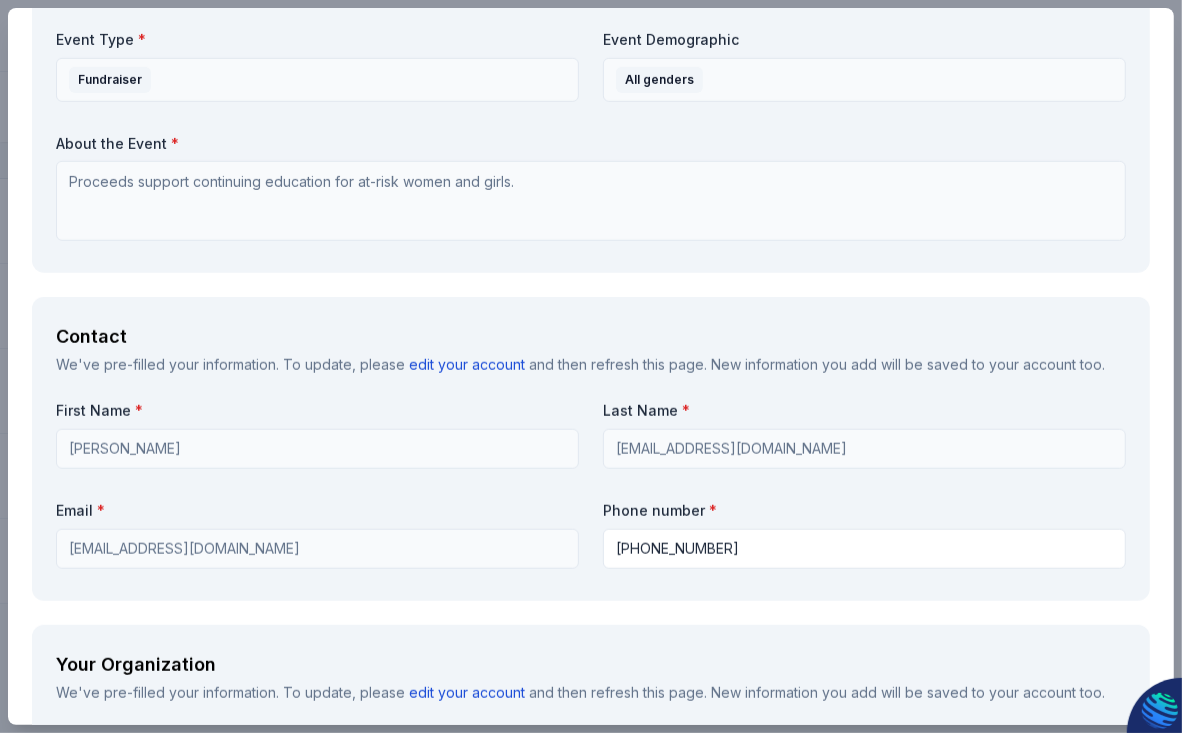 click on "Contact We've pre-filled your information. To update, please   edit your account   and then refresh this page. New information you add will be saved to your account too. First Name * Dolores Last Name * Doloresladonnajempson@gmail.com Email * jempsonfam@msn.com Phone number * 951 368-8653" at bounding box center (591, 448) 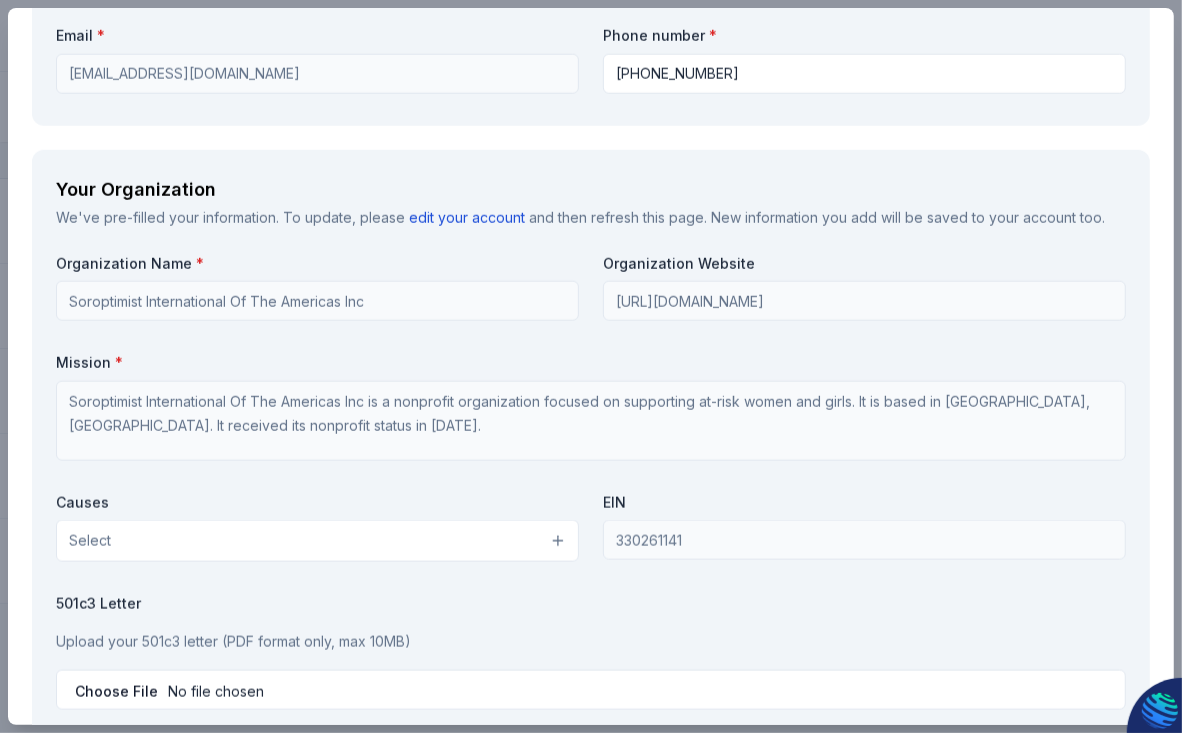 scroll, scrollTop: 1599, scrollLeft: 0, axis: vertical 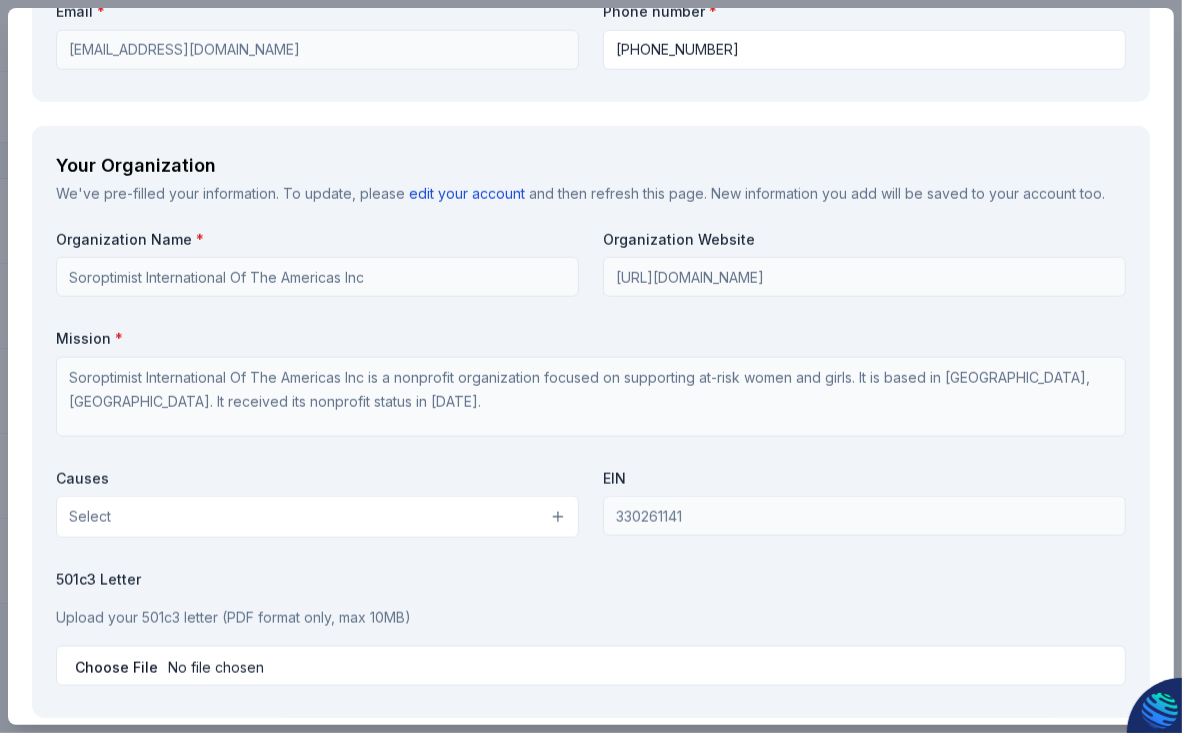 click on "Select" at bounding box center [317, 517] 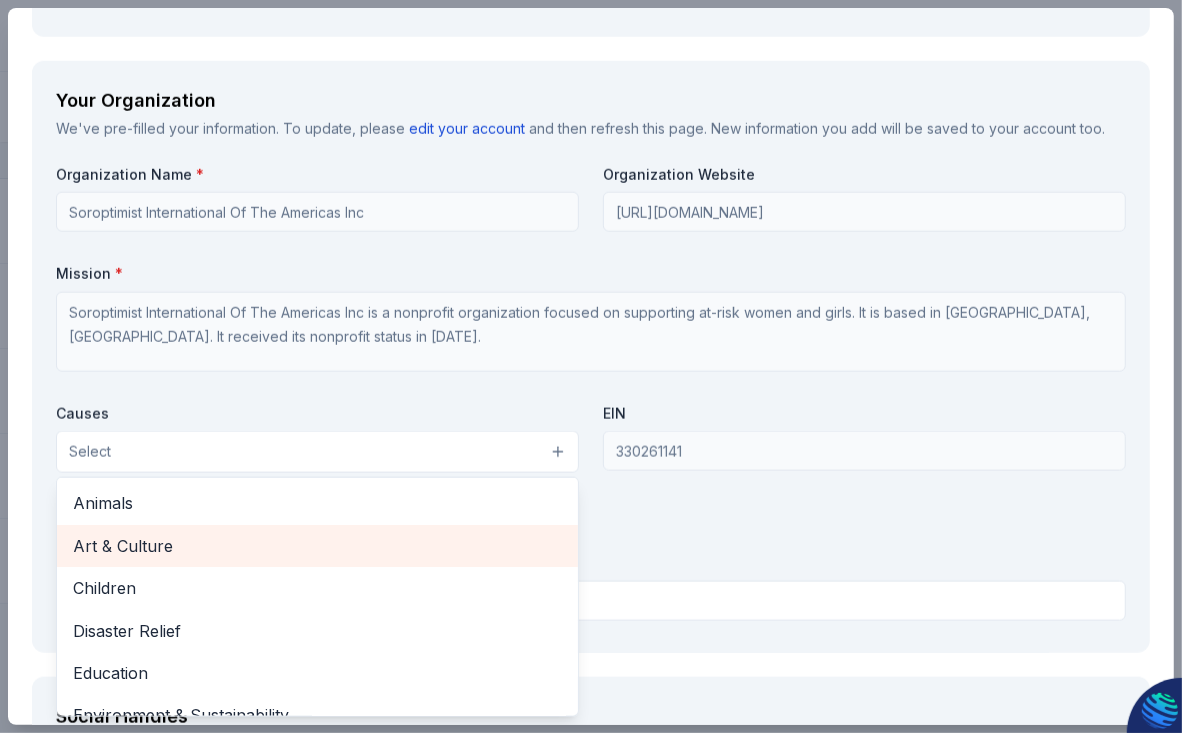 scroll, scrollTop: 1699, scrollLeft: 0, axis: vertical 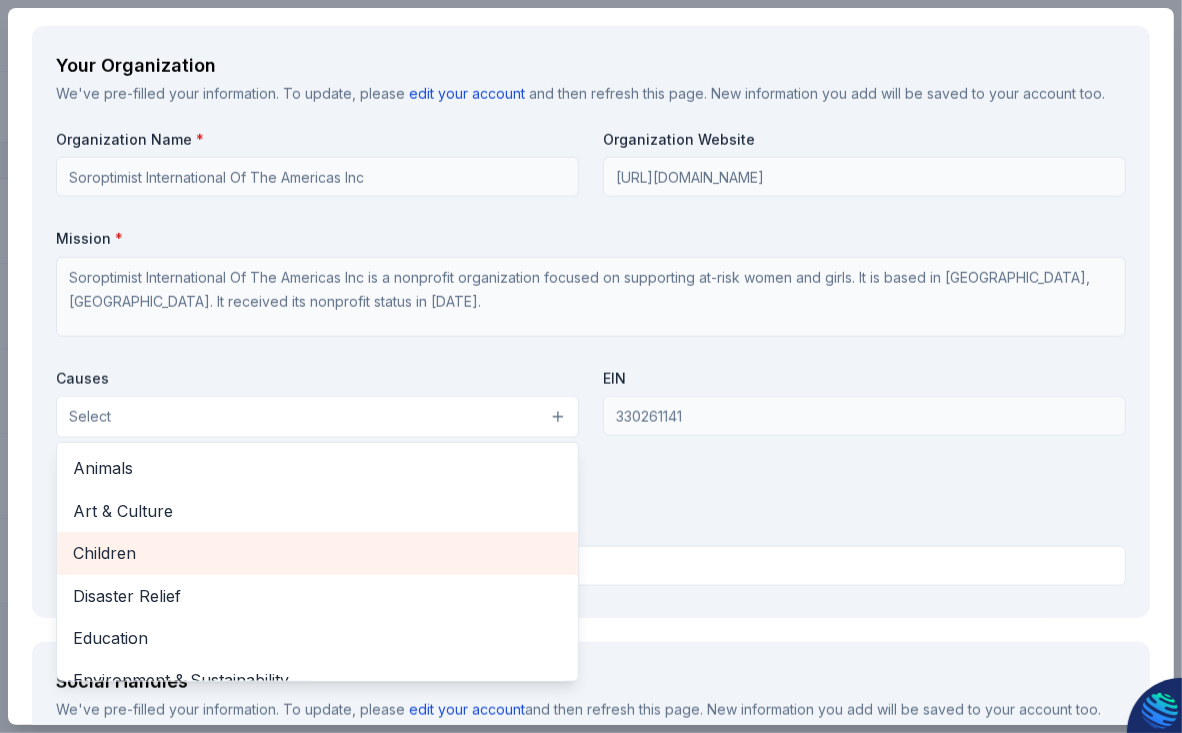 click on "Children" at bounding box center [317, 553] 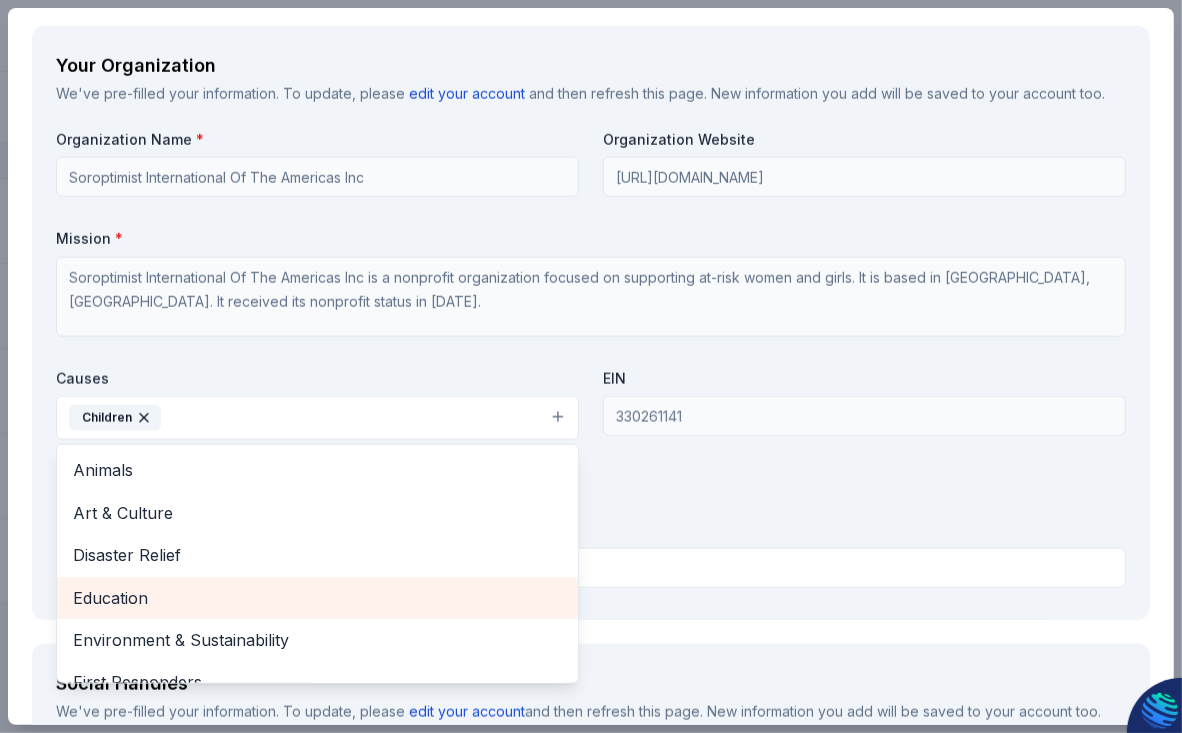 click on "Education" at bounding box center (317, 598) 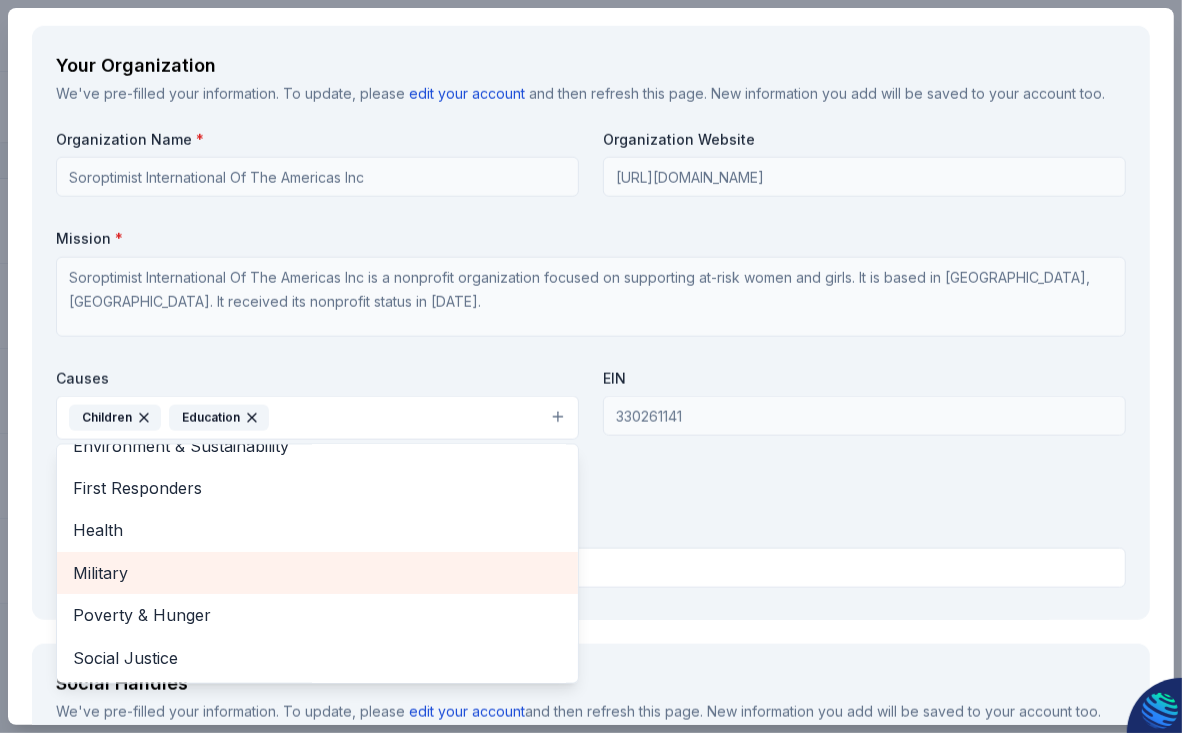 scroll, scrollTop: 193, scrollLeft: 0, axis: vertical 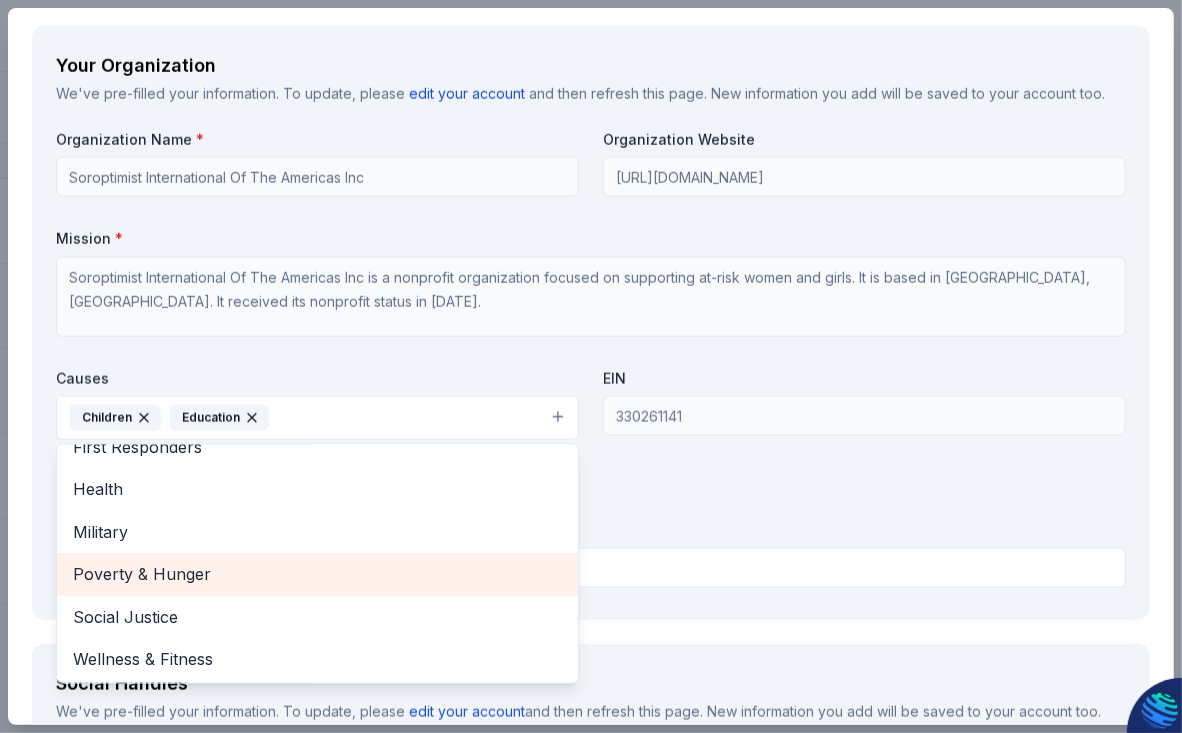 click on "Poverty & Hunger" at bounding box center (317, 574) 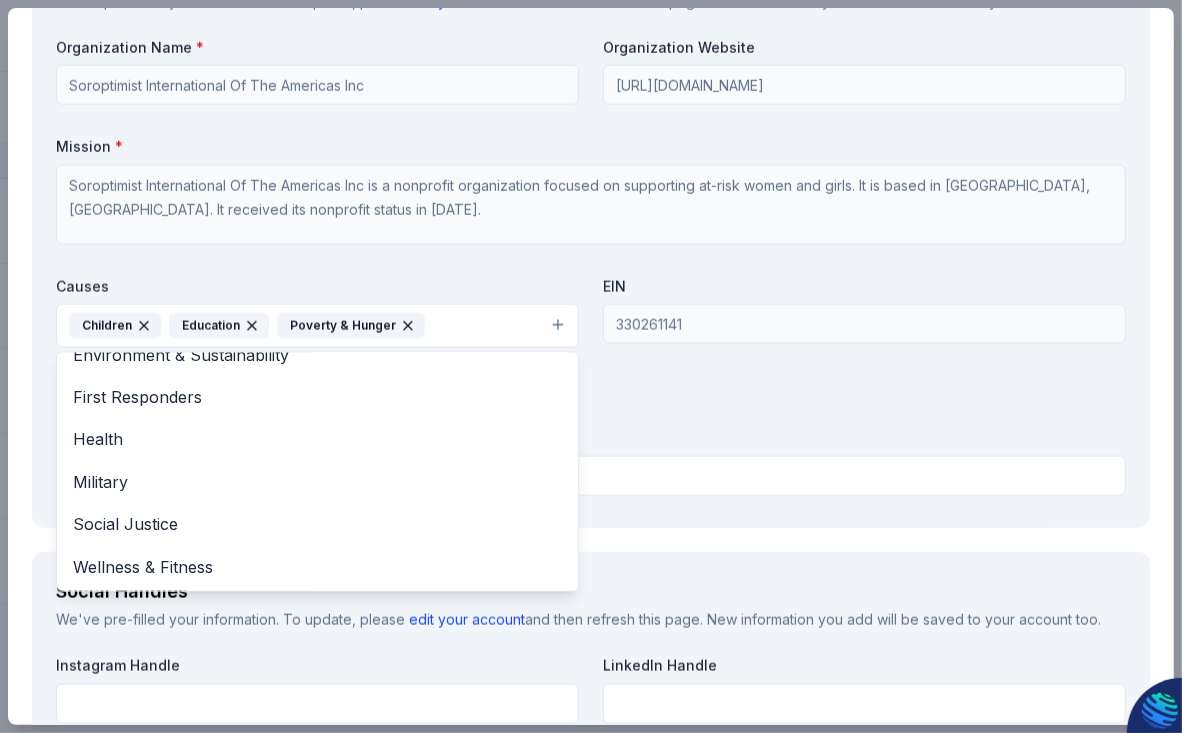 scroll, scrollTop: 1899, scrollLeft: 0, axis: vertical 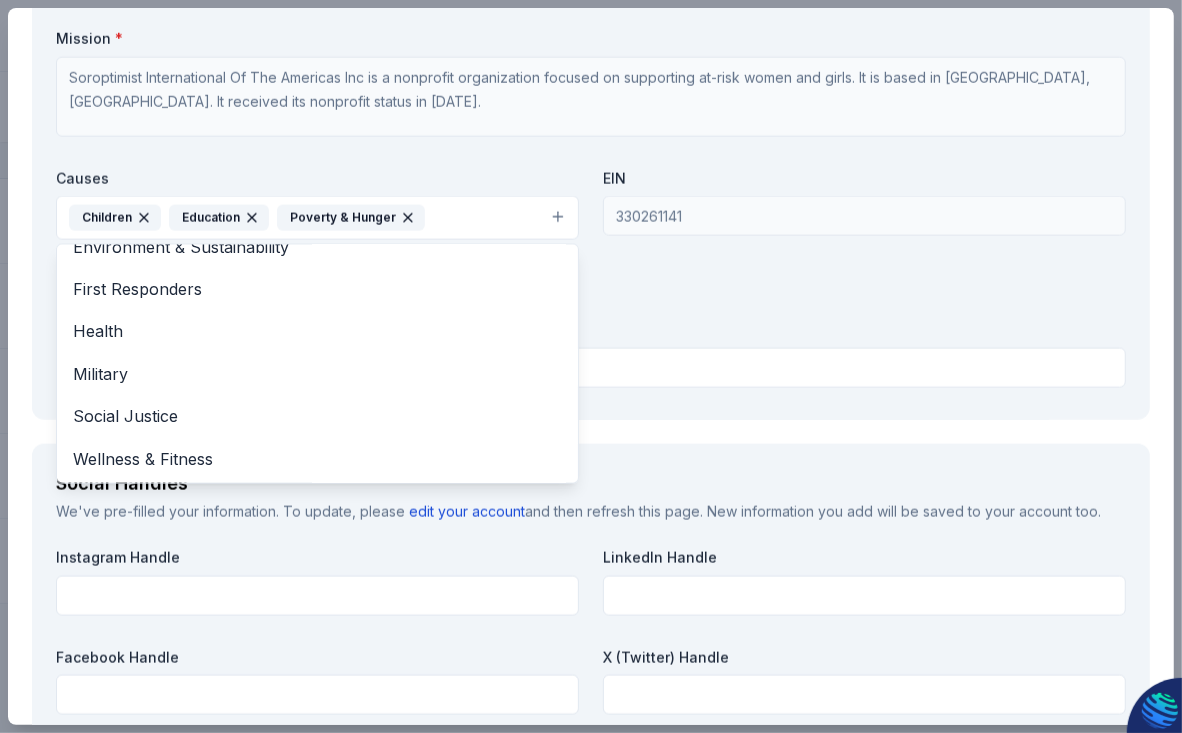 click on "Request What are you requesting? * $200 gift card $200 gift card How much are you requesting? * 200 How will the product be used? * Silent auction Silent auction Live auction Raffle / Door prize Swag bag for attendees Food and beverage for attendees Other Why are you interested in a donation from CookinGenie? * All proceeds from the sale of raffle tickets and silent auction items support our DREAM programs which help both at-risk women and girls further their education to improve their quality of life. How would our brand be promoted? * Social media including Facebook on several platforms-locally and Regional, Instagram, NextDoor.com
YOUR Villa-local publication
Our website Event Details We've pre-filled information from your event. To update, please edit your event and then refresh this page. New information you add will be saved to your event too. Event Name * Annual Fundraiser - Quartermania Event Website https://simorenovalley.org Number of Attendees * 300 Event Date * 2025-11-15 Event Zipcode * 92556 *" at bounding box center [591, -346] 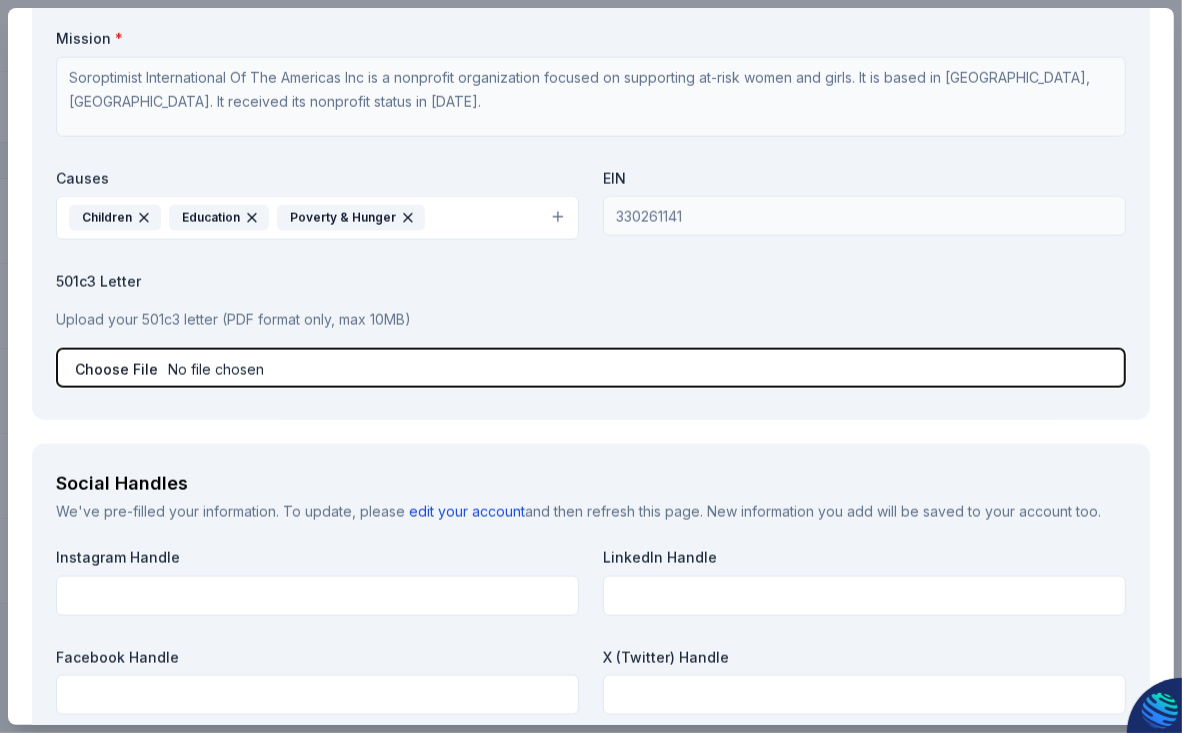 click at bounding box center [591, 368] 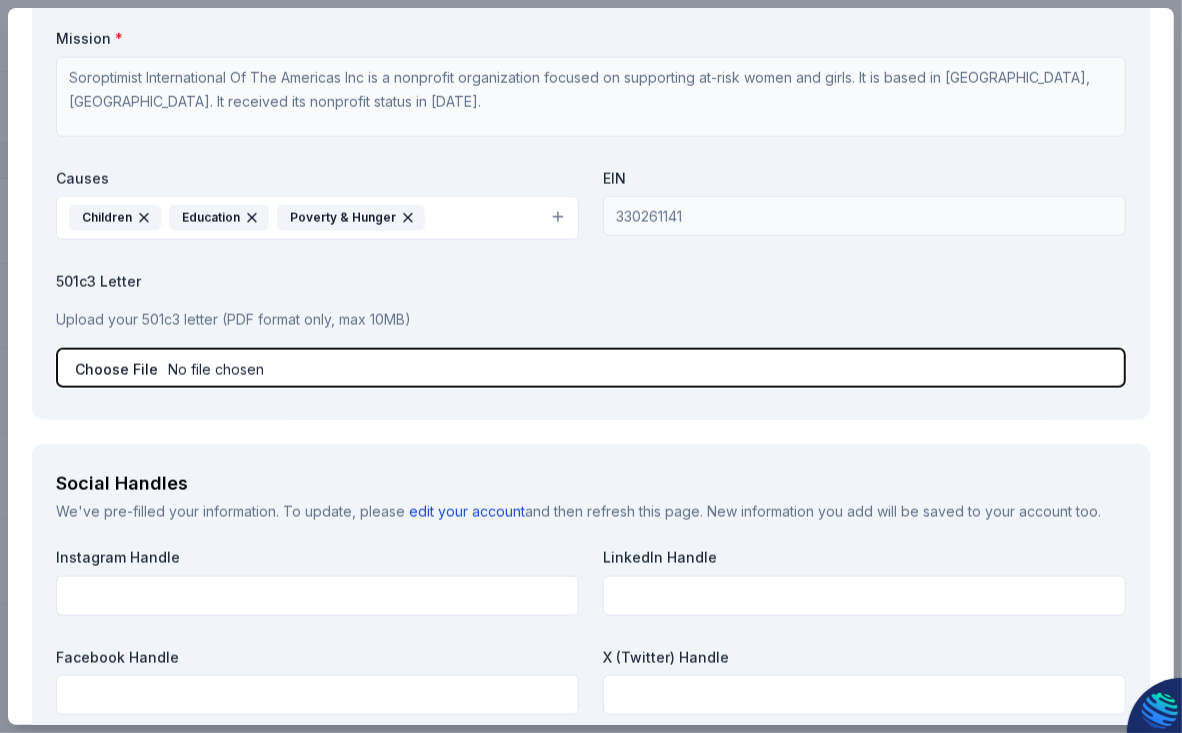 type on "C:\fakepath\SIMV Letter of 501c3 status.pdf" 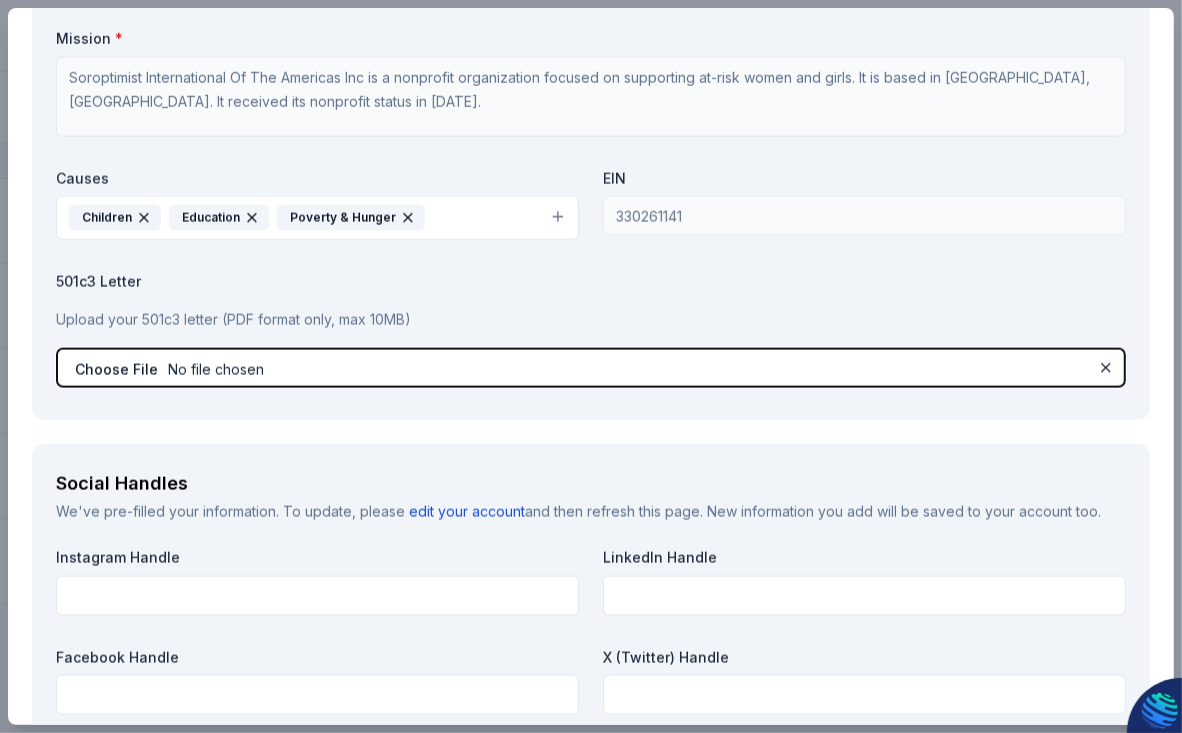 click at bounding box center (591, 368) 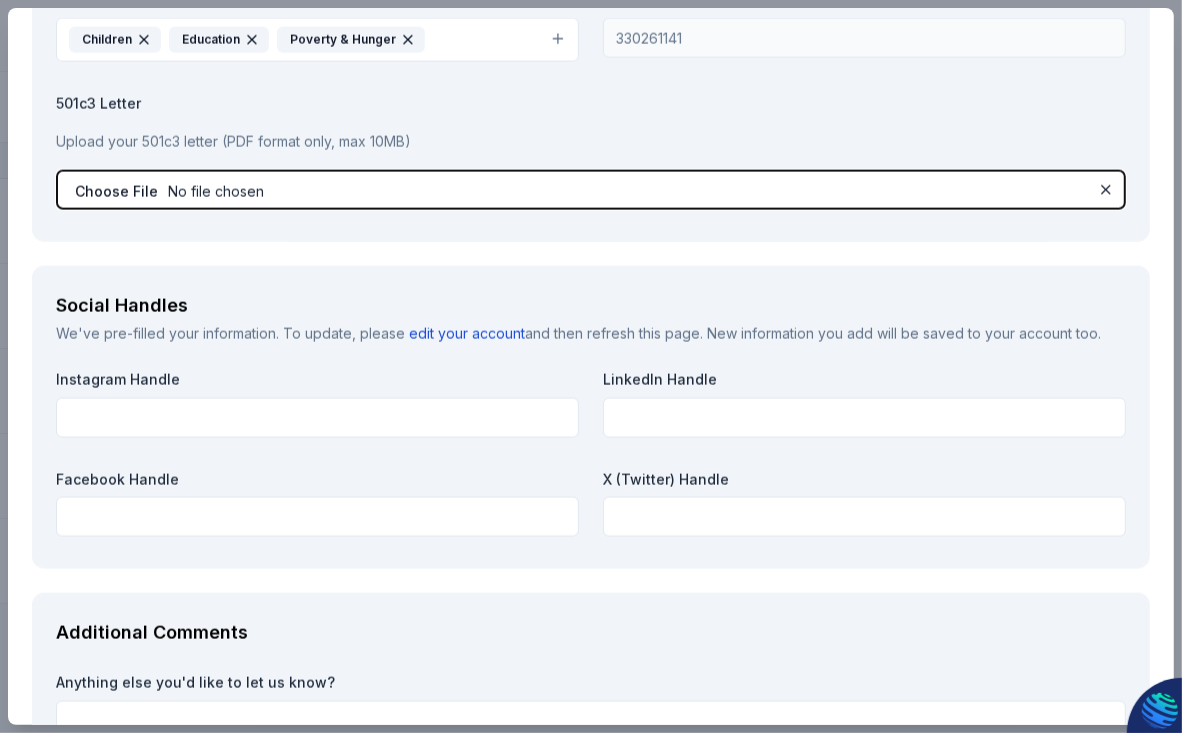 scroll, scrollTop: 2100, scrollLeft: 0, axis: vertical 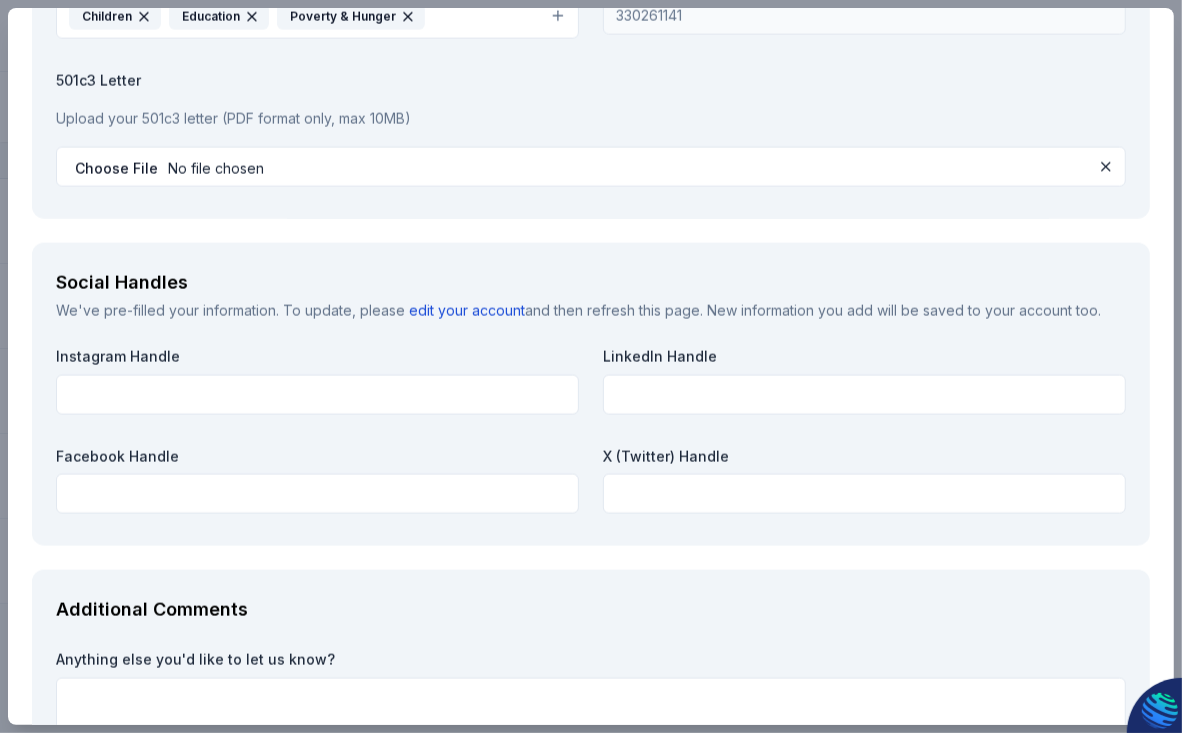 click on "edit your account" at bounding box center [467, 310] 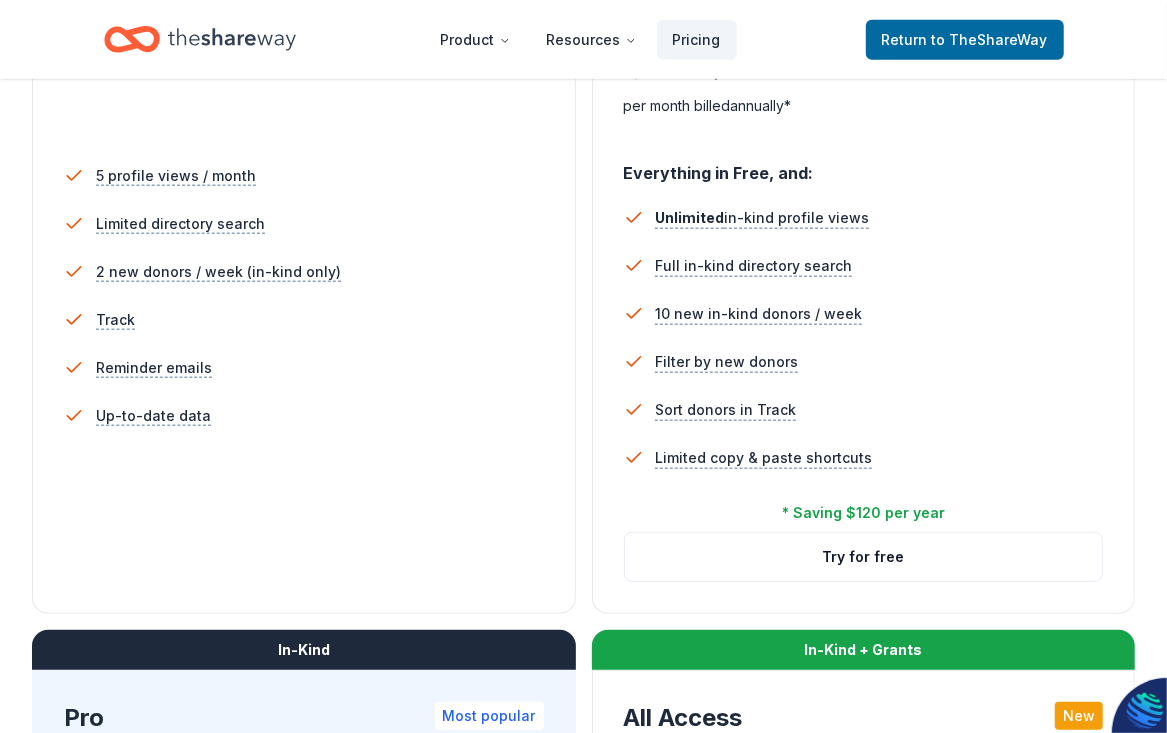 scroll, scrollTop: 499, scrollLeft: 0, axis: vertical 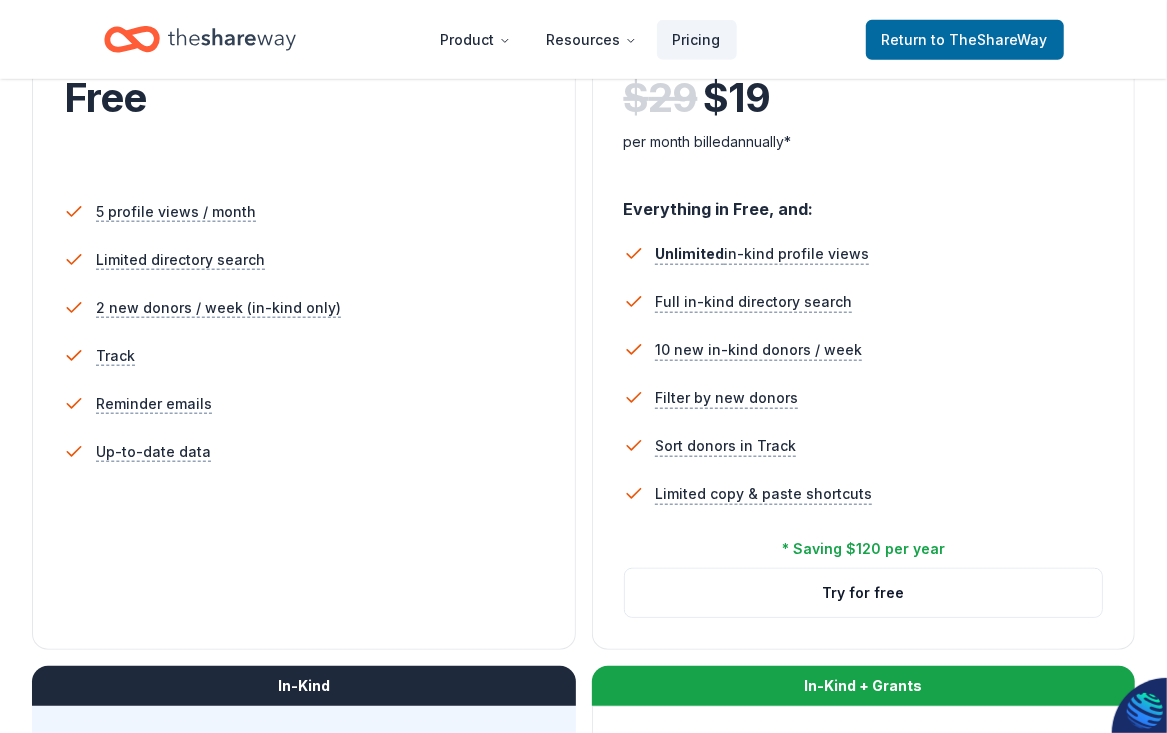 click on "In-Kind" at bounding box center (304, 686) 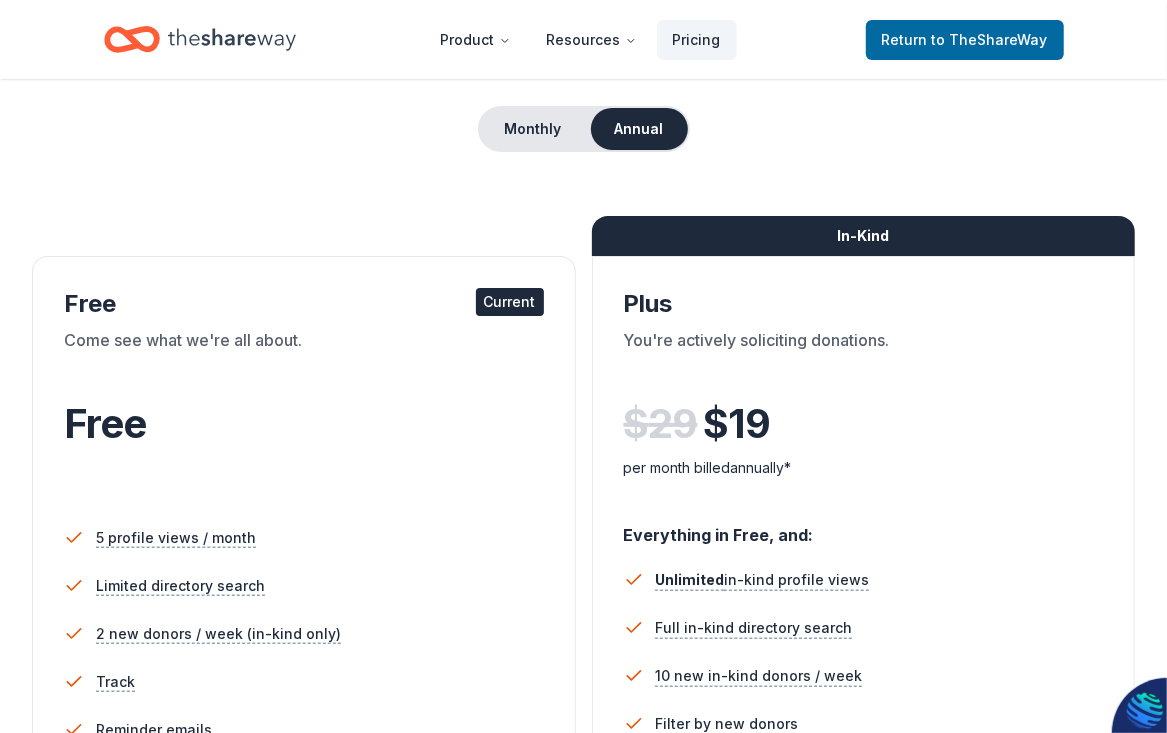 scroll, scrollTop: 0, scrollLeft: 0, axis: both 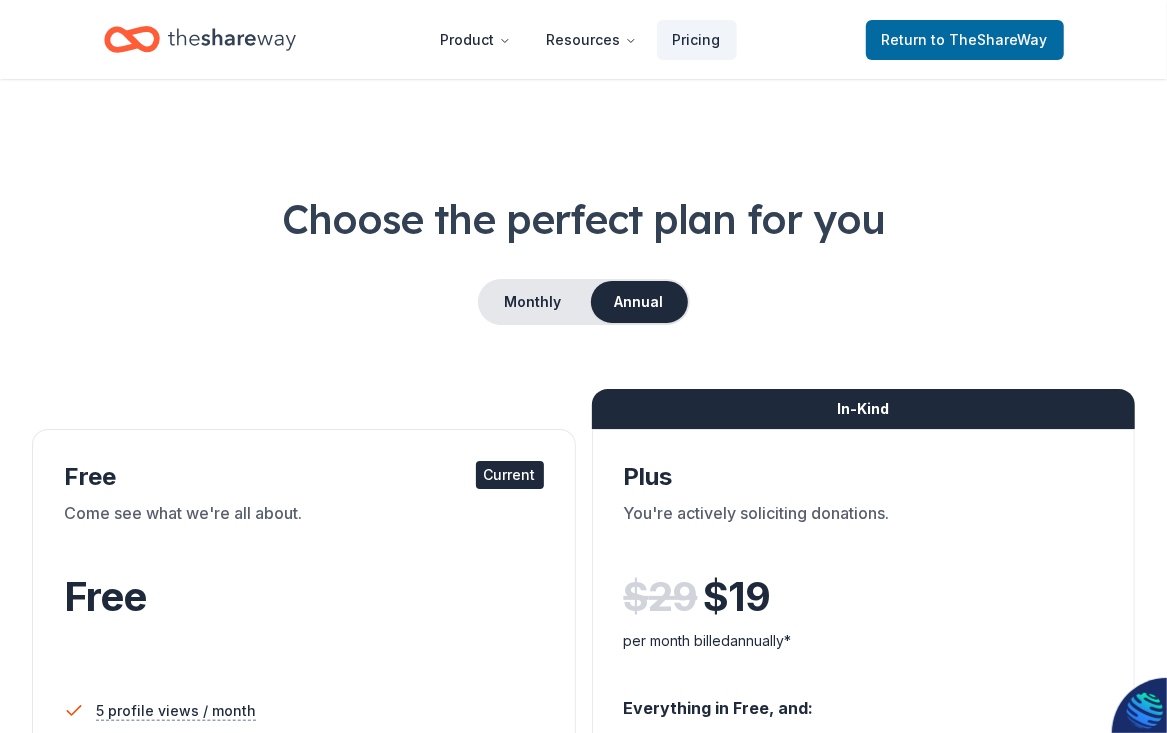 click on "Current" at bounding box center (510, 475) 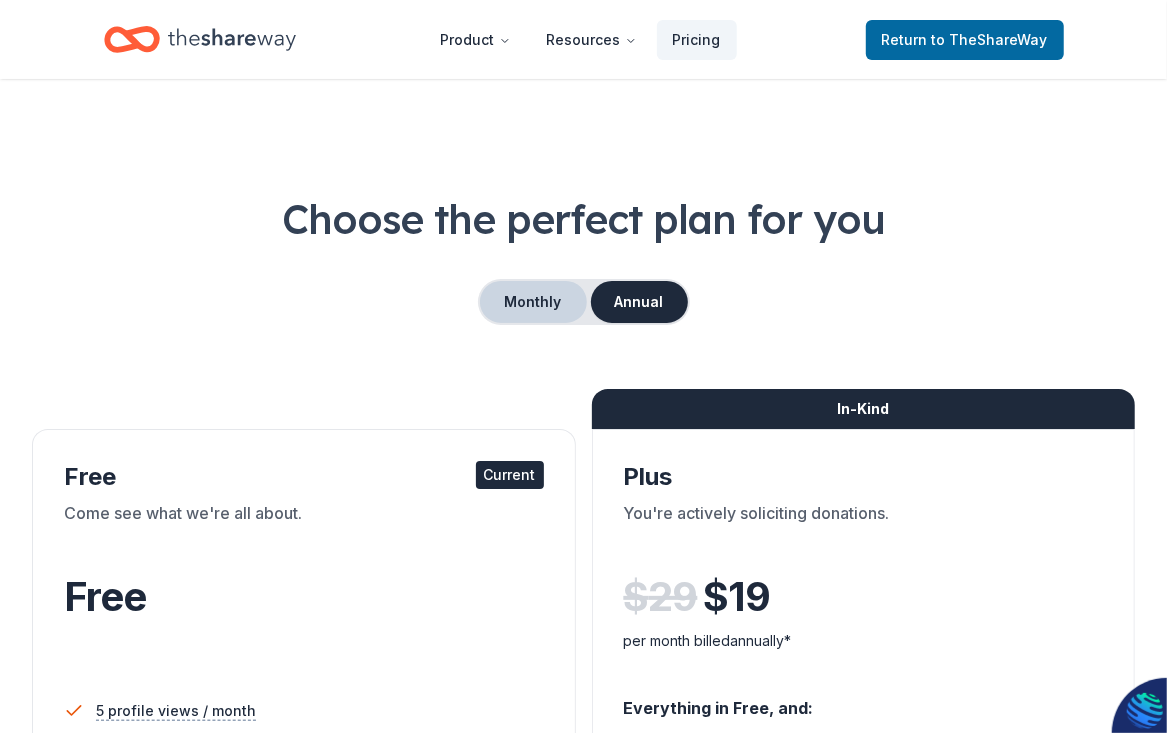 click on "Monthly" at bounding box center [533, 302] 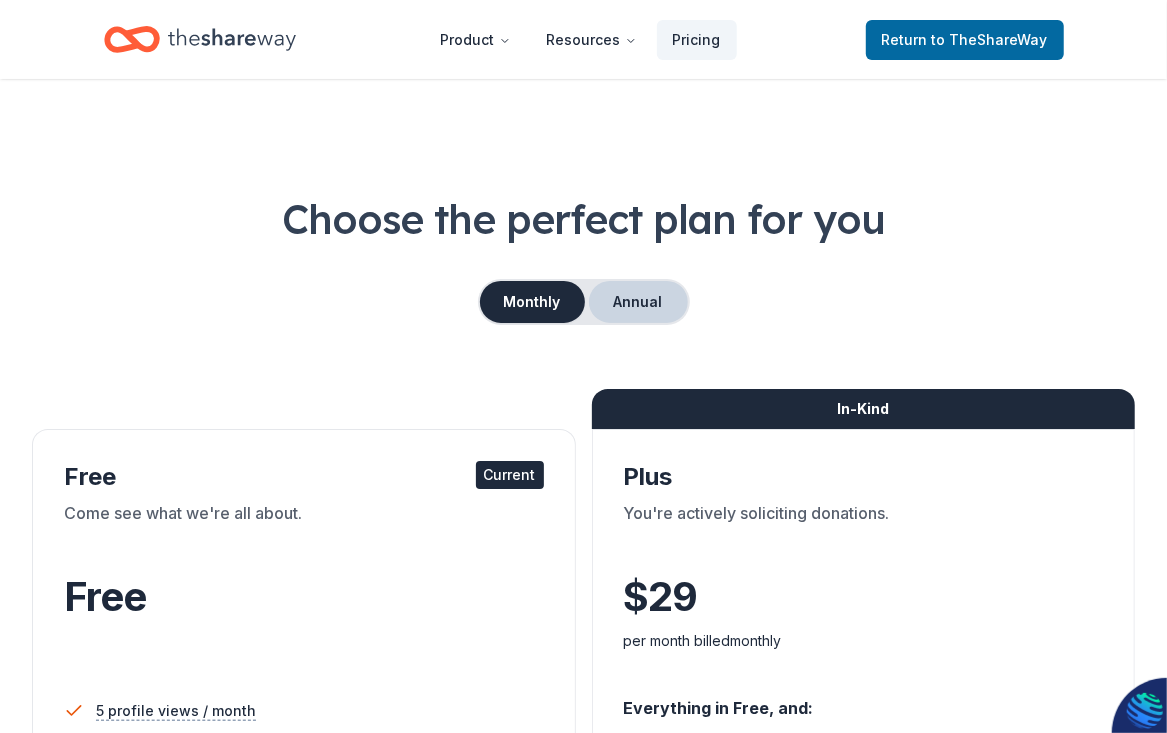 click on "Annual" at bounding box center (638, 302) 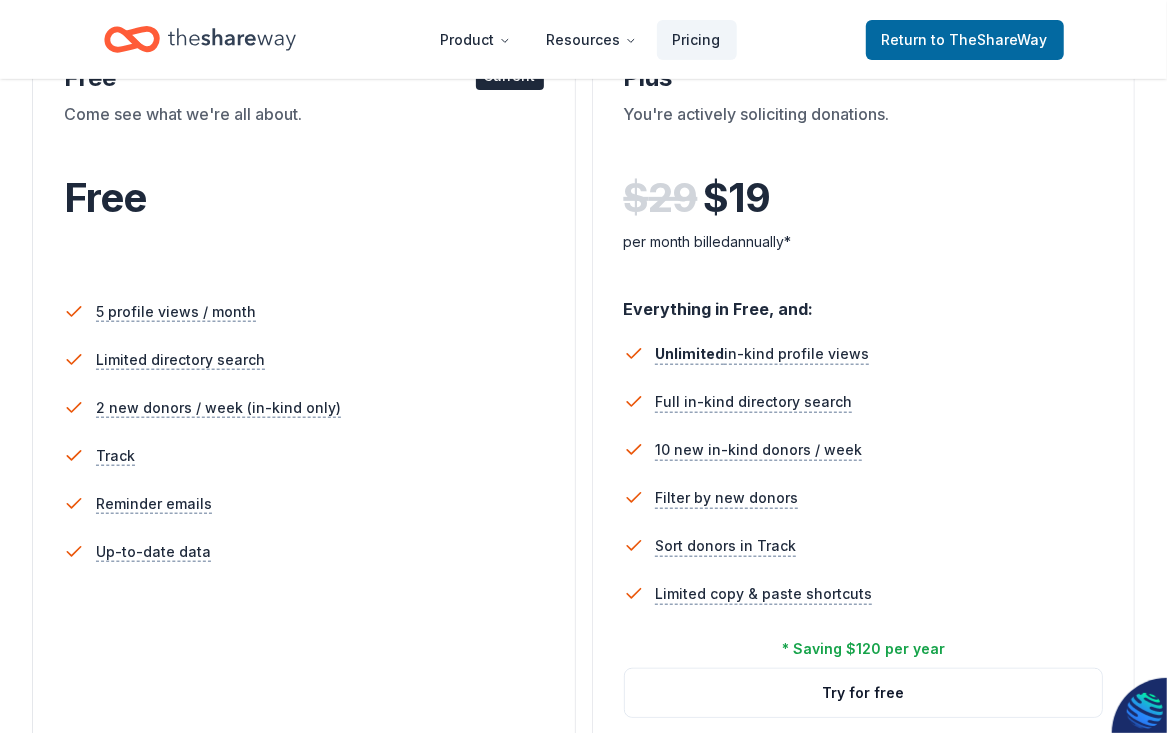 scroll, scrollTop: 0, scrollLeft: 0, axis: both 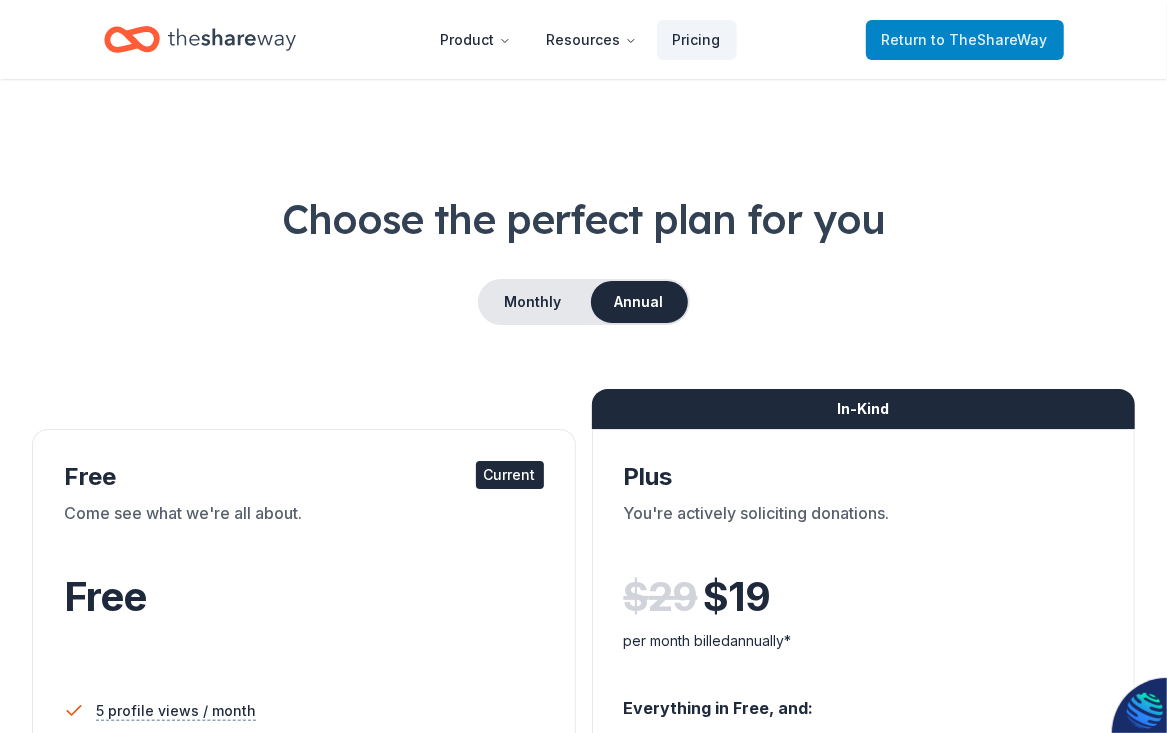 click on "Return to TheShareWay" at bounding box center [965, 40] 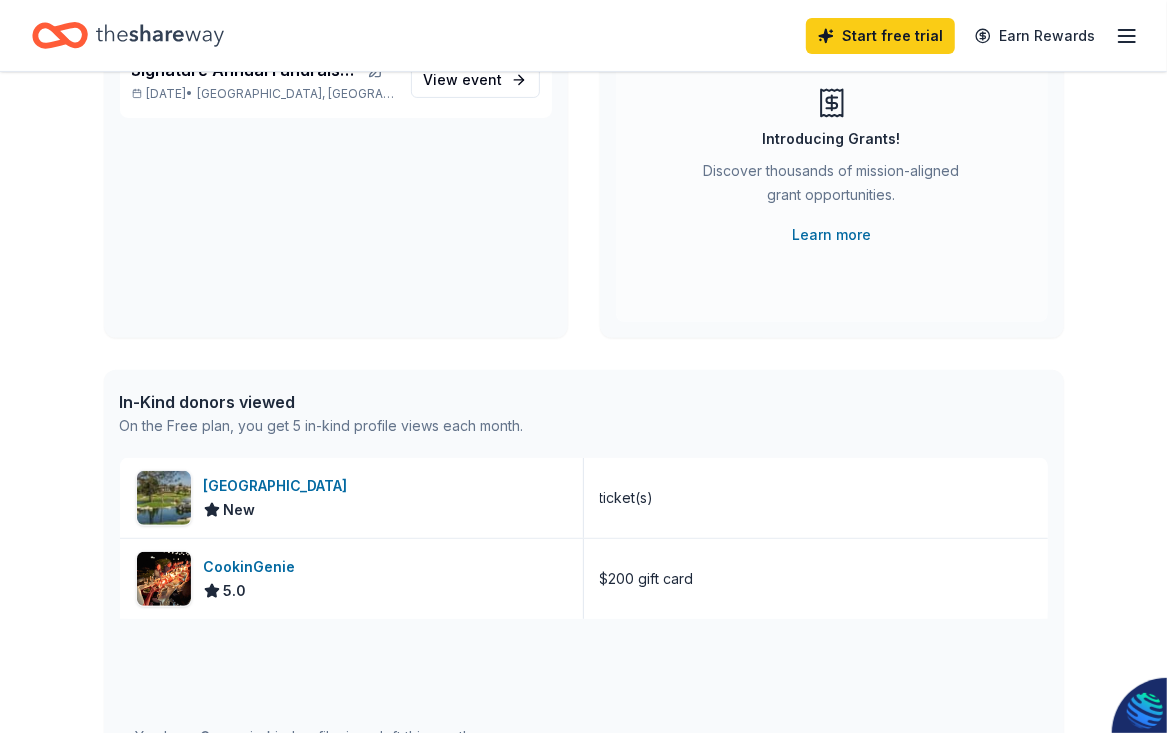 scroll, scrollTop: 0, scrollLeft: 0, axis: both 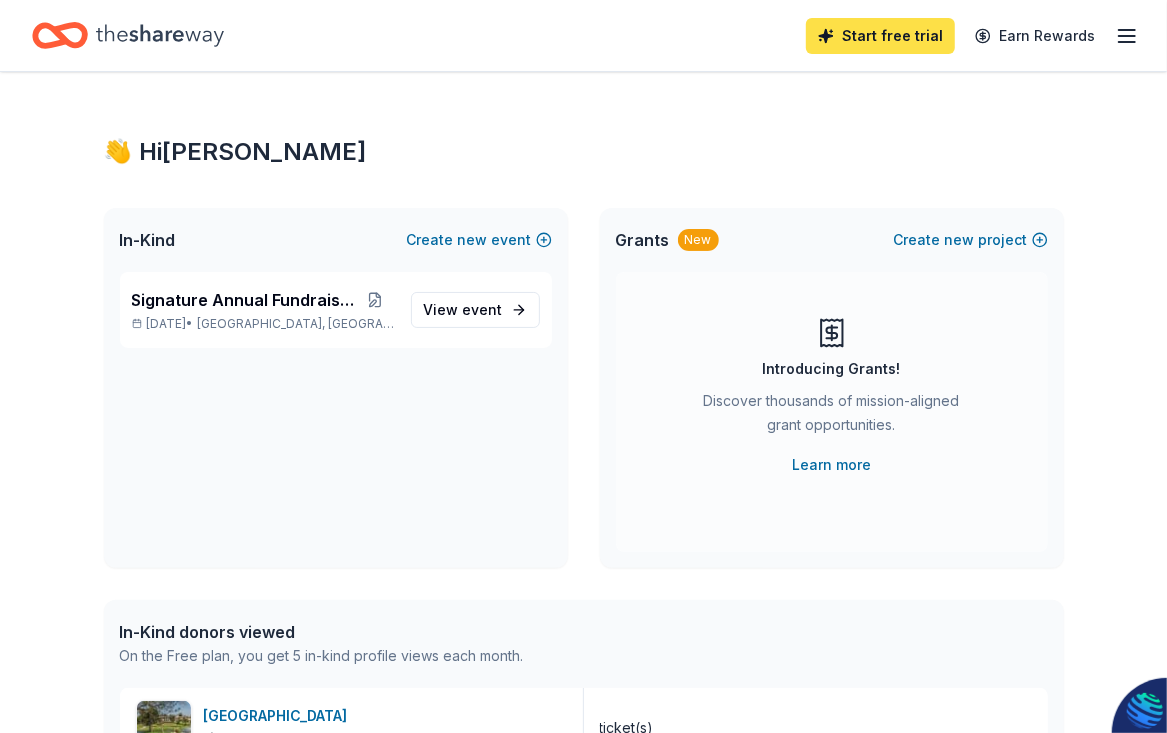 click on "Start free  trial" at bounding box center [880, 36] 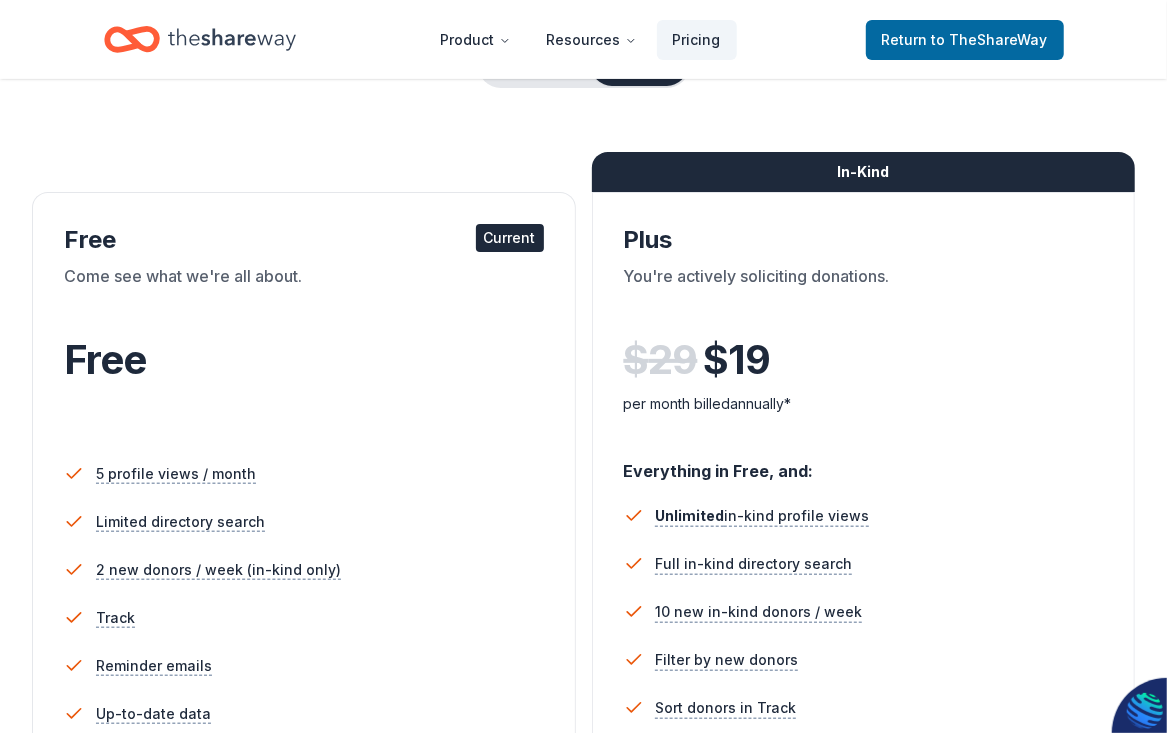 scroll, scrollTop: 0, scrollLeft: 0, axis: both 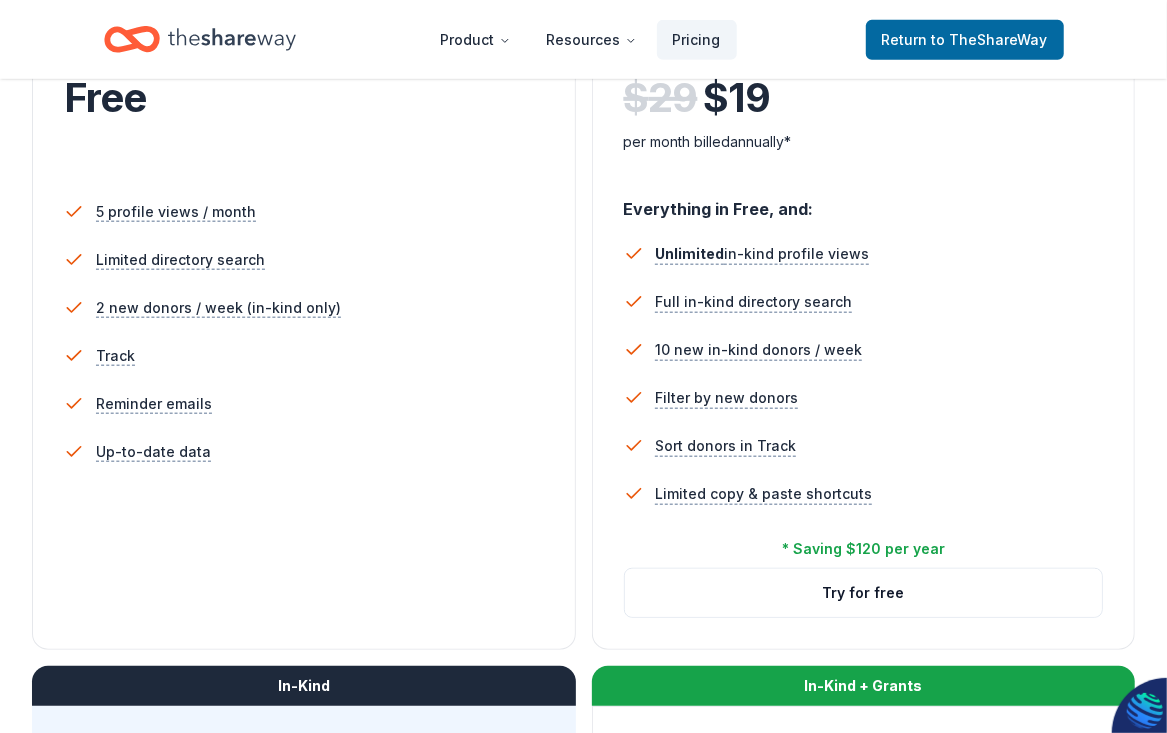 click on "In-Kind" at bounding box center (304, 686) 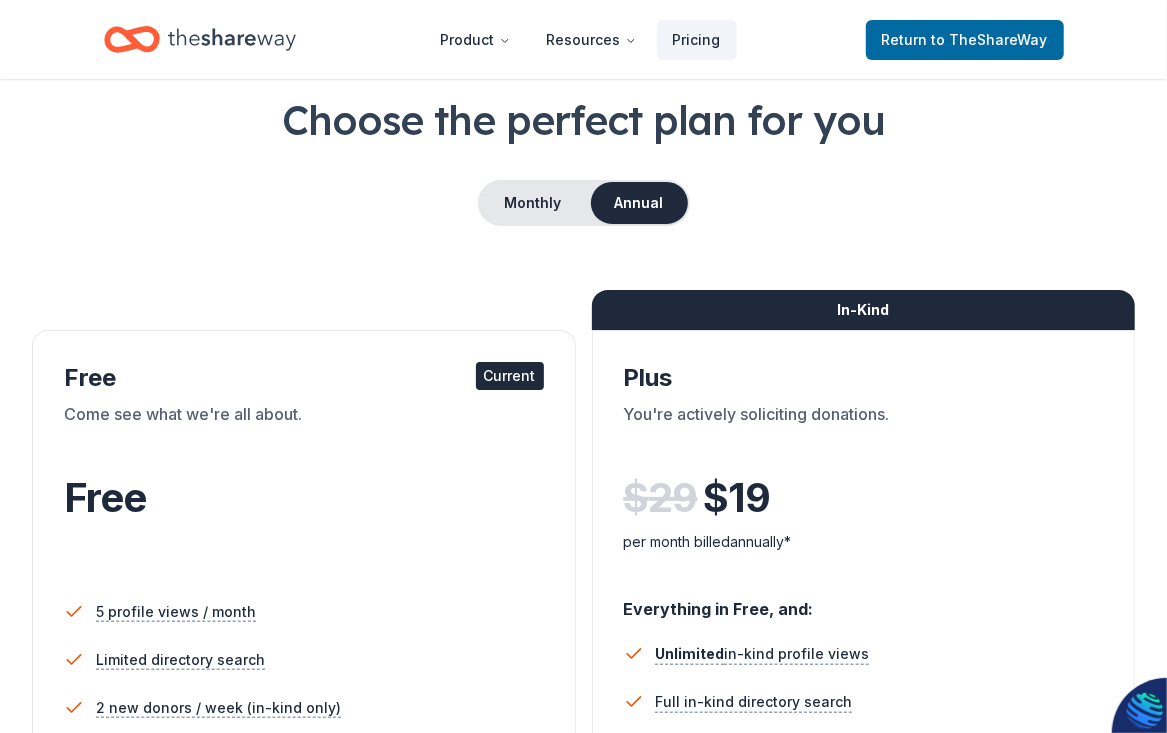 scroll, scrollTop: 0, scrollLeft: 0, axis: both 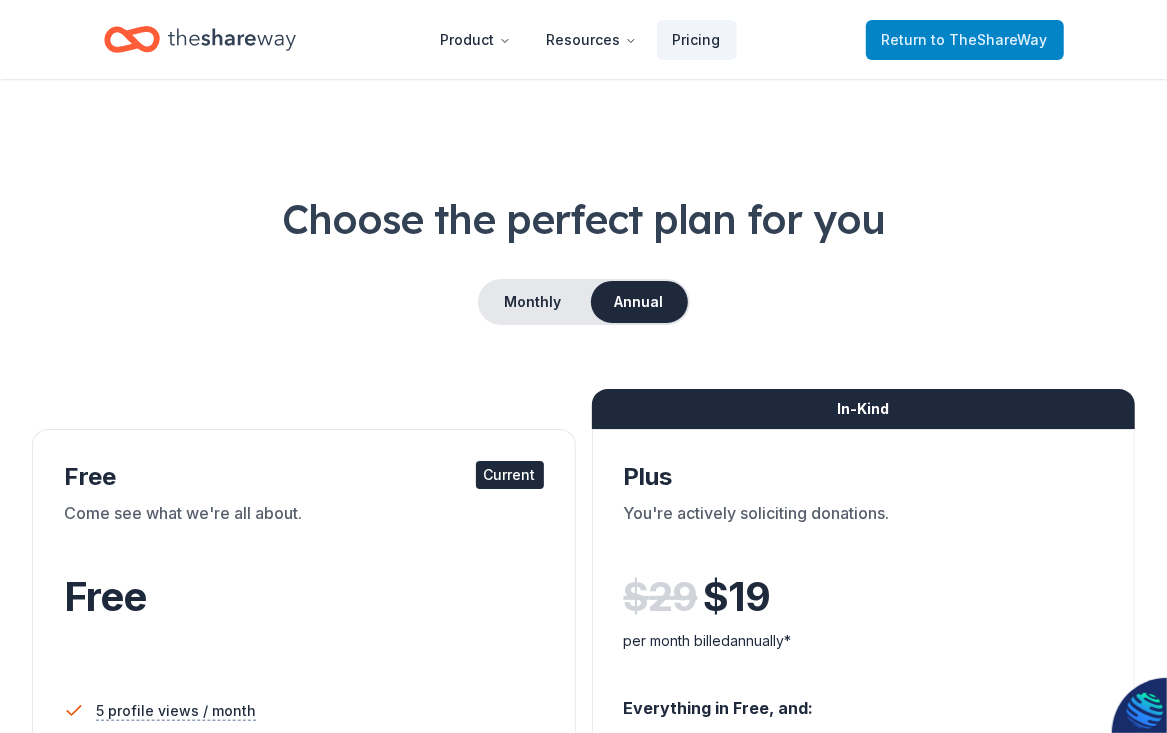 click on "to TheShareWay" at bounding box center (990, 39) 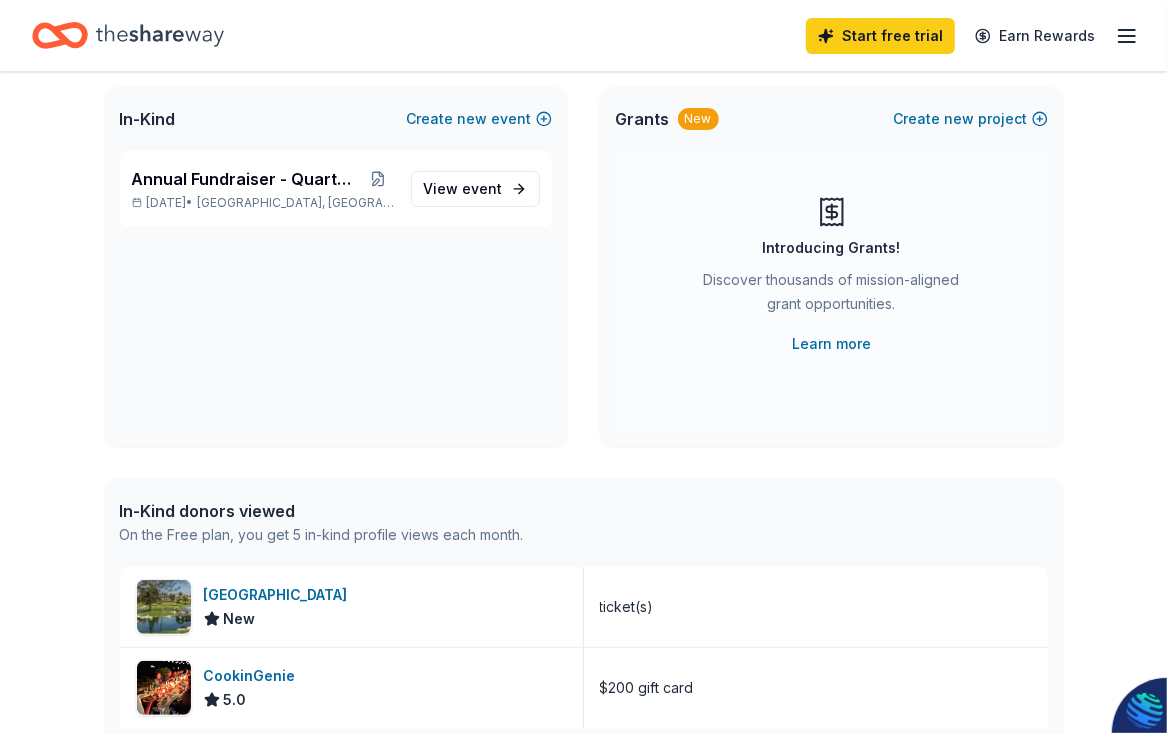 scroll, scrollTop: 0, scrollLeft: 0, axis: both 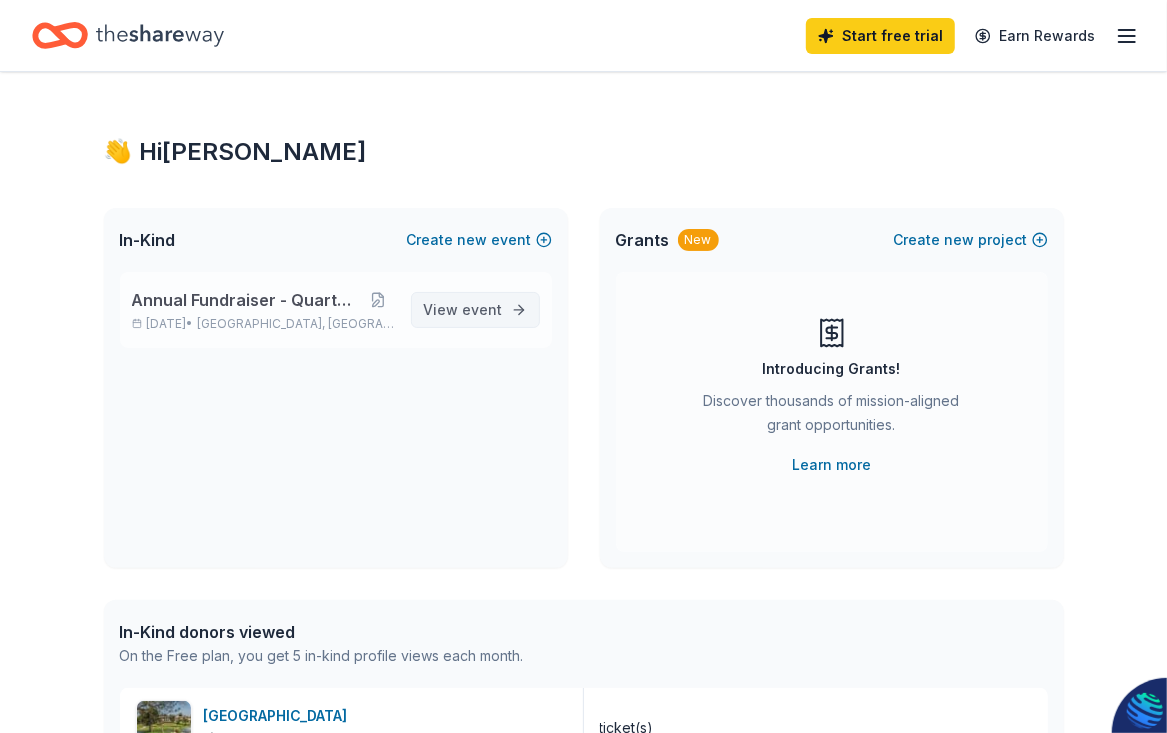 click on "event" at bounding box center (483, 309) 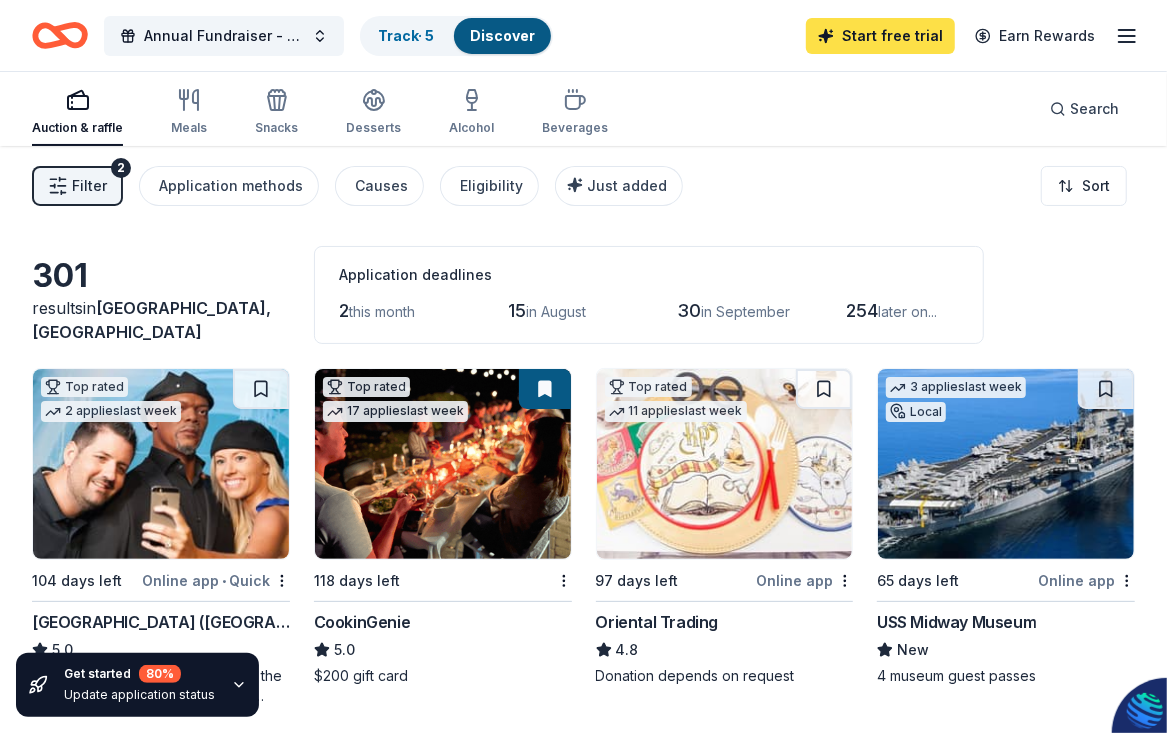 click on "Start free  trial" at bounding box center [880, 36] 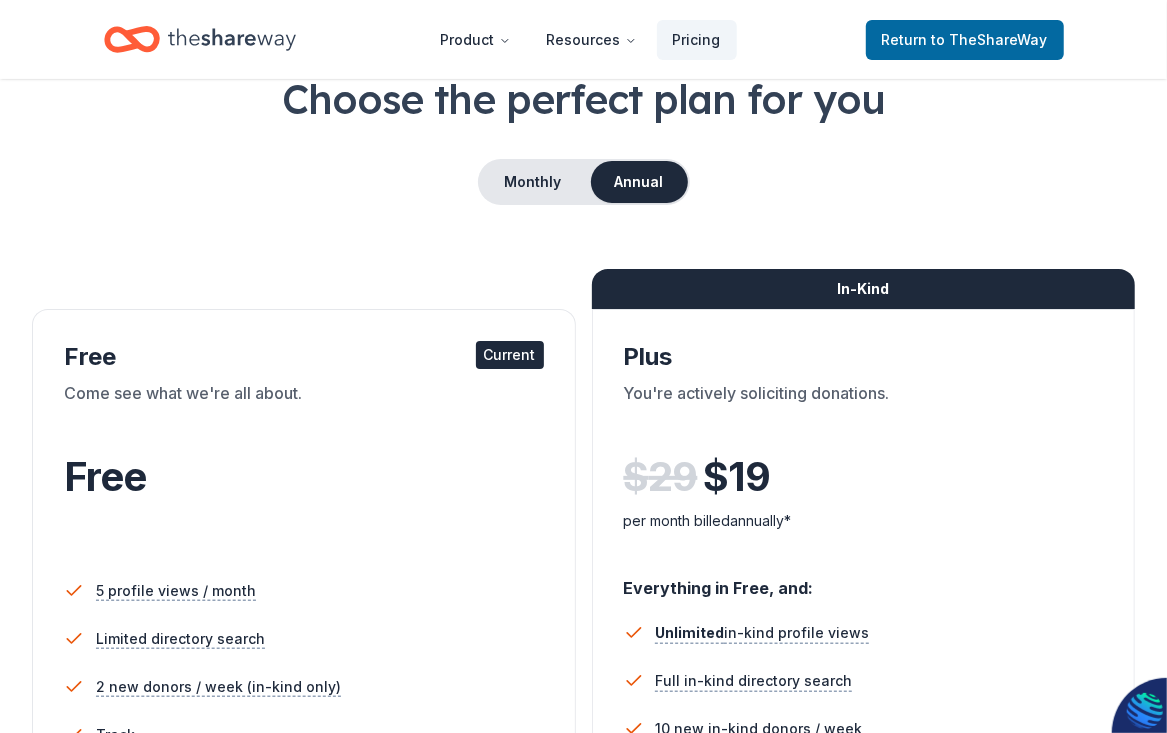 scroll, scrollTop: 0, scrollLeft: 0, axis: both 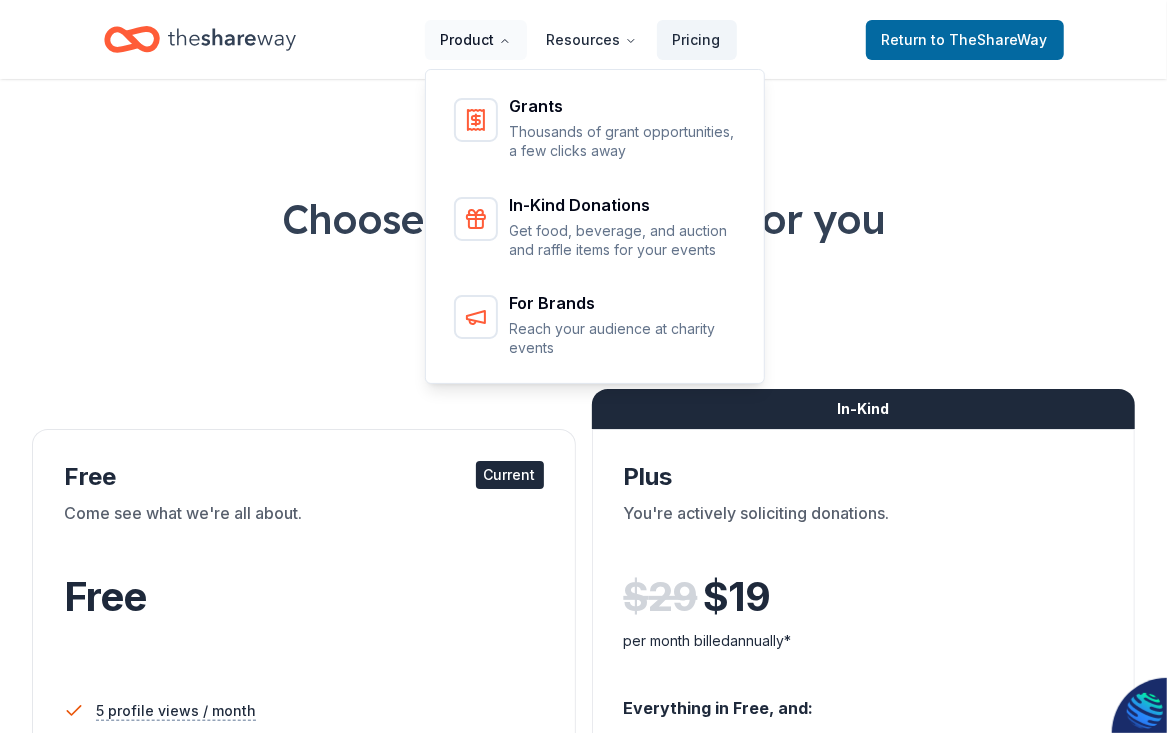 click on "Product" at bounding box center (476, 40) 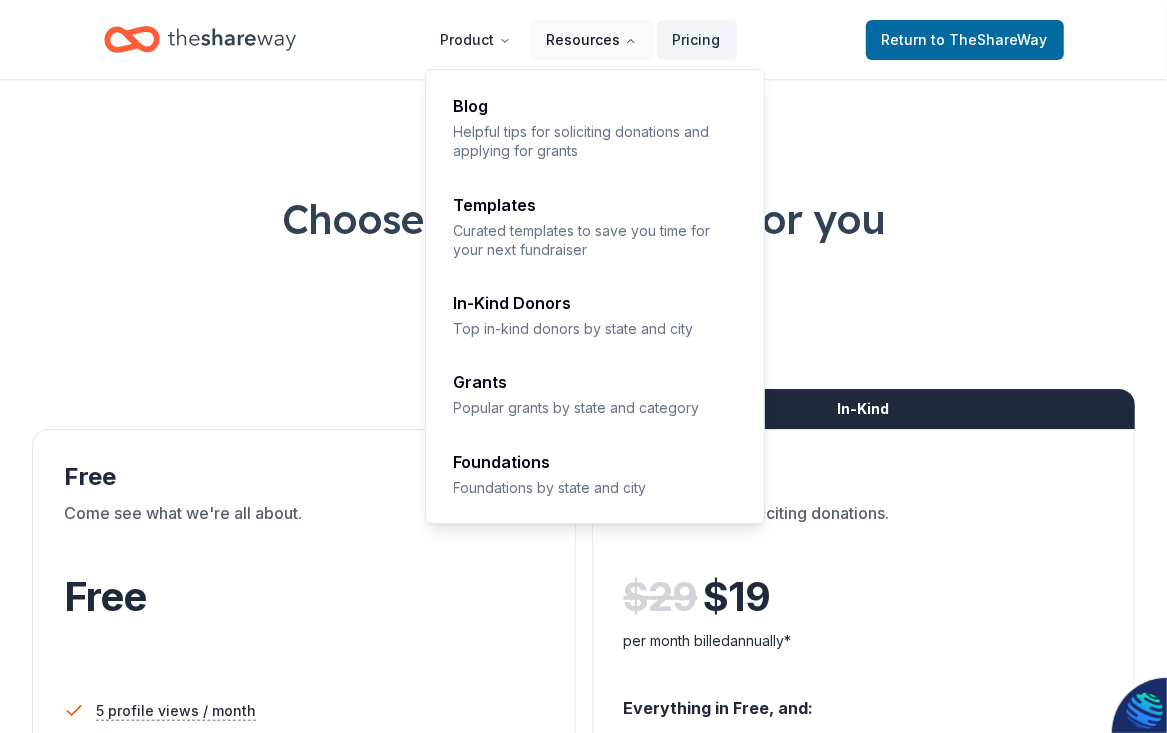 click on "Resources" at bounding box center (592, 40) 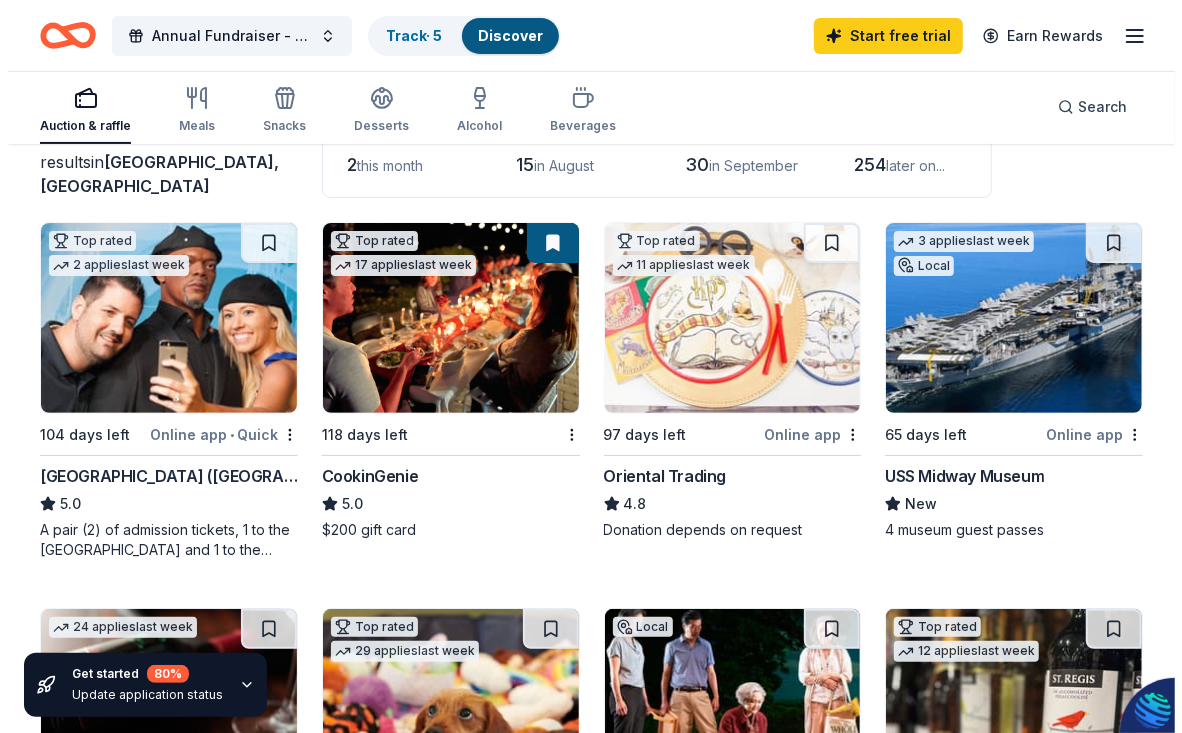 scroll, scrollTop: 0, scrollLeft: 0, axis: both 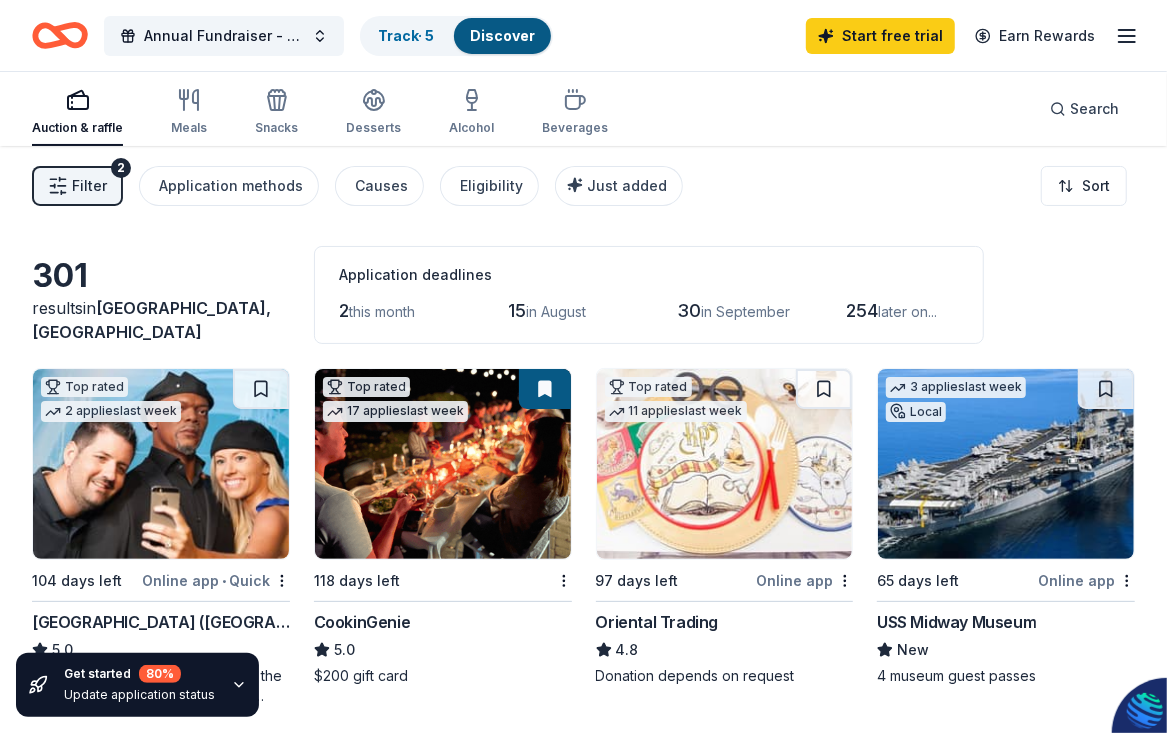 click on "Filter 2" at bounding box center [77, 186] 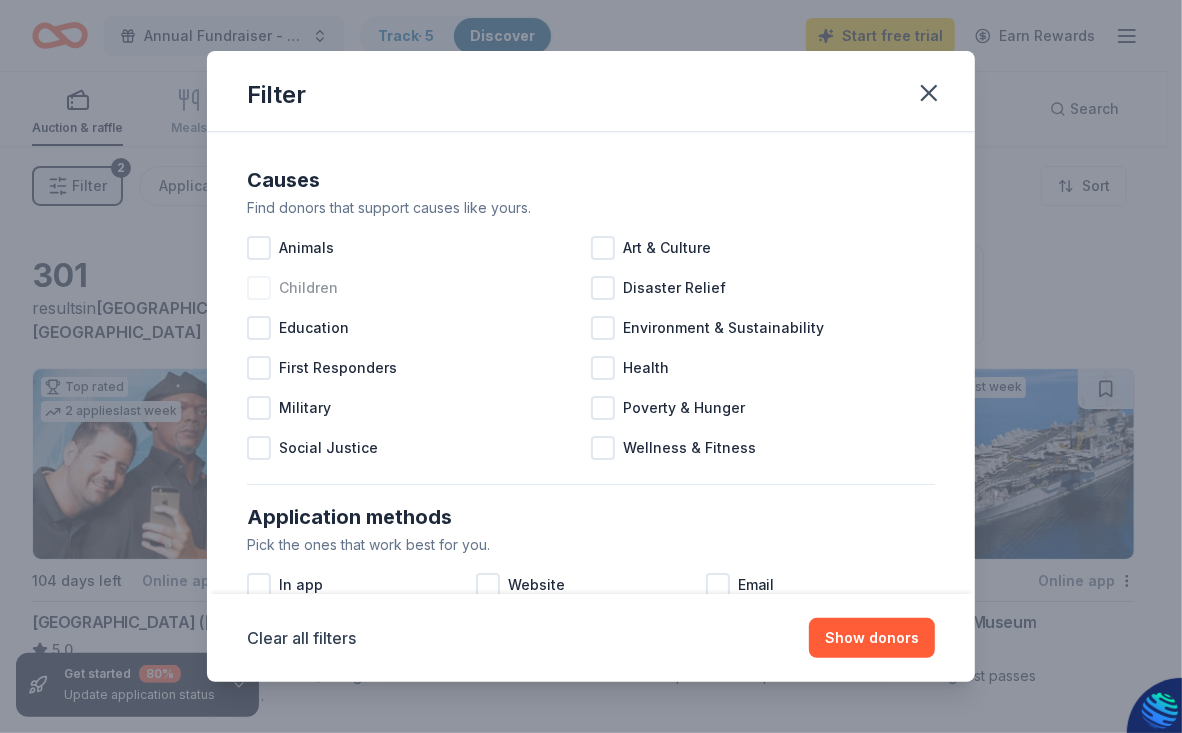 click at bounding box center (259, 288) 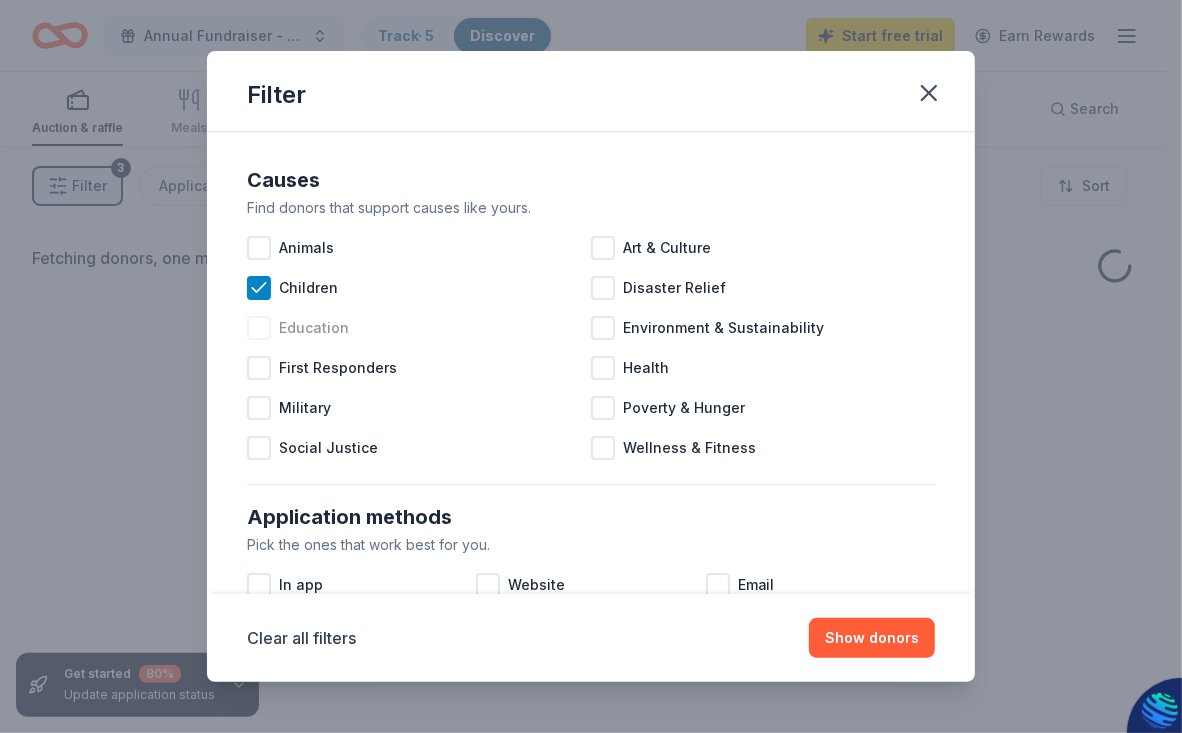 click at bounding box center [259, 328] 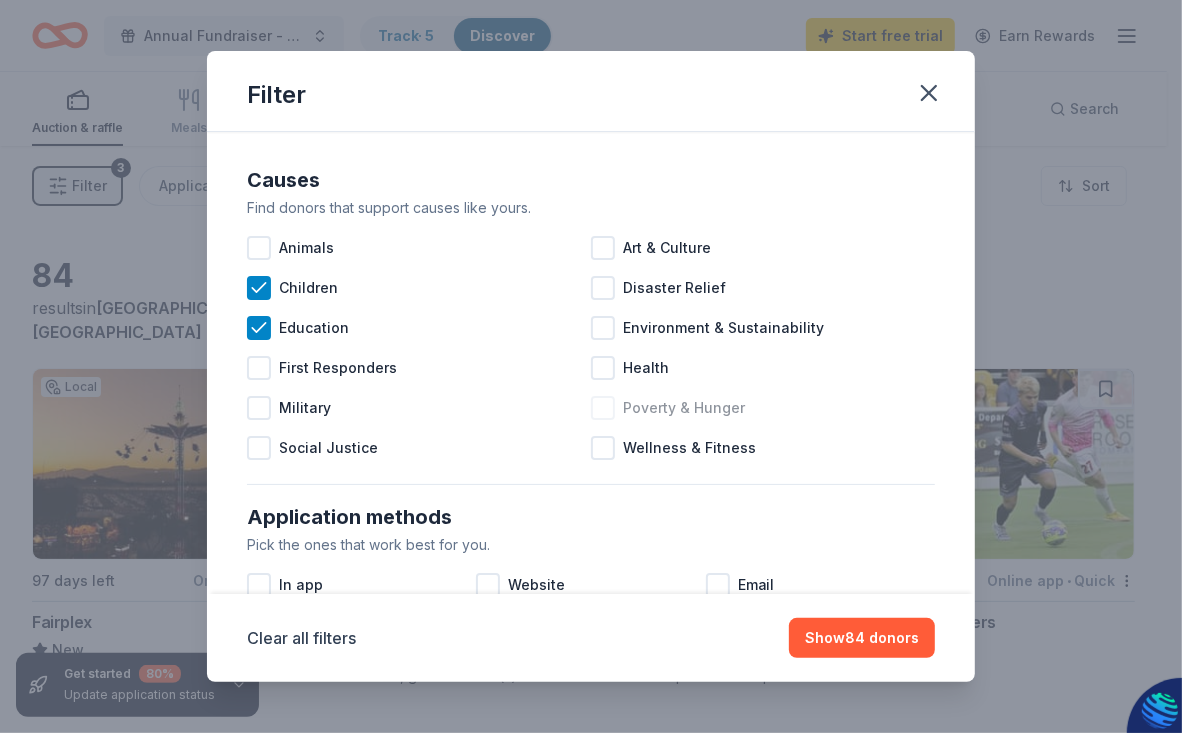 click at bounding box center [603, 408] 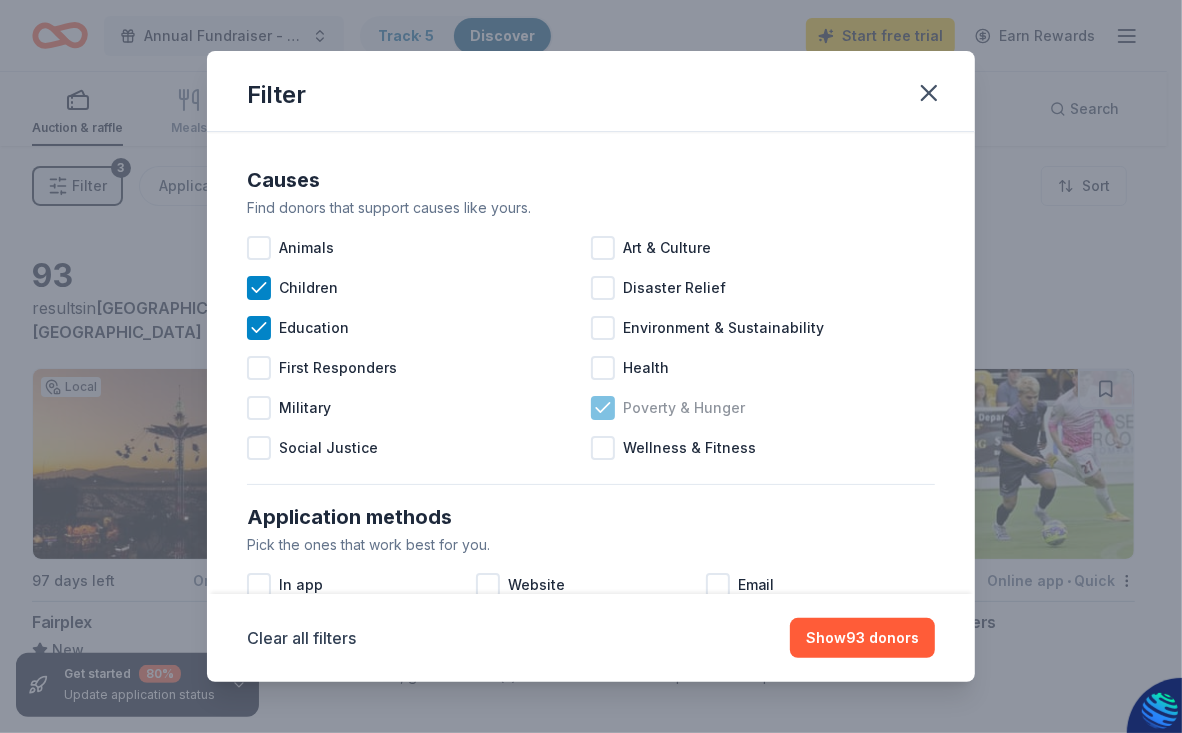 click 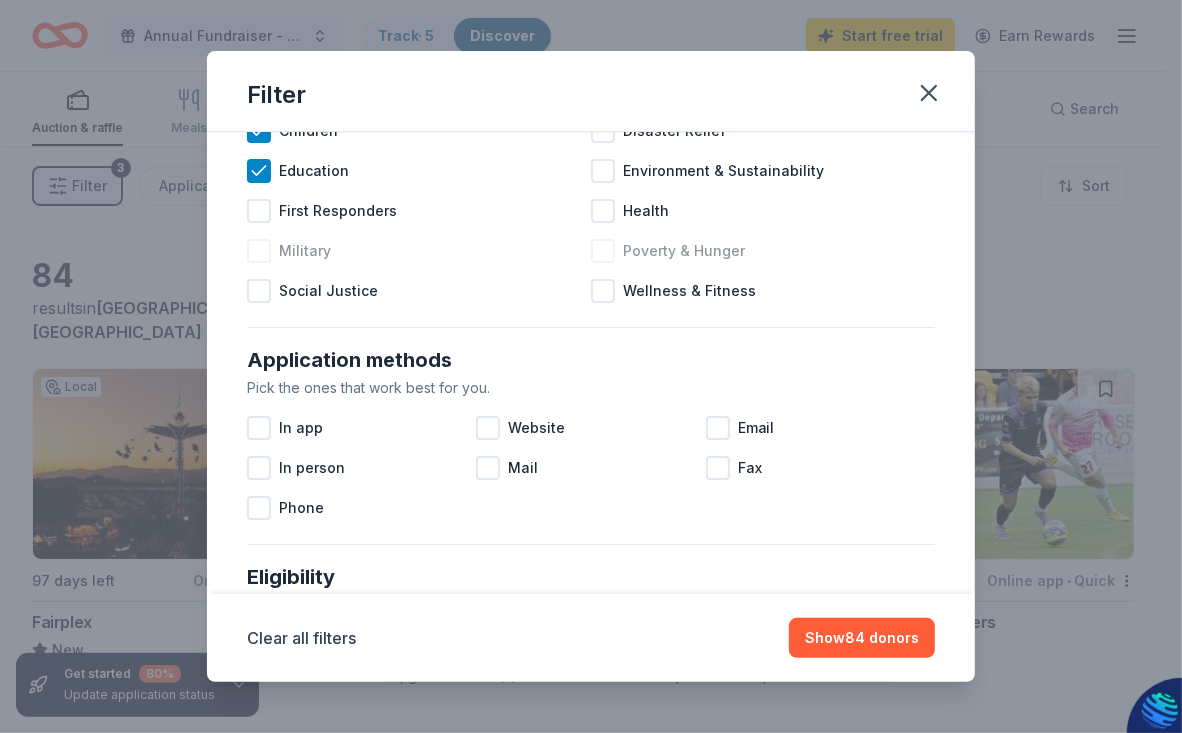 scroll, scrollTop: 199, scrollLeft: 0, axis: vertical 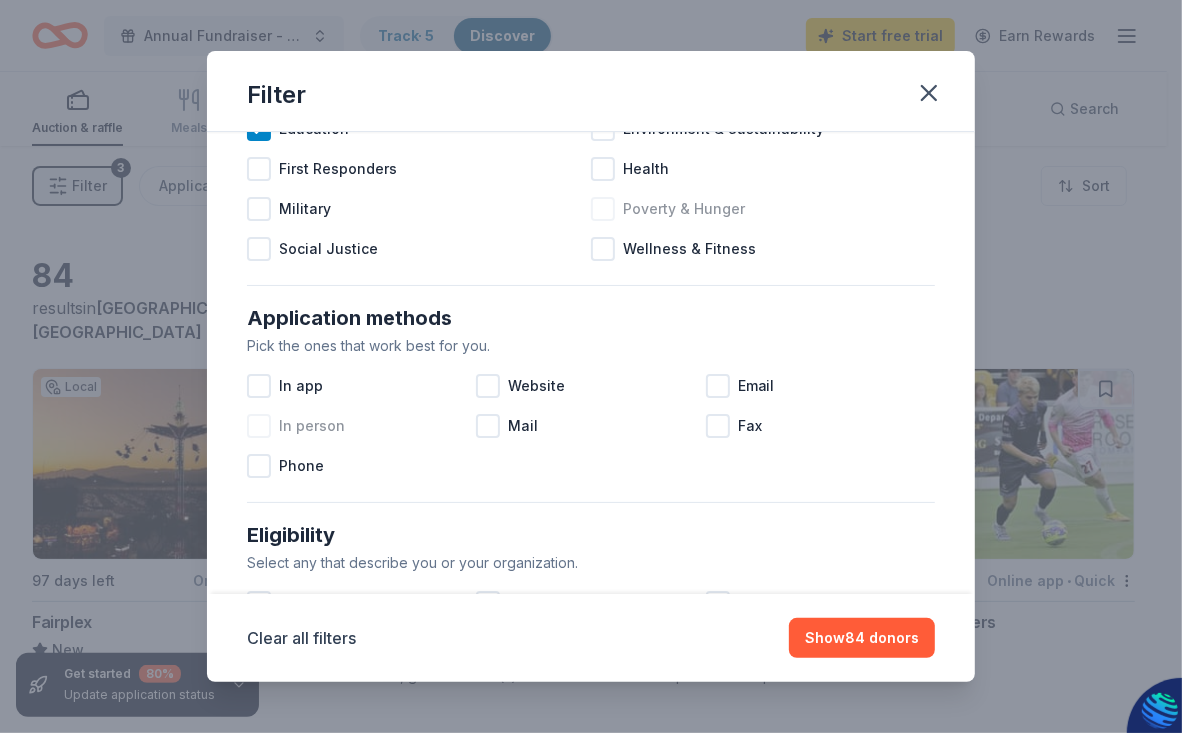 click at bounding box center [259, 426] 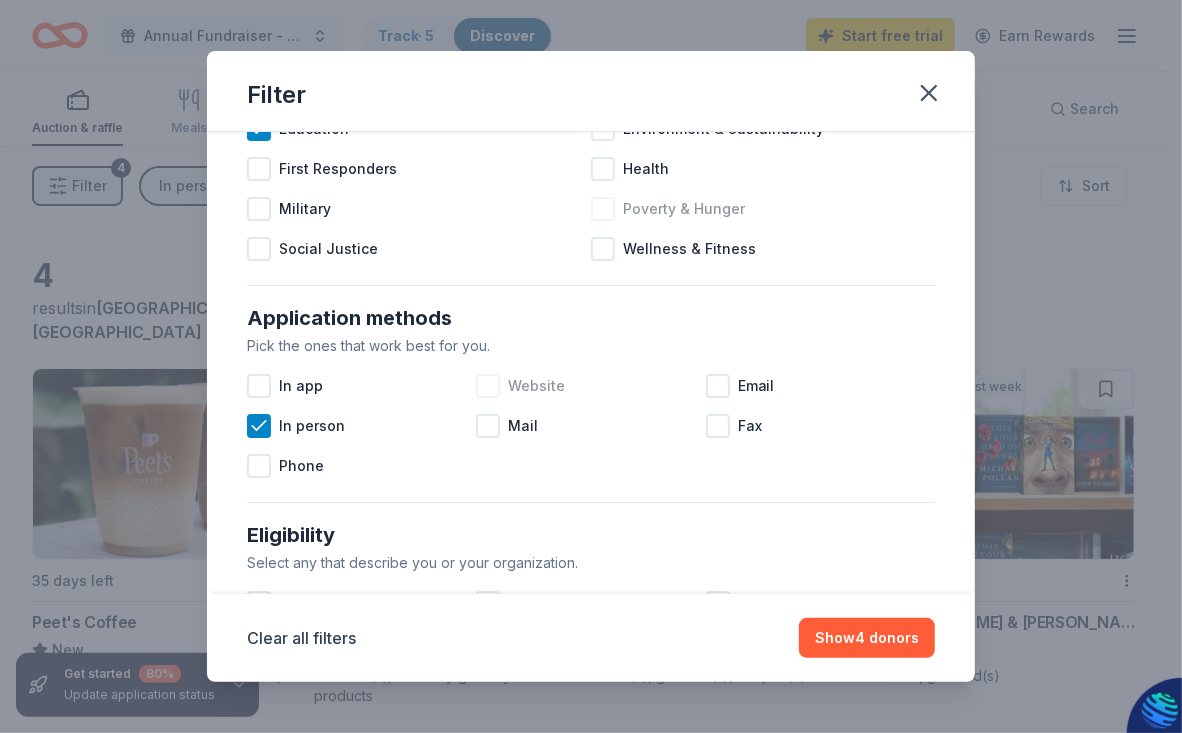 click at bounding box center (488, 386) 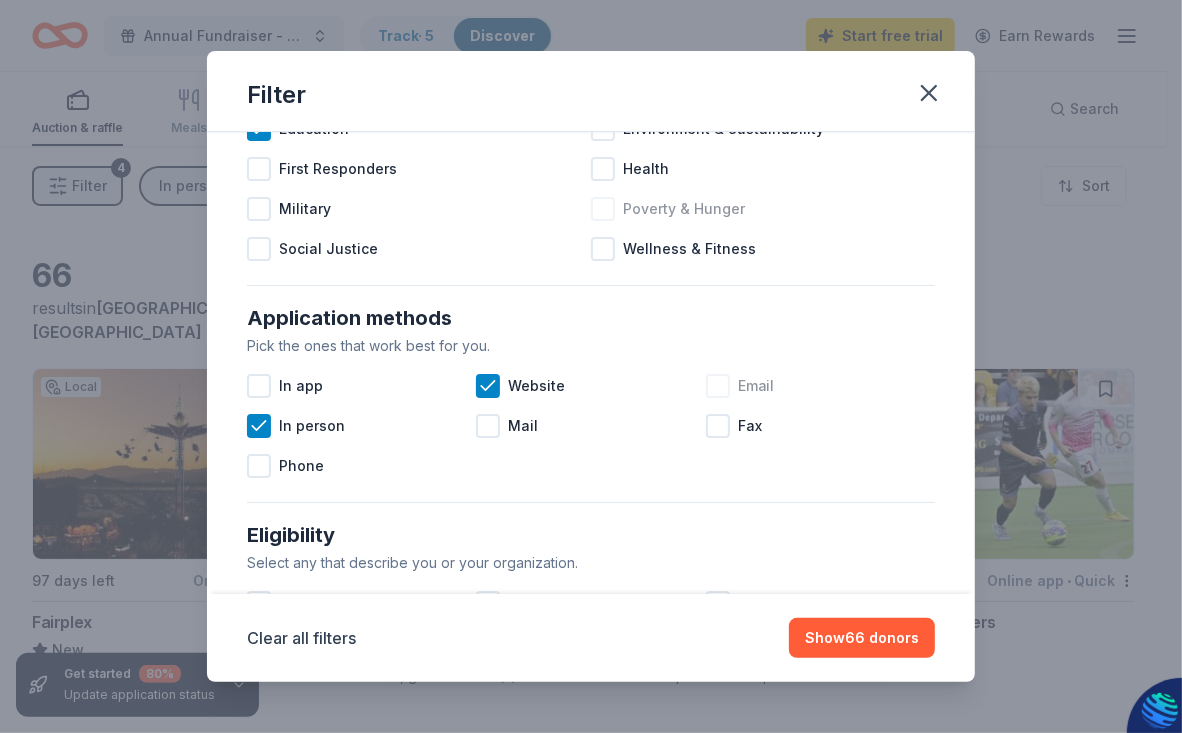 click at bounding box center [718, 386] 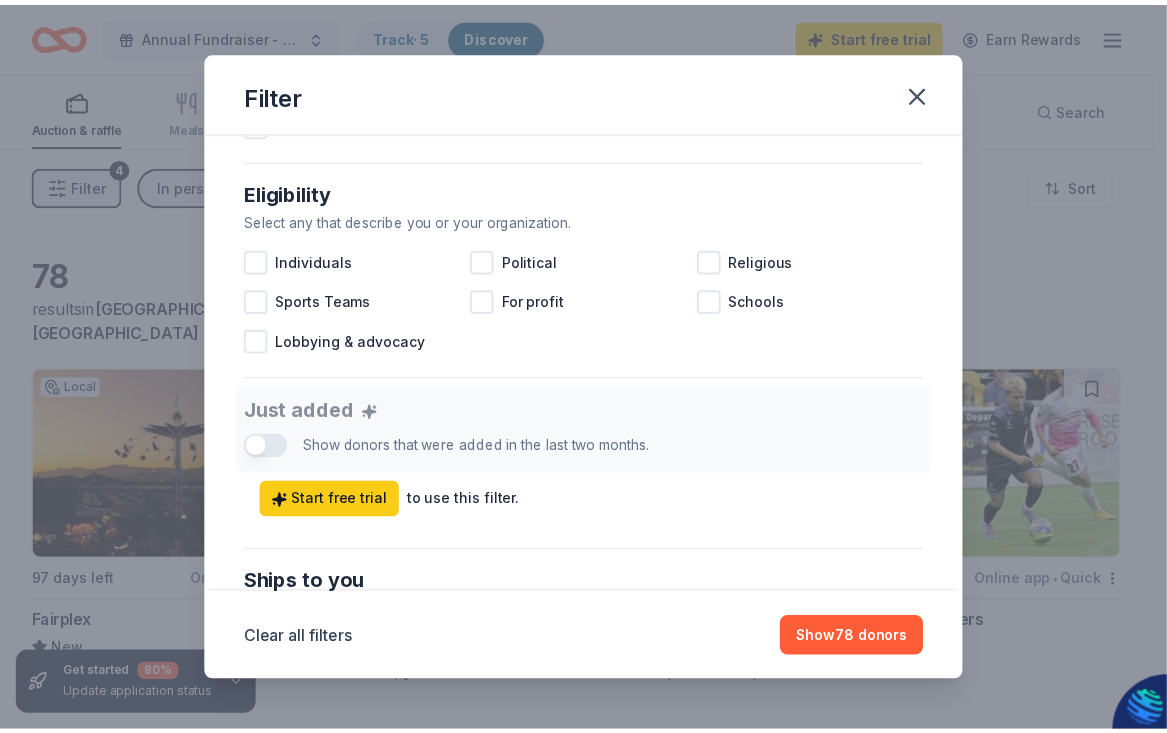 scroll, scrollTop: 600, scrollLeft: 0, axis: vertical 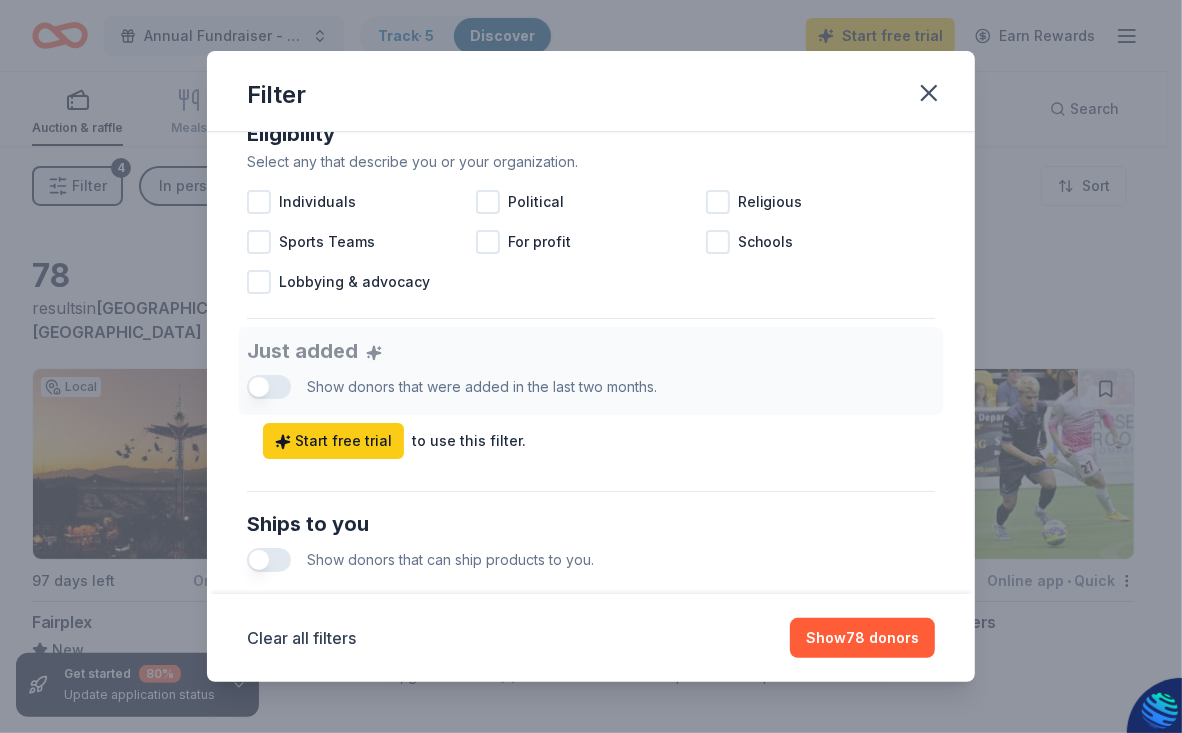 click on "Just added Show donors that were added in the last two months.   Start free  trial to use this filter." at bounding box center [591, 393] 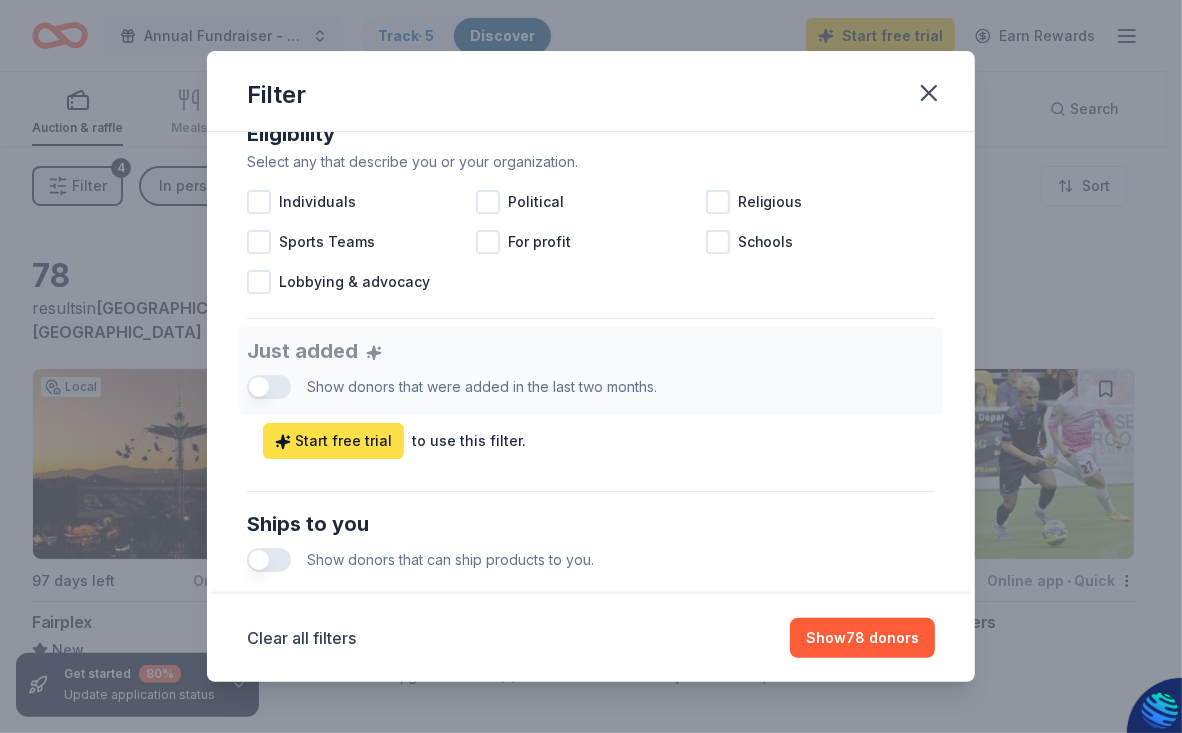 click on "Start free  trial" at bounding box center (333, 441) 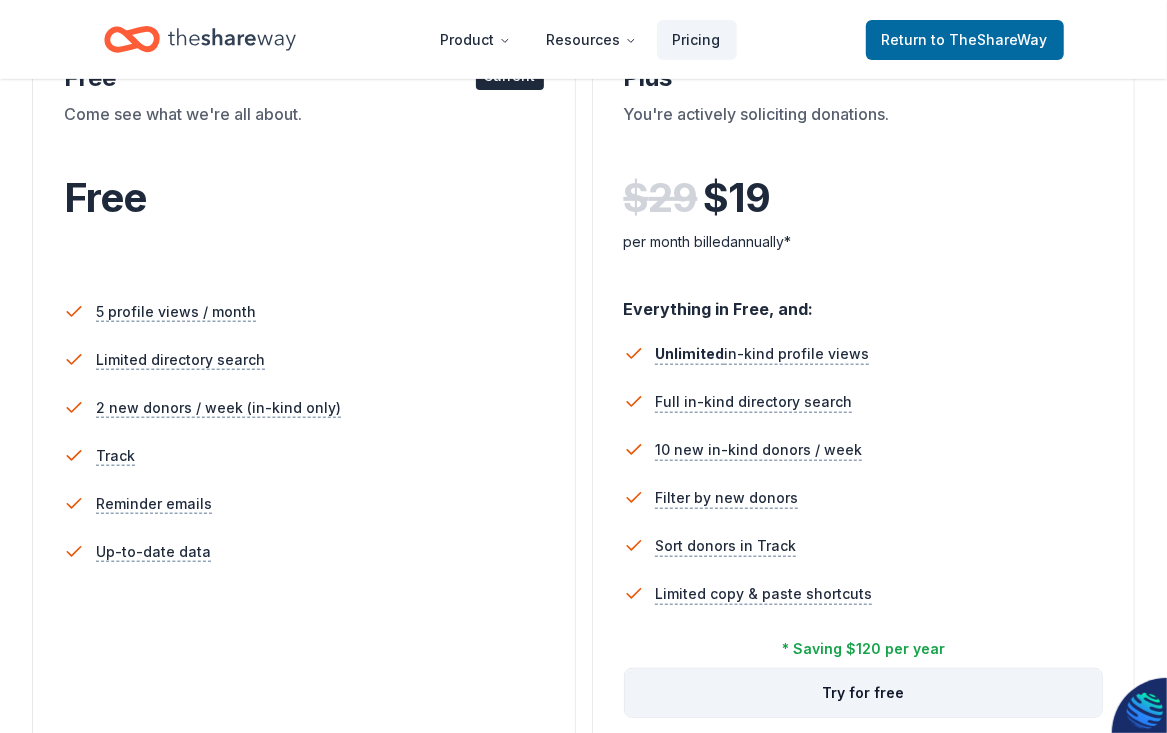 scroll, scrollTop: 0, scrollLeft: 0, axis: both 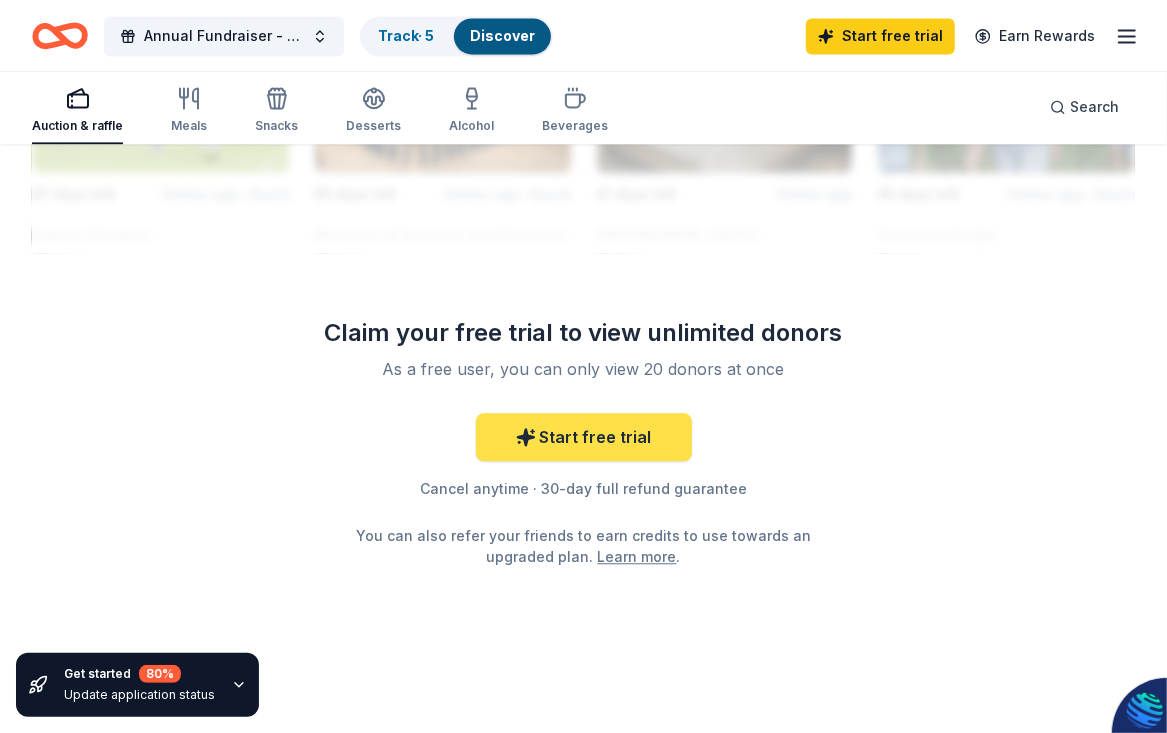 click on "Start free  trial" at bounding box center (584, 437) 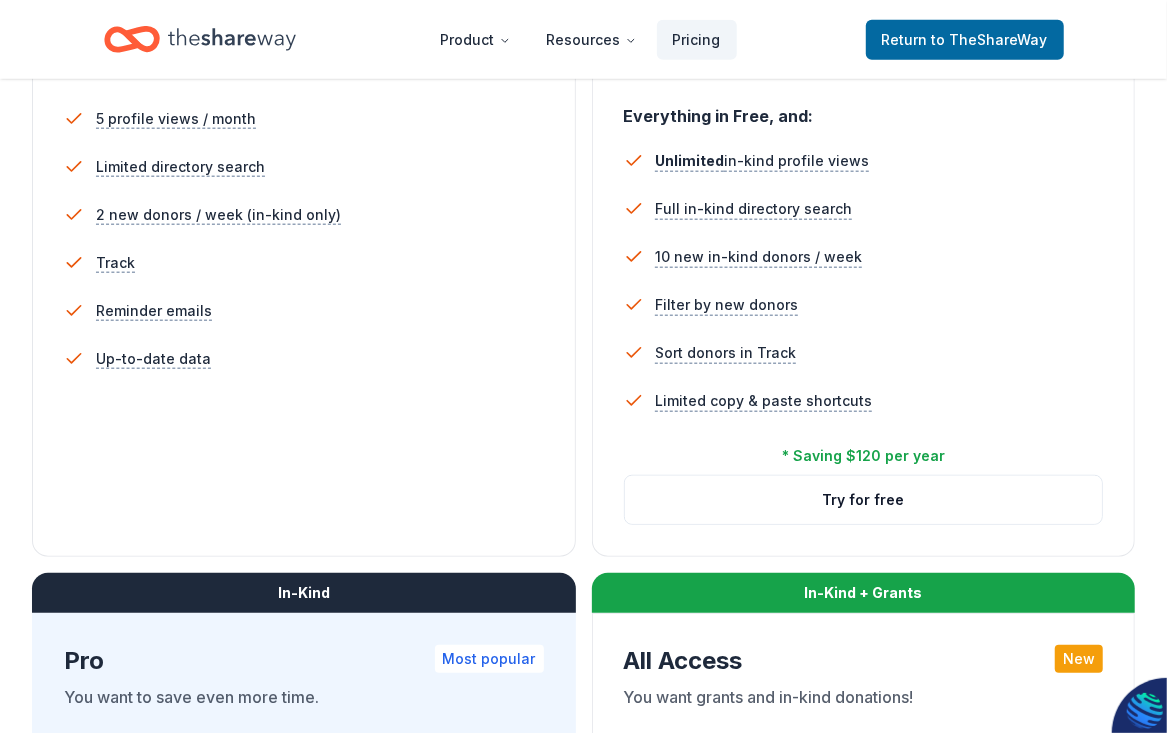 scroll, scrollTop: 600, scrollLeft: 0, axis: vertical 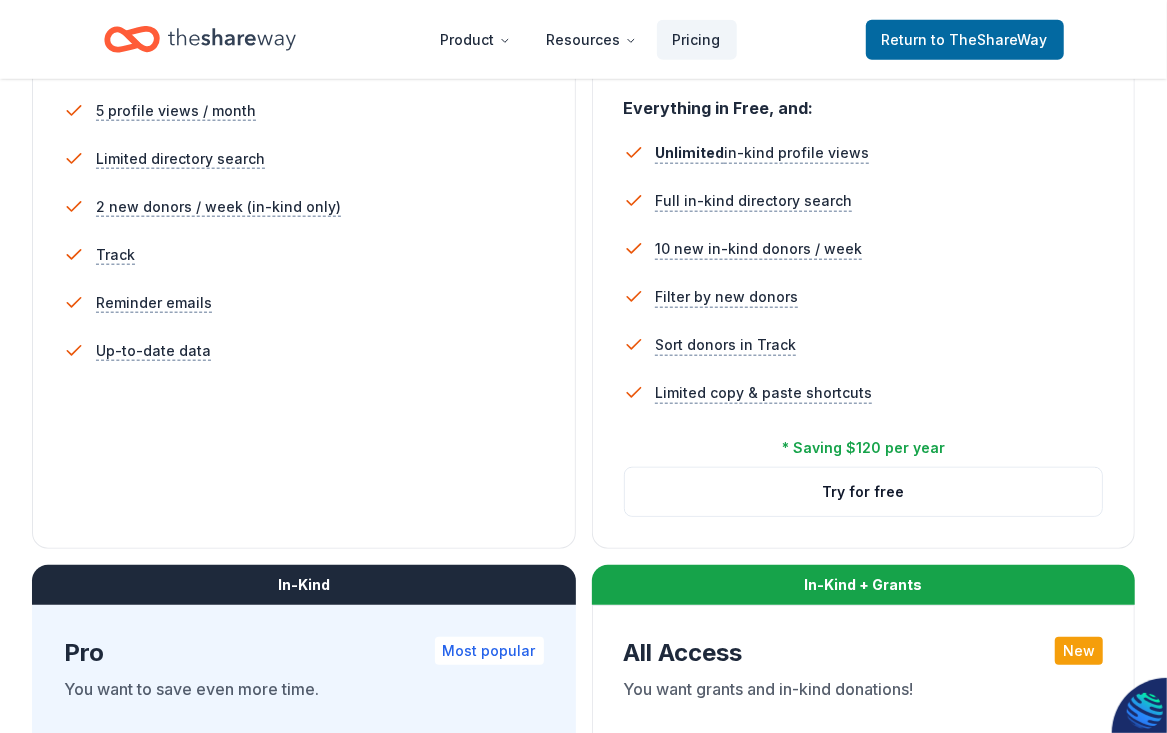 click on "In-Kind" at bounding box center (304, 585) 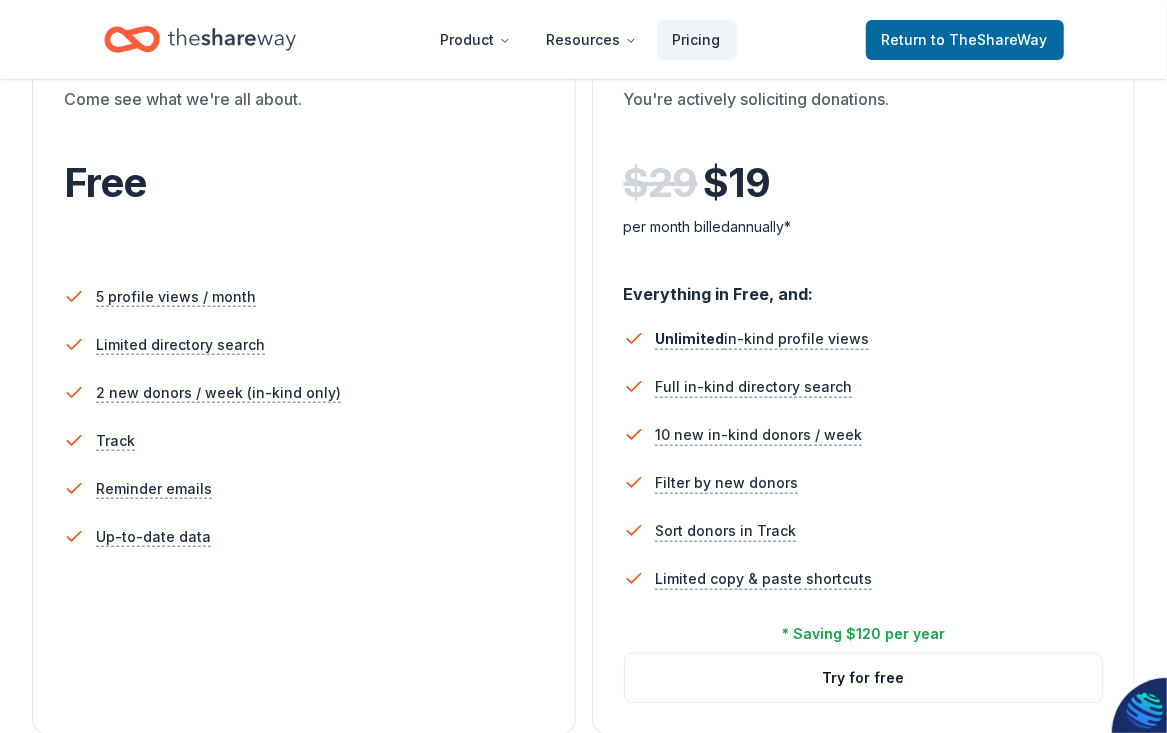 scroll, scrollTop: 199, scrollLeft: 0, axis: vertical 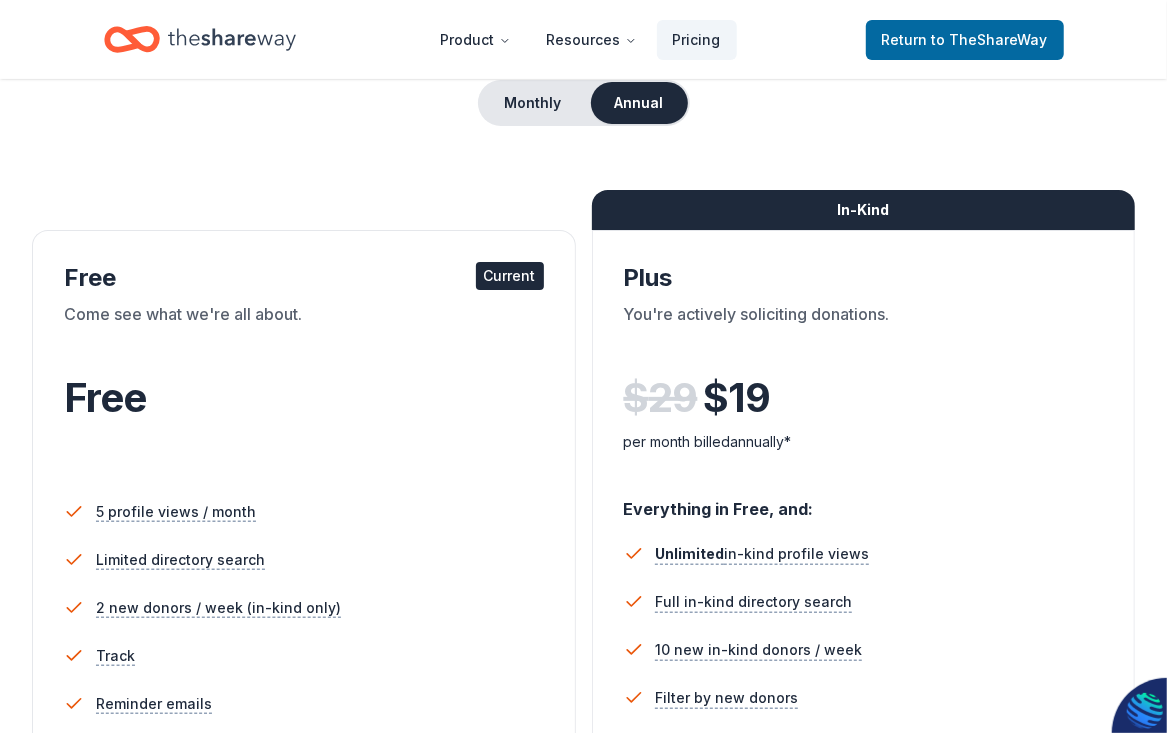click on "Current" at bounding box center [510, 276] 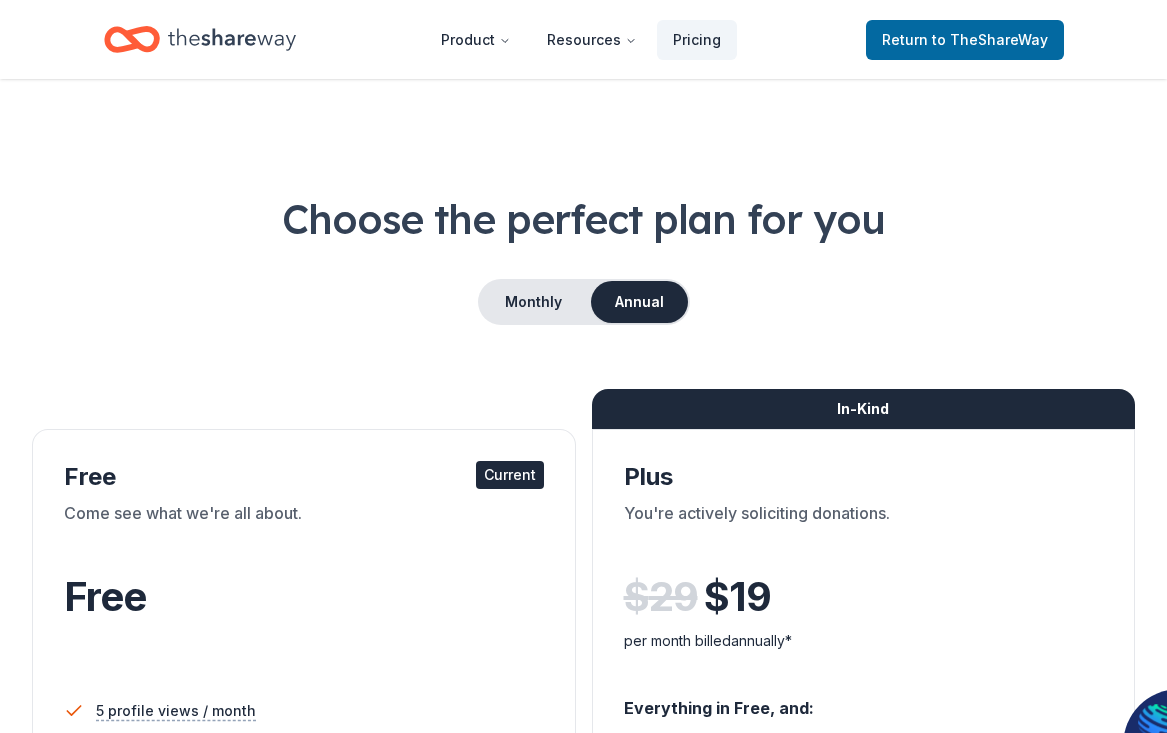 scroll, scrollTop: 0, scrollLeft: 0, axis: both 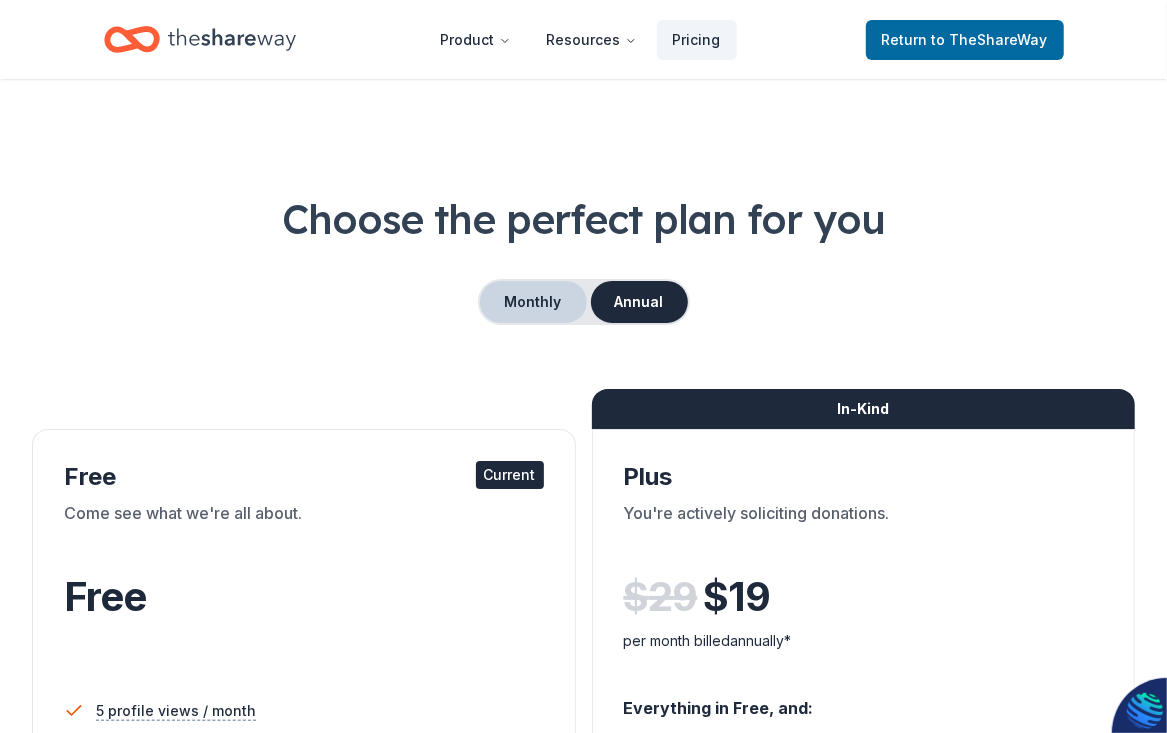 click on "Monthly" at bounding box center (533, 302) 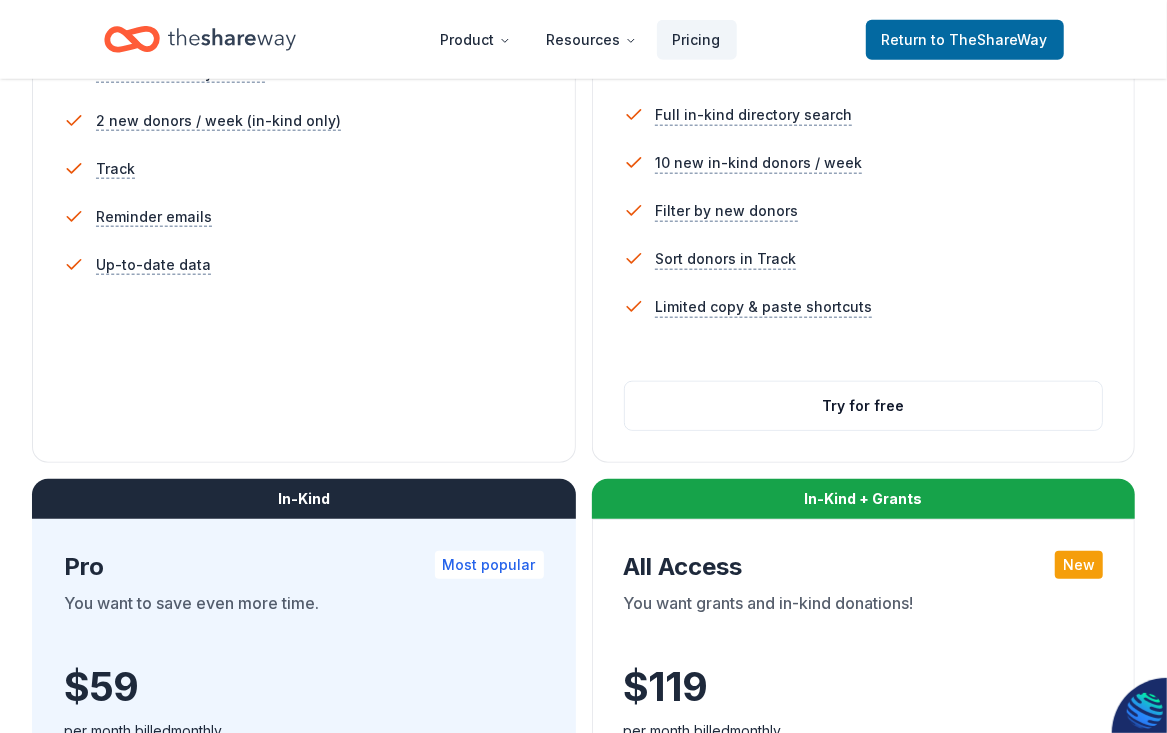 scroll, scrollTop: 799, scrollLeft: 0, axis: vertical 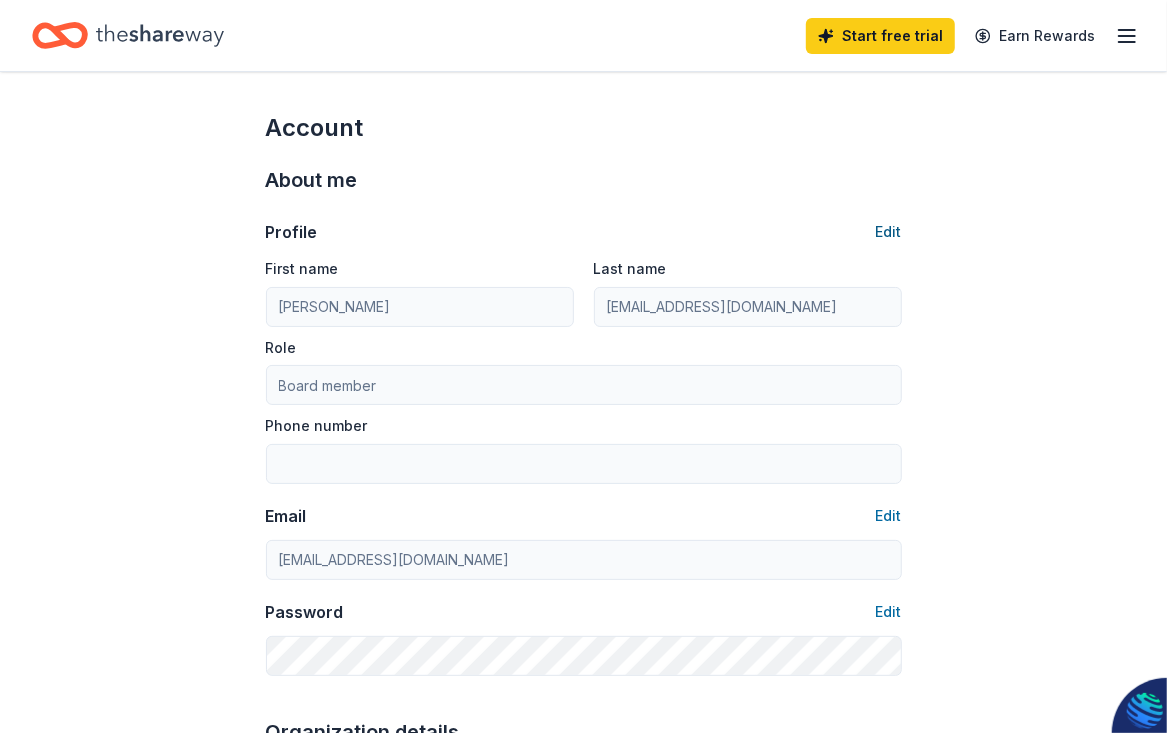 click on "Edit" at bounding box center [889, 232] 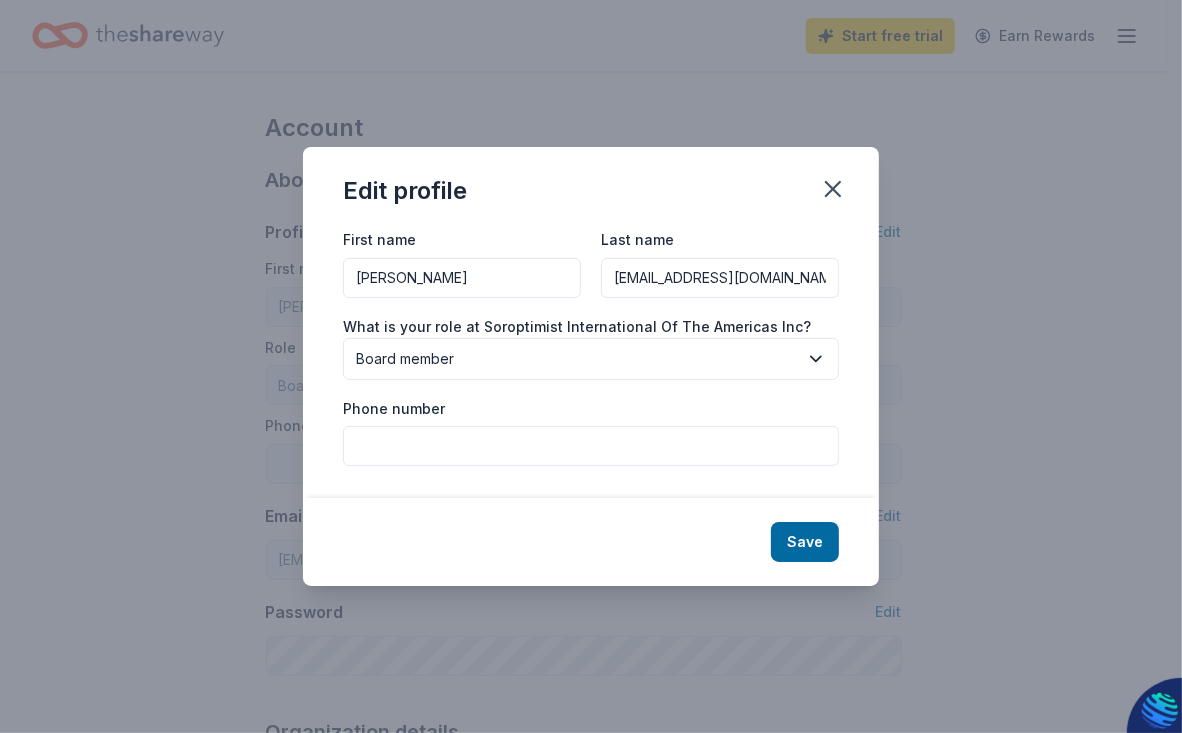 click on "[EMAIL_ADDRESS][DOMAIN_NAME]" at bounding box center [720, 278] 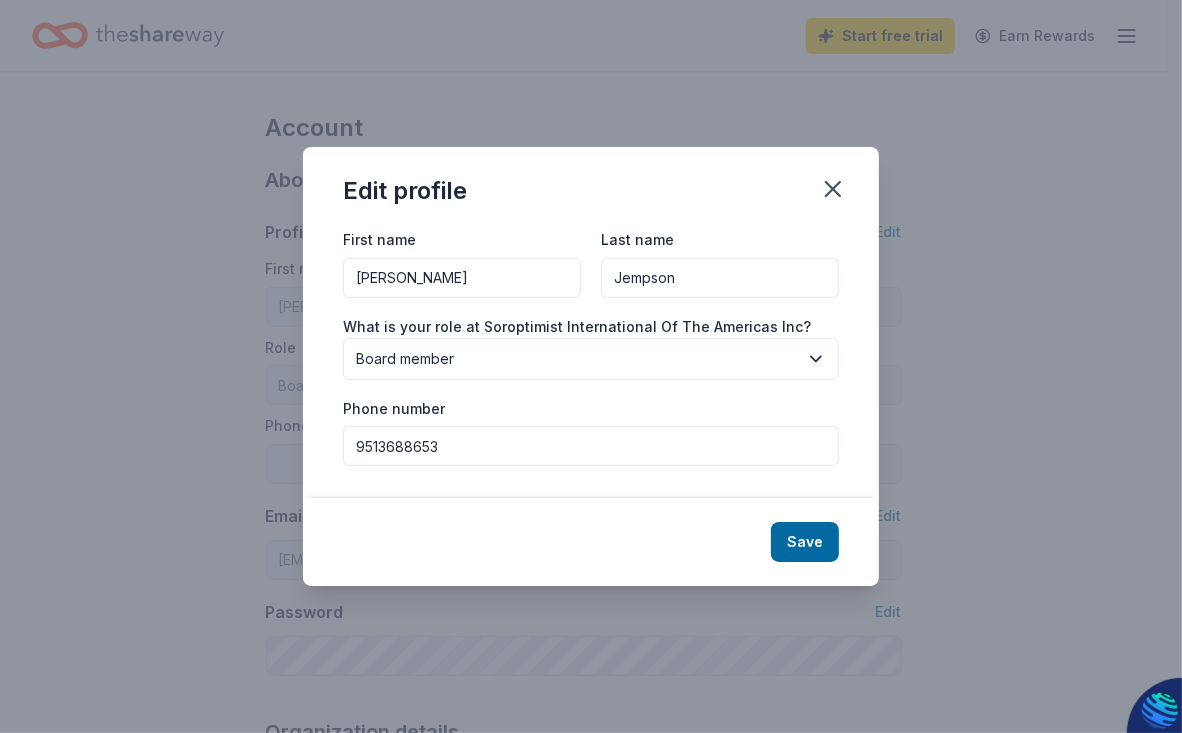 click on "9513688653" at bounding box center (591, 446) 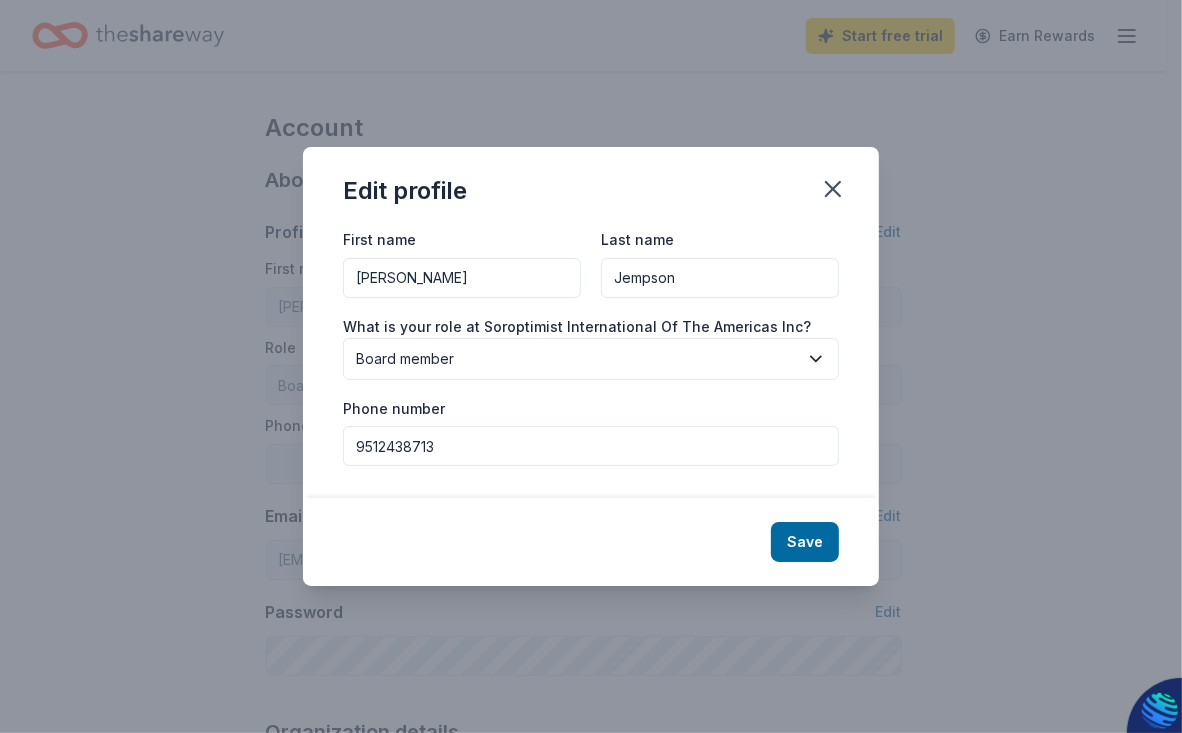 type on "9512438713" 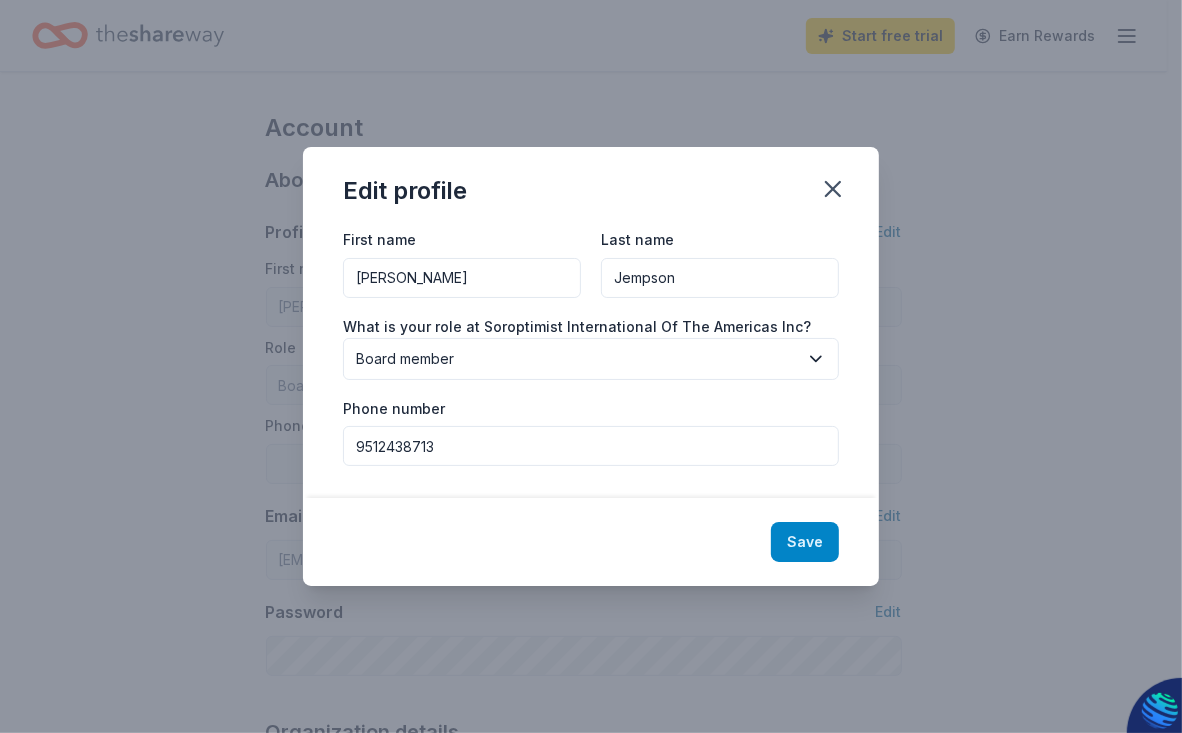 click on "Save" at bounding box center [805, 542] 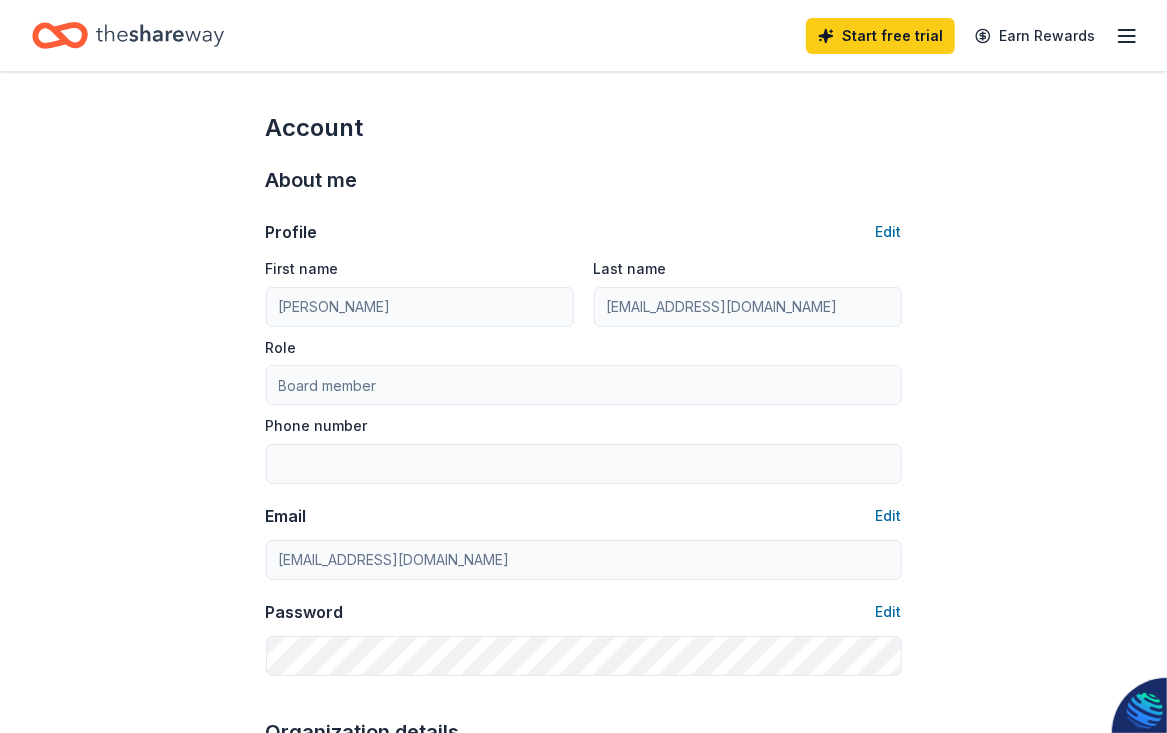 type on "Jempson" 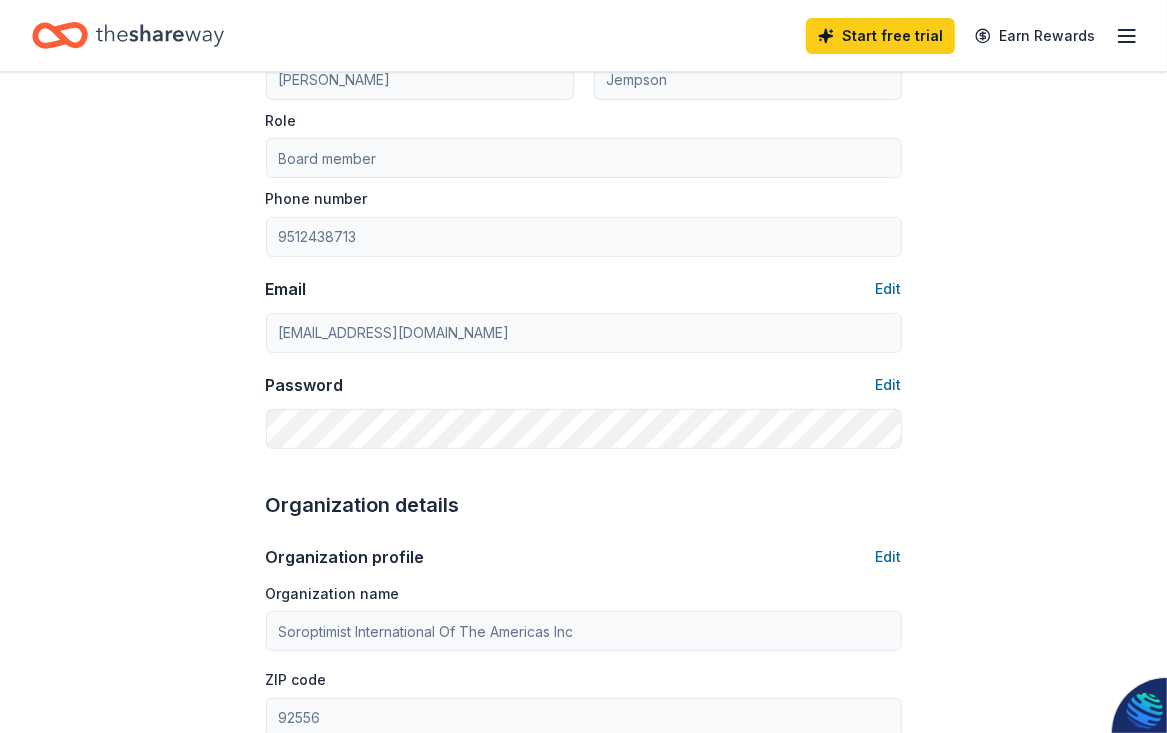 scroll, scrollTop: 199, scrollLeft: 0, axis: vertical 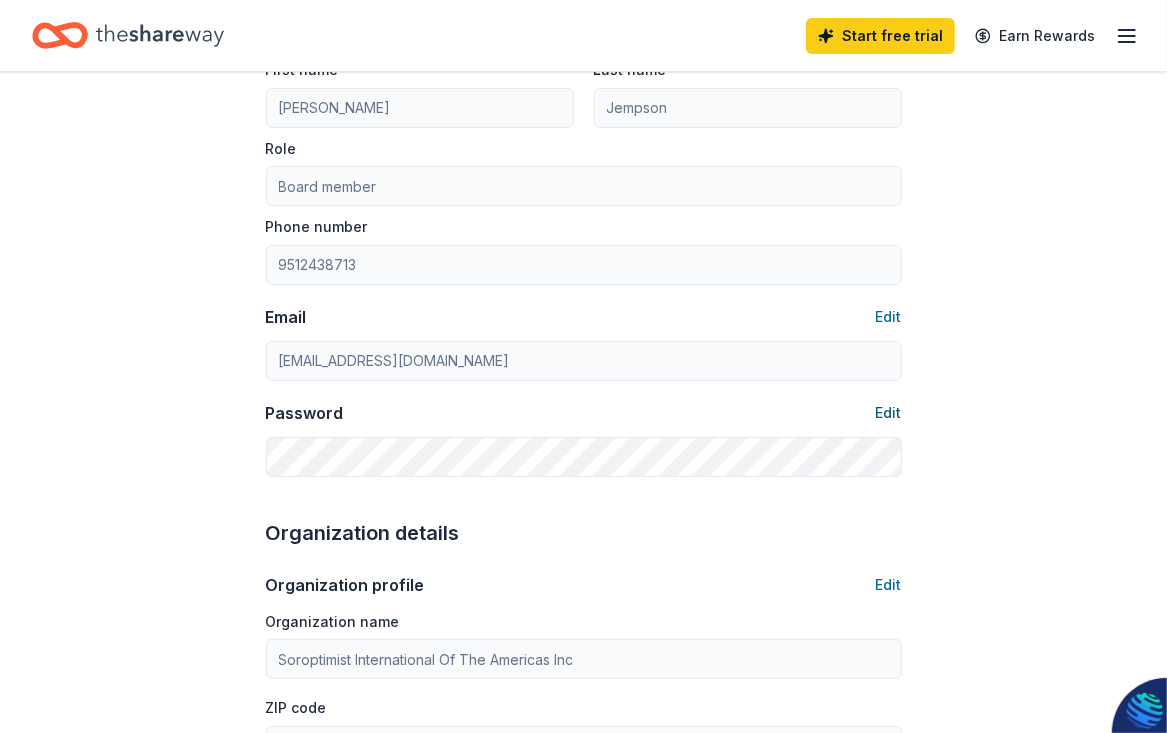 click on "Edit" at bounding box center (889, 413) 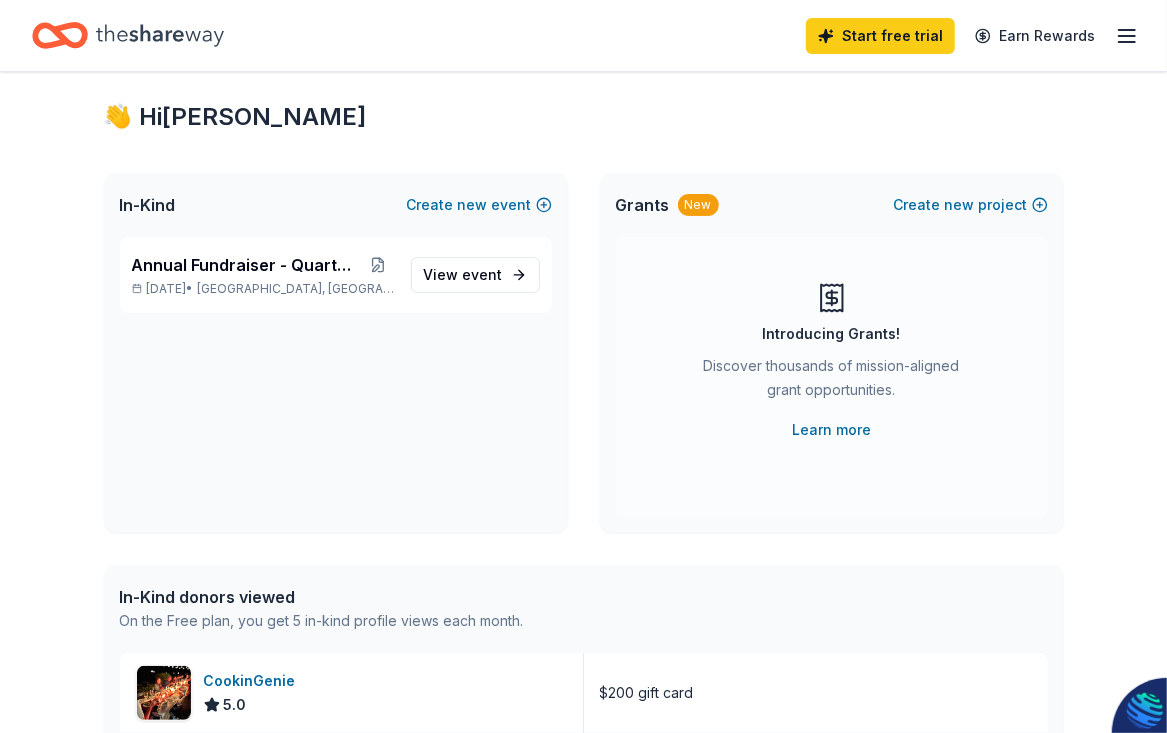 scroll, scrollTop: 0, scrollLeft: 0, axis: both 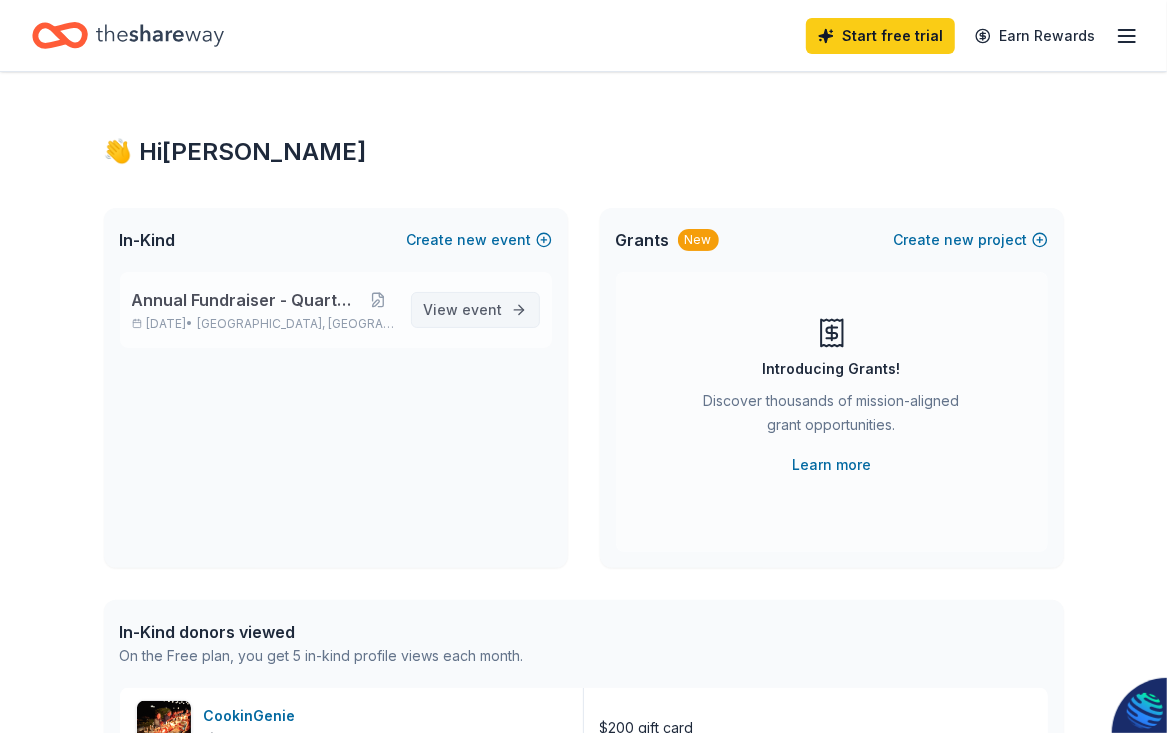 click on "View   event" at bounding box center (463, 310) 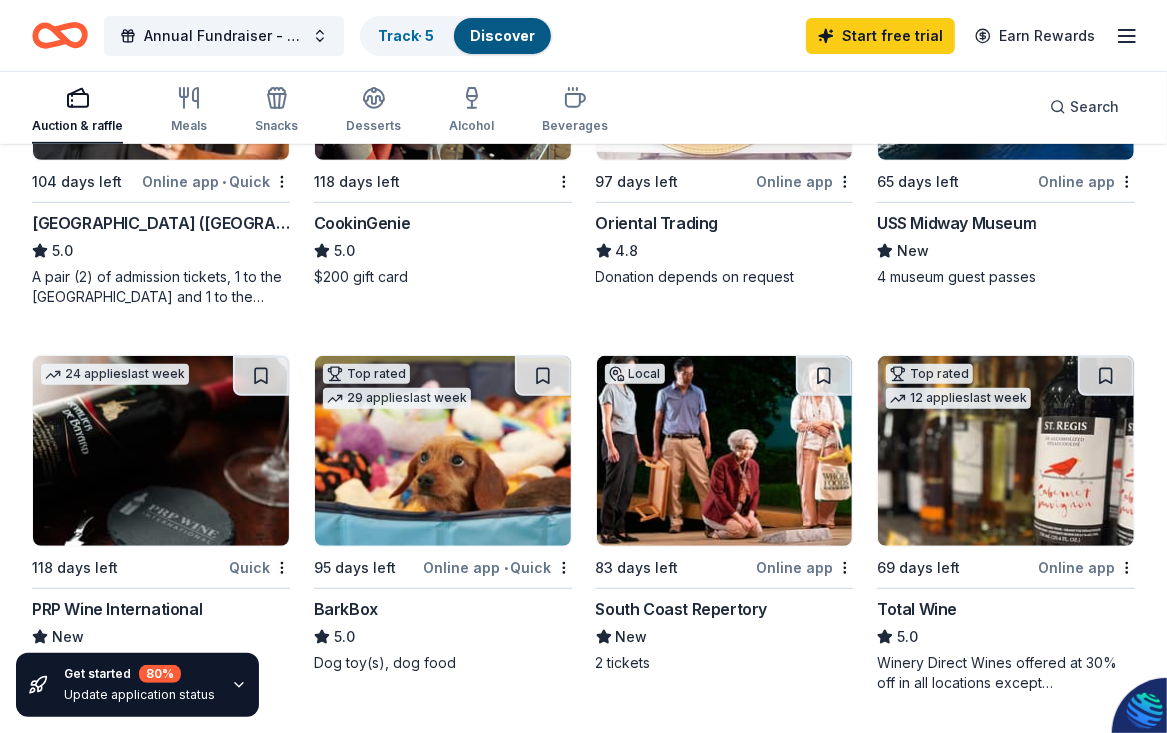 scroll, scrollTop: 199, scrollLeft: 0, axis: vertical 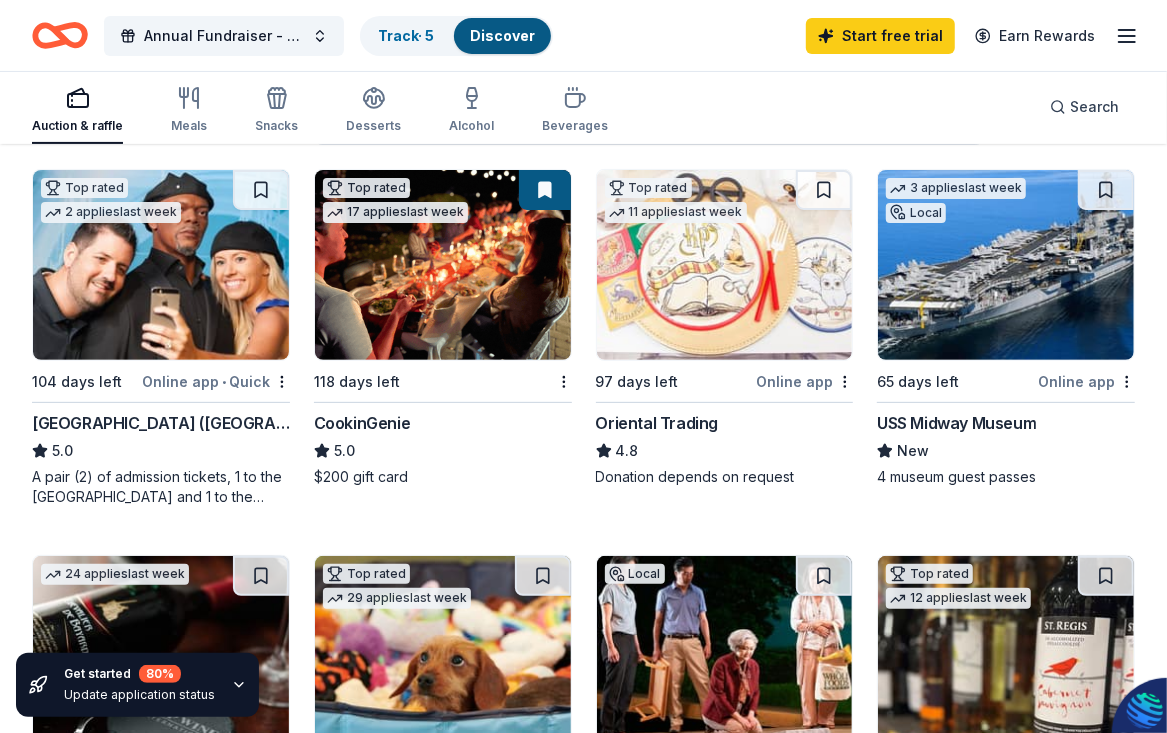 click at bounding box center [161, 265] 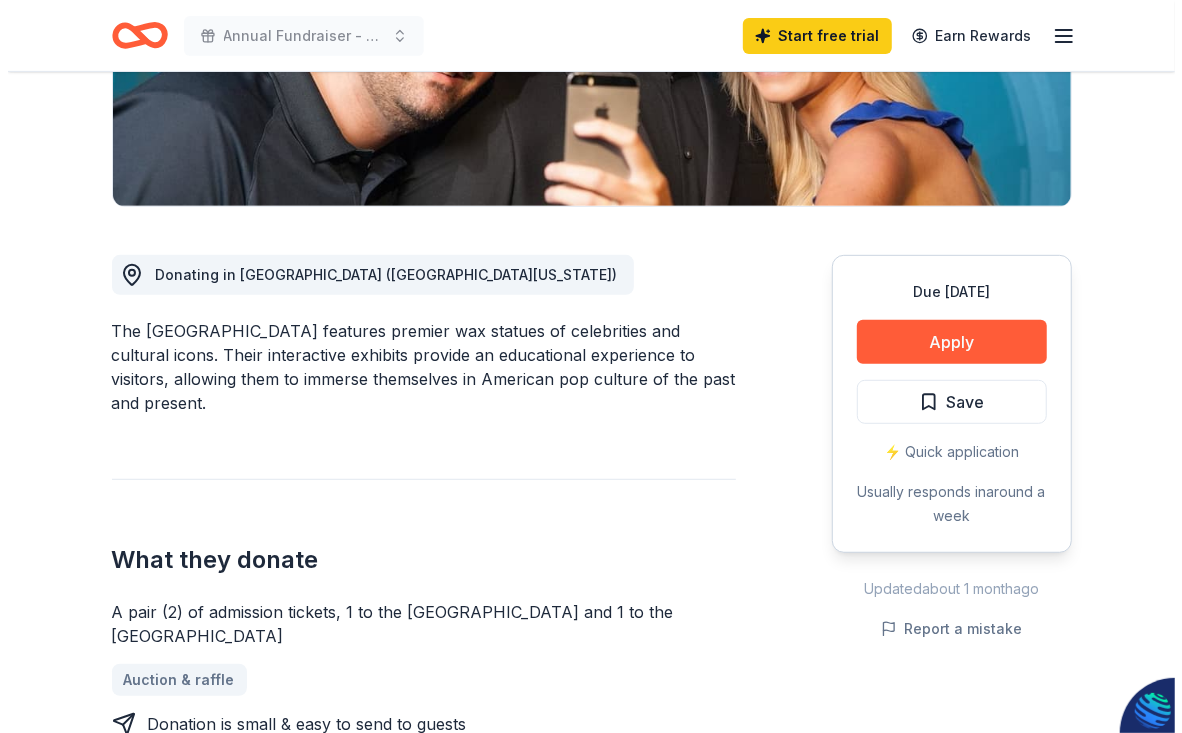 scroll, scrollTop: 499, scrollLeft: 0, axis: vertical 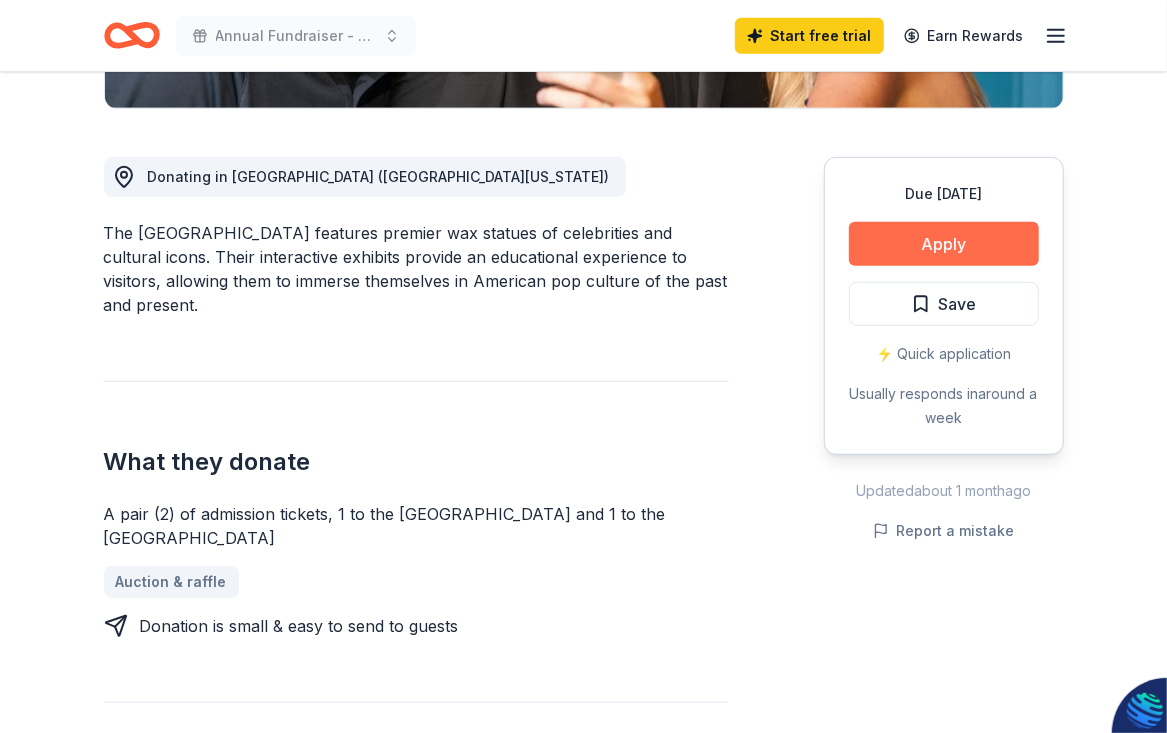 click on "Apply" at bounding box center (944, 244) 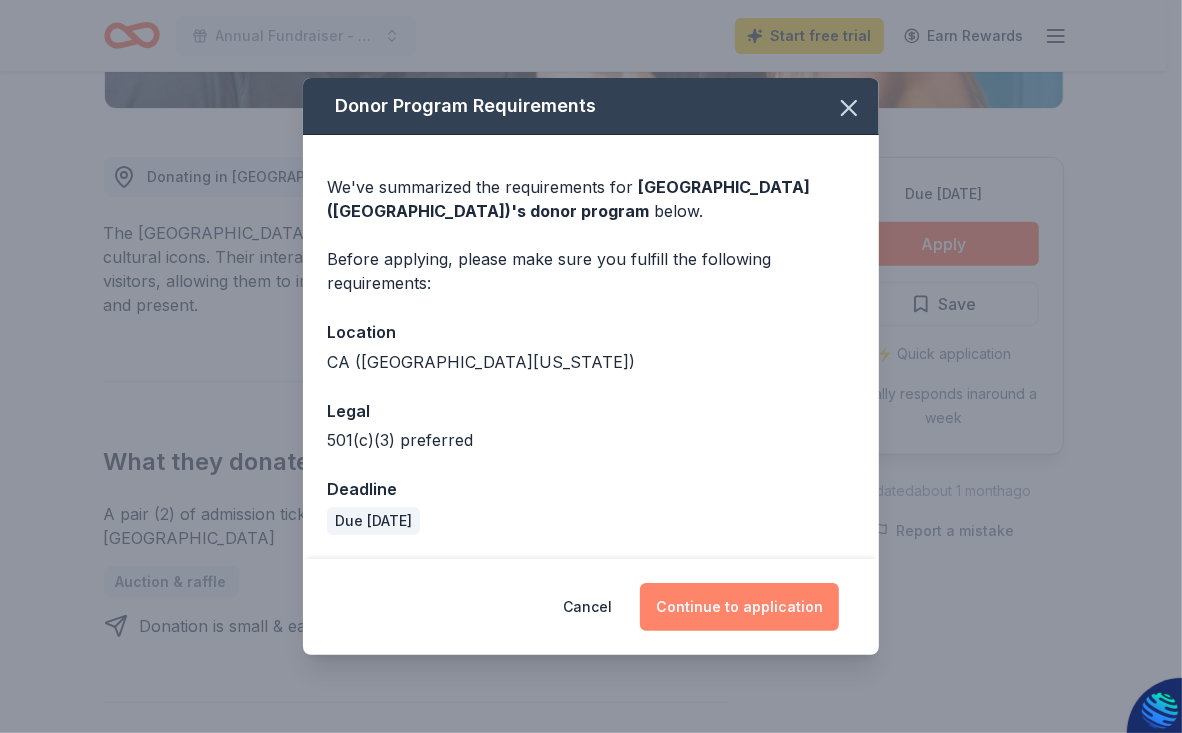 click on "Continue to application" at bounding box center (739, 607) 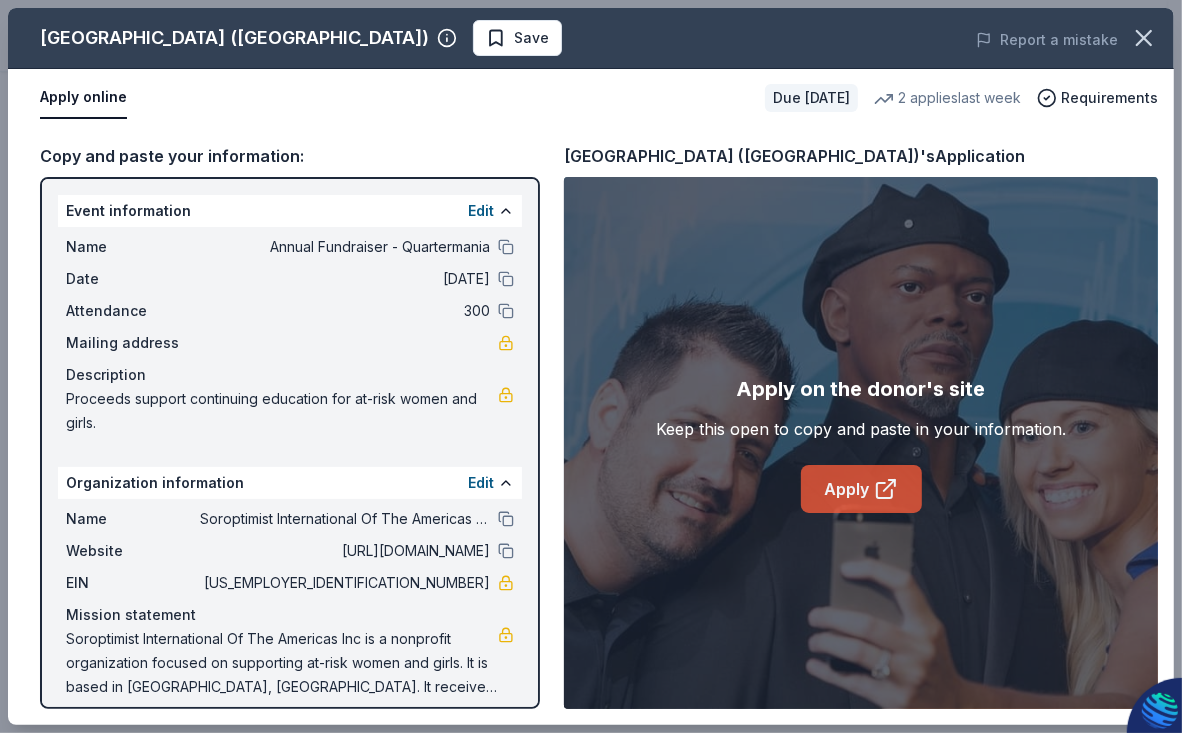 click on "Apply" at bounding box center [861, 489] 